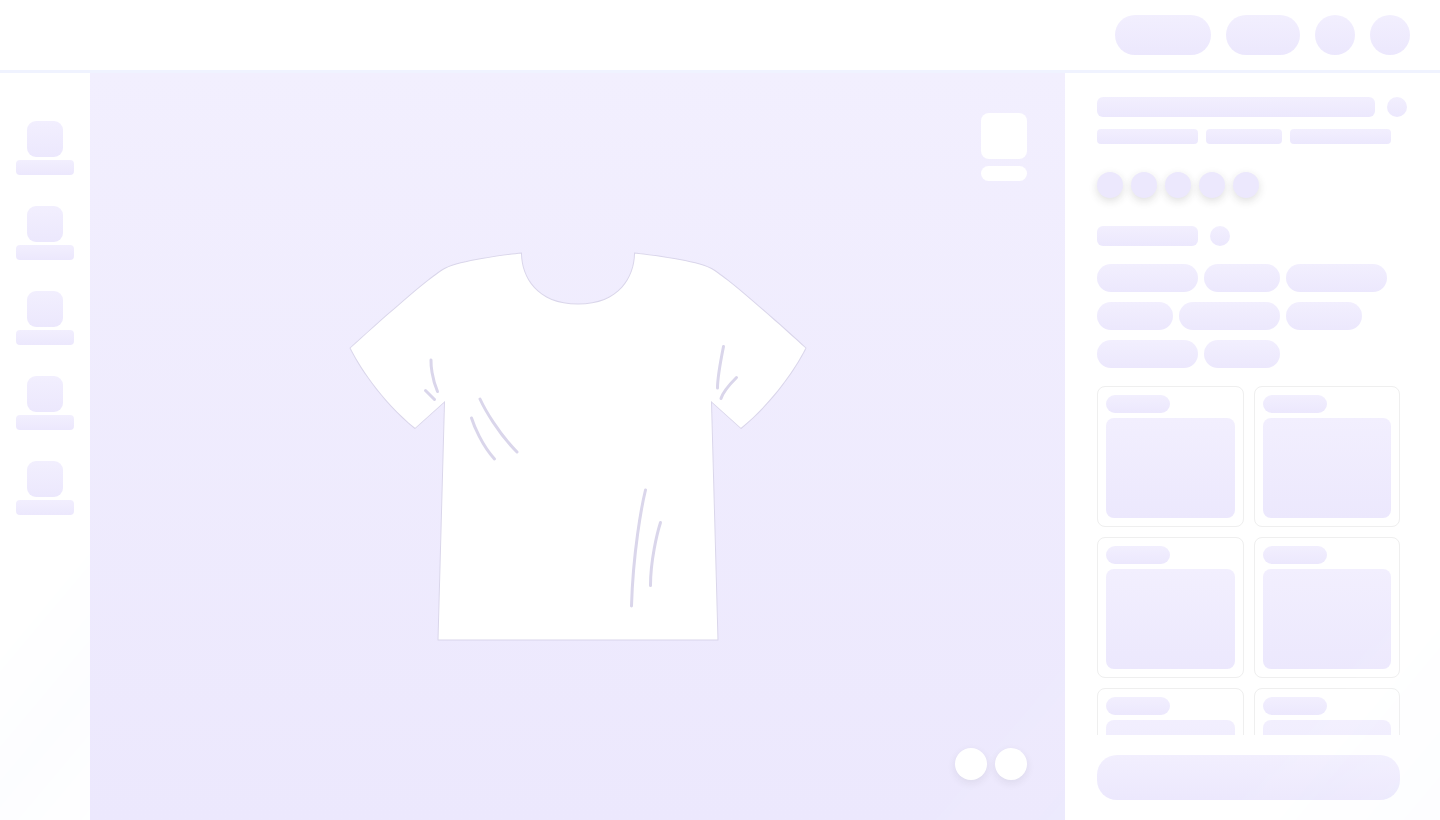 scroll, scrollTop: 0, scrollLeft: 0, axis: both 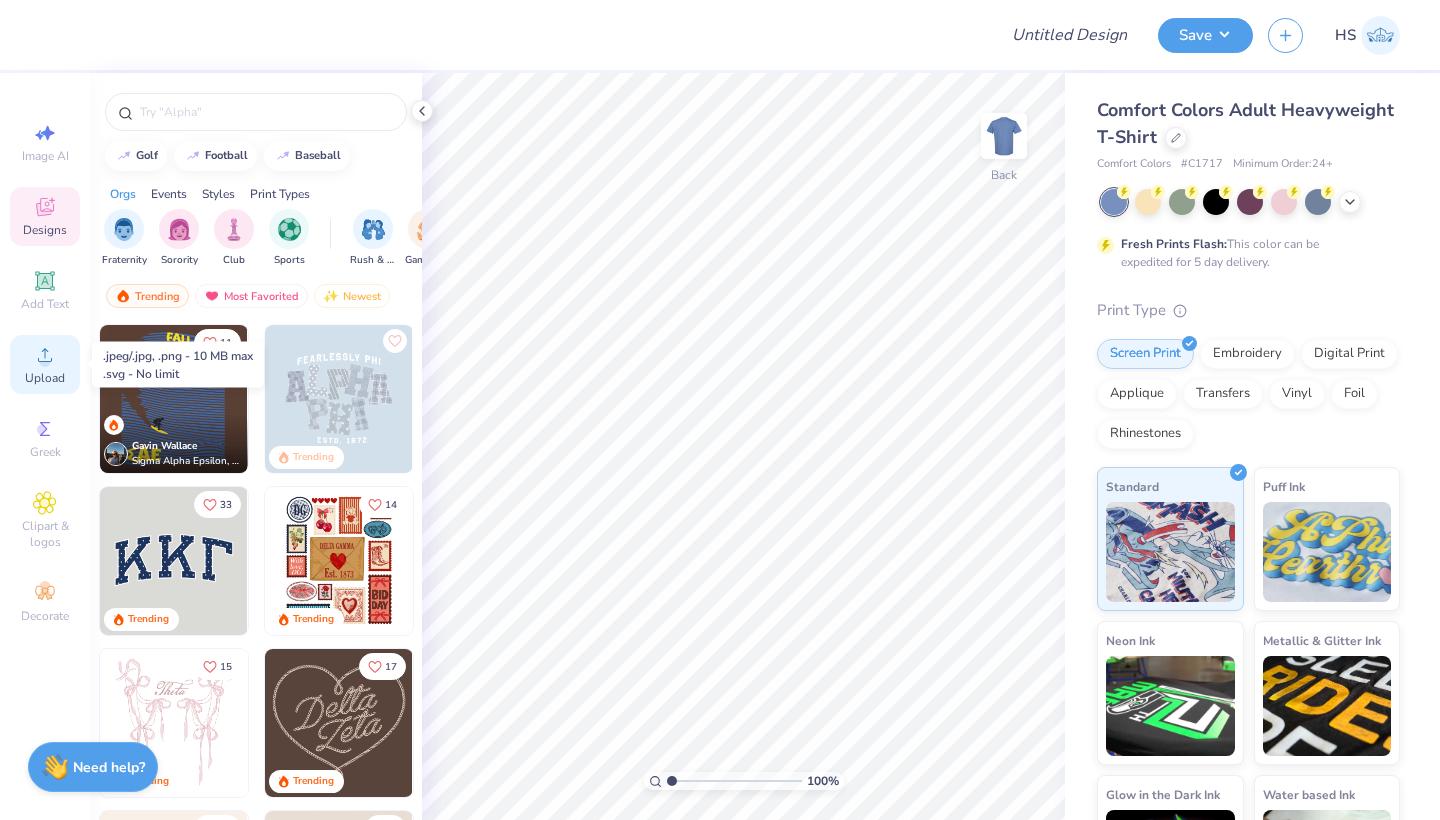 click on "Upload" at bounding box center [45, 364] 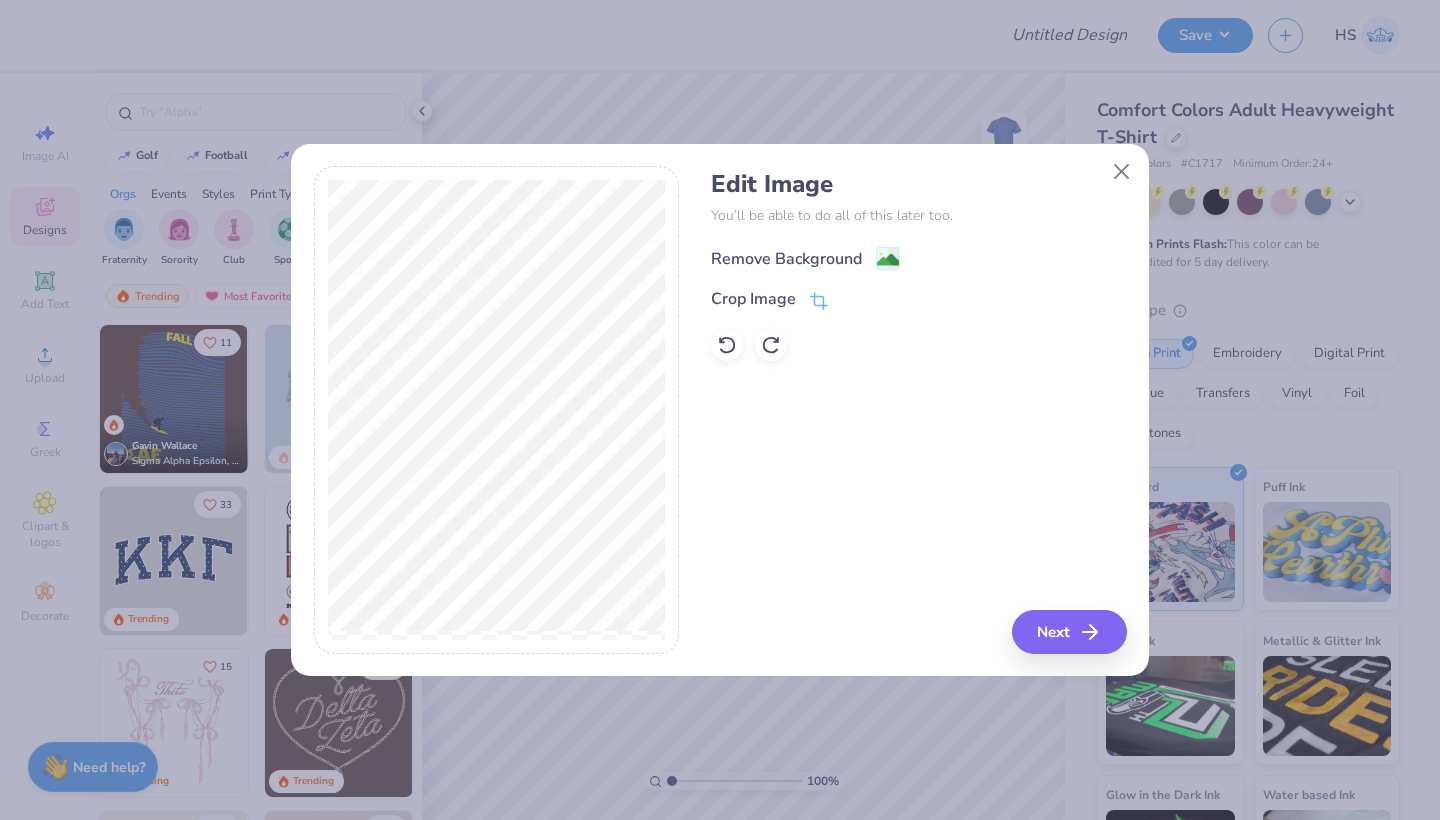 click 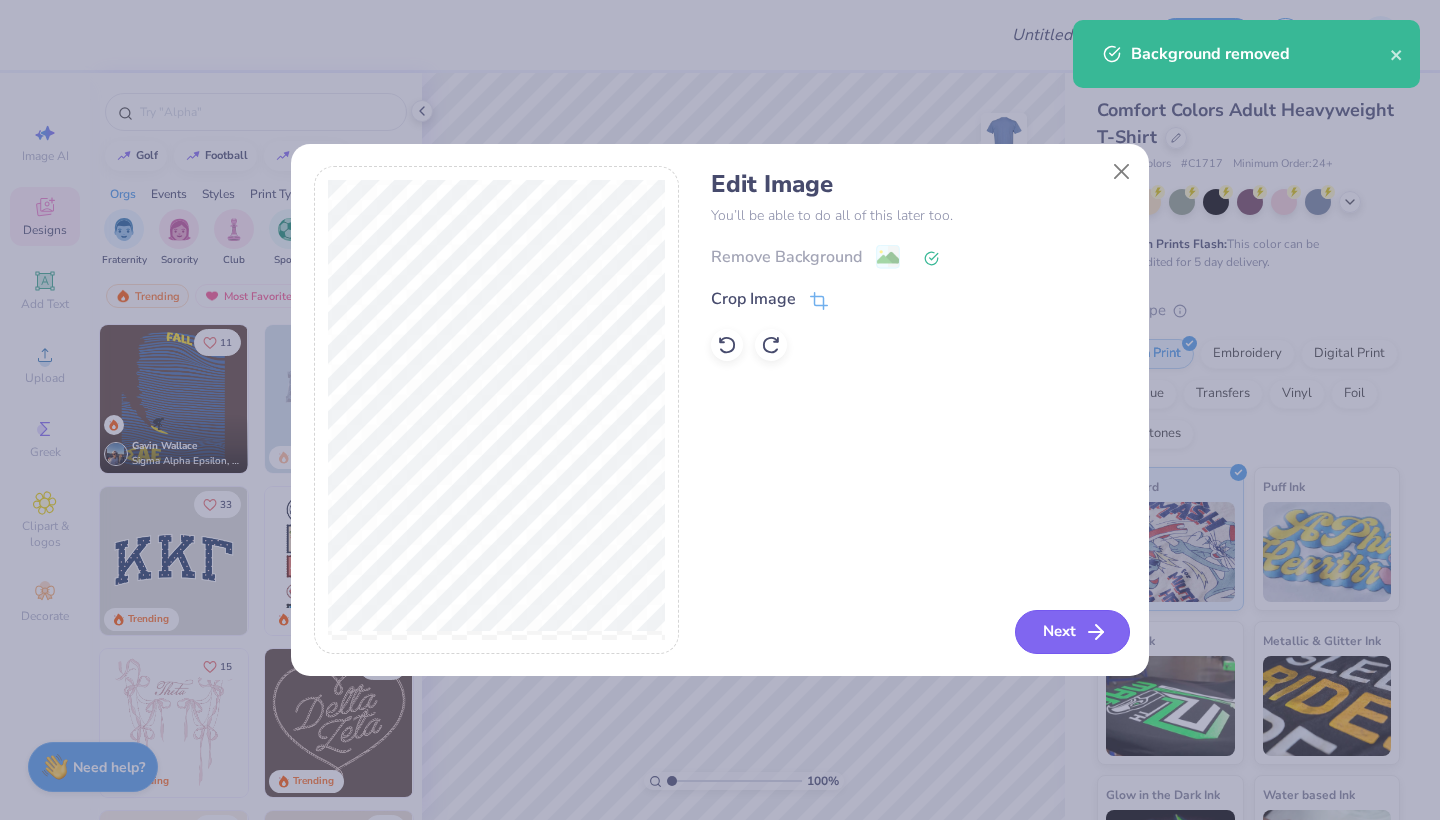 click on "Next" at bounding box center (1072, 632) 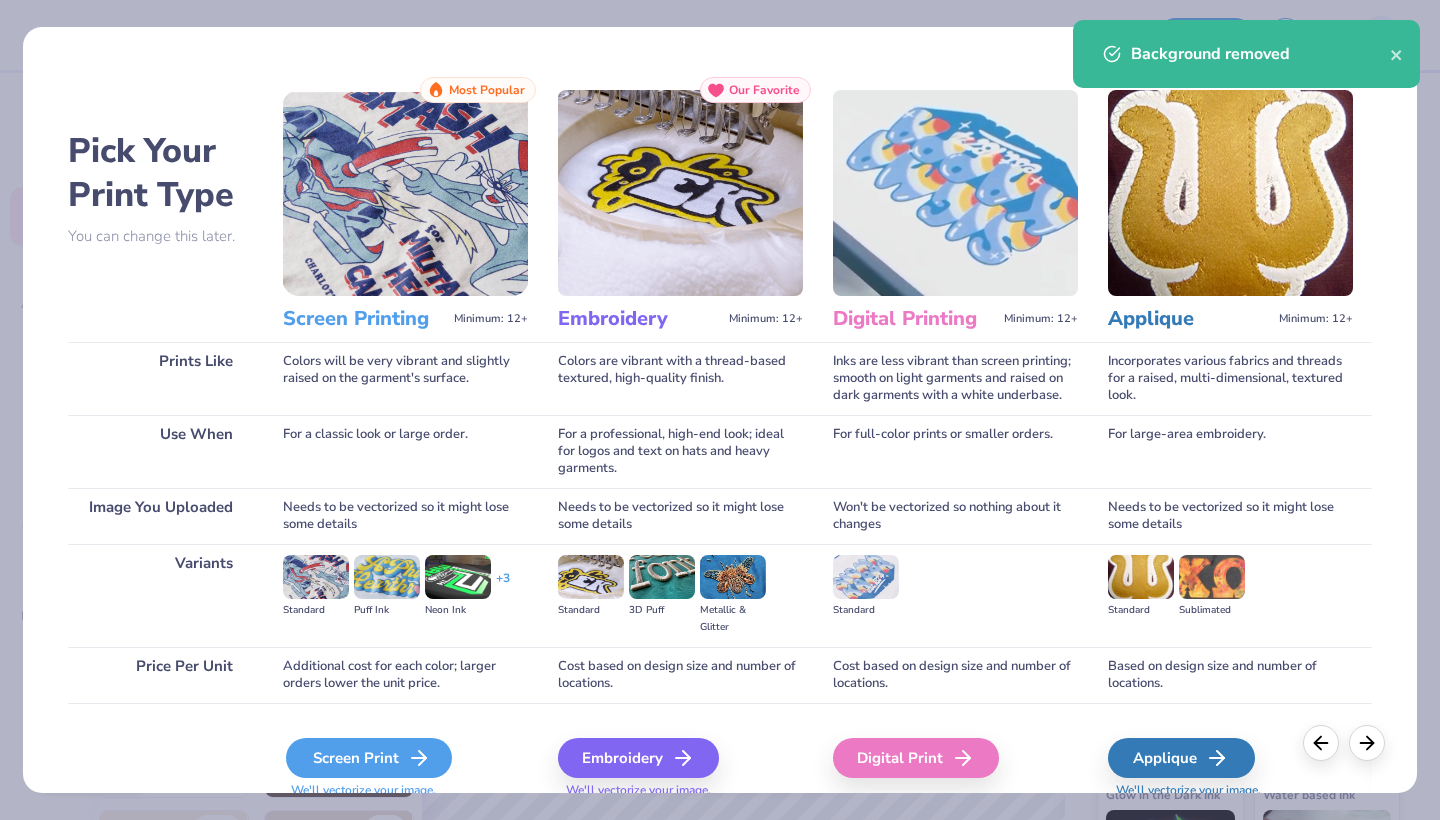 click on "Screen Print" at bounding box center (369, 758) 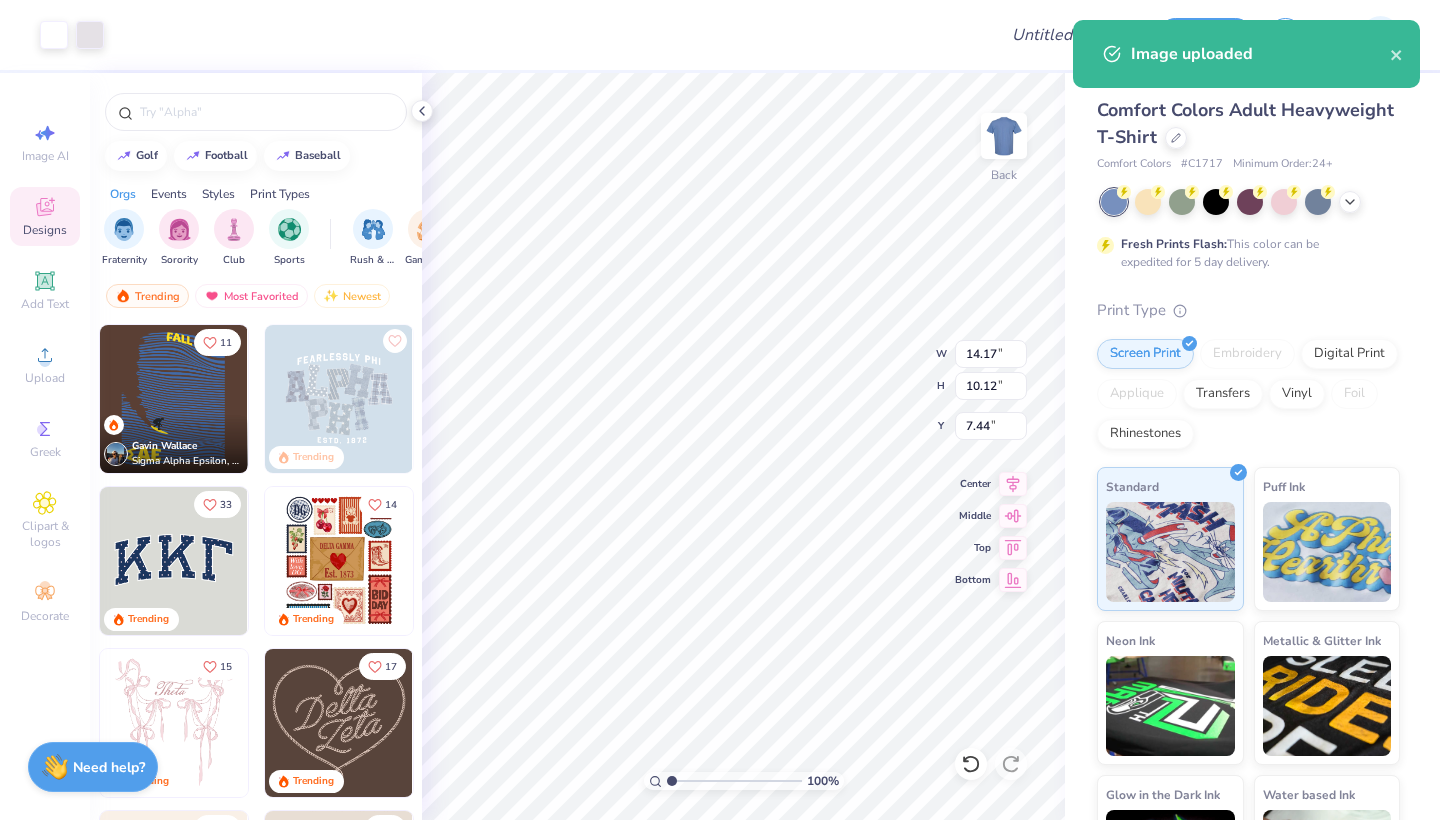 type on "2.02" 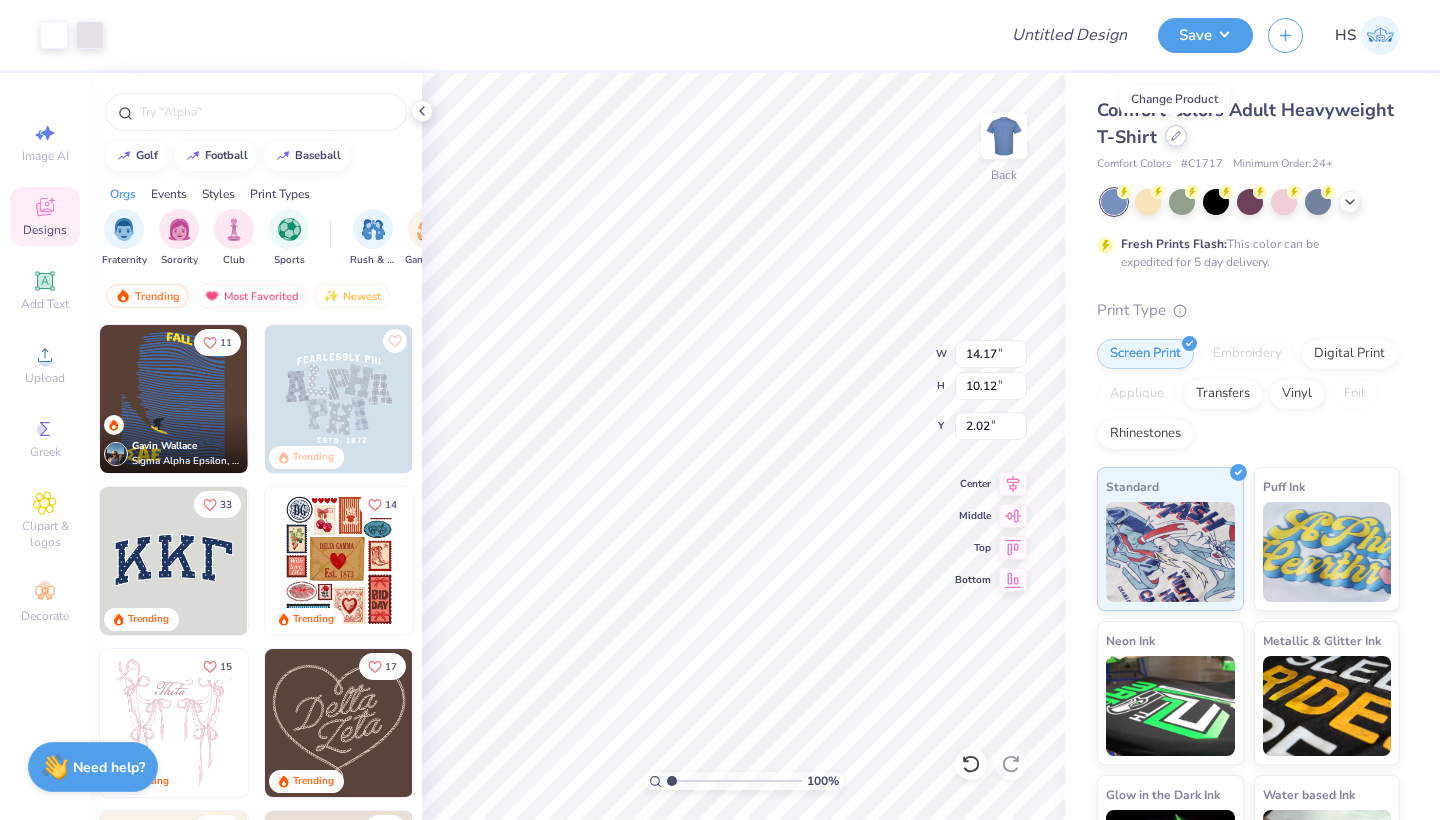 click 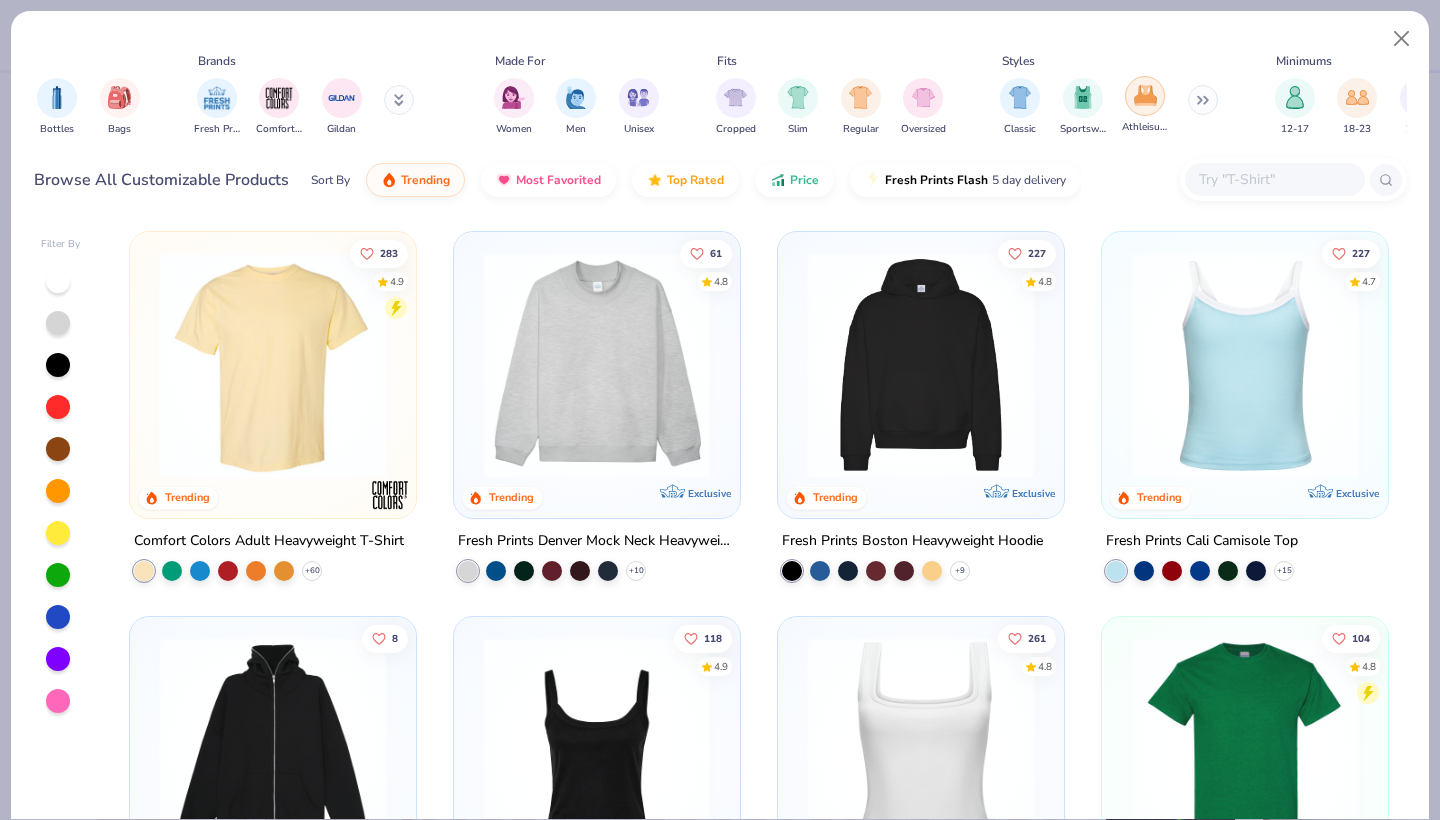 scroll, scrollTop: 0, scrollLeft: 634, axis: horizontal 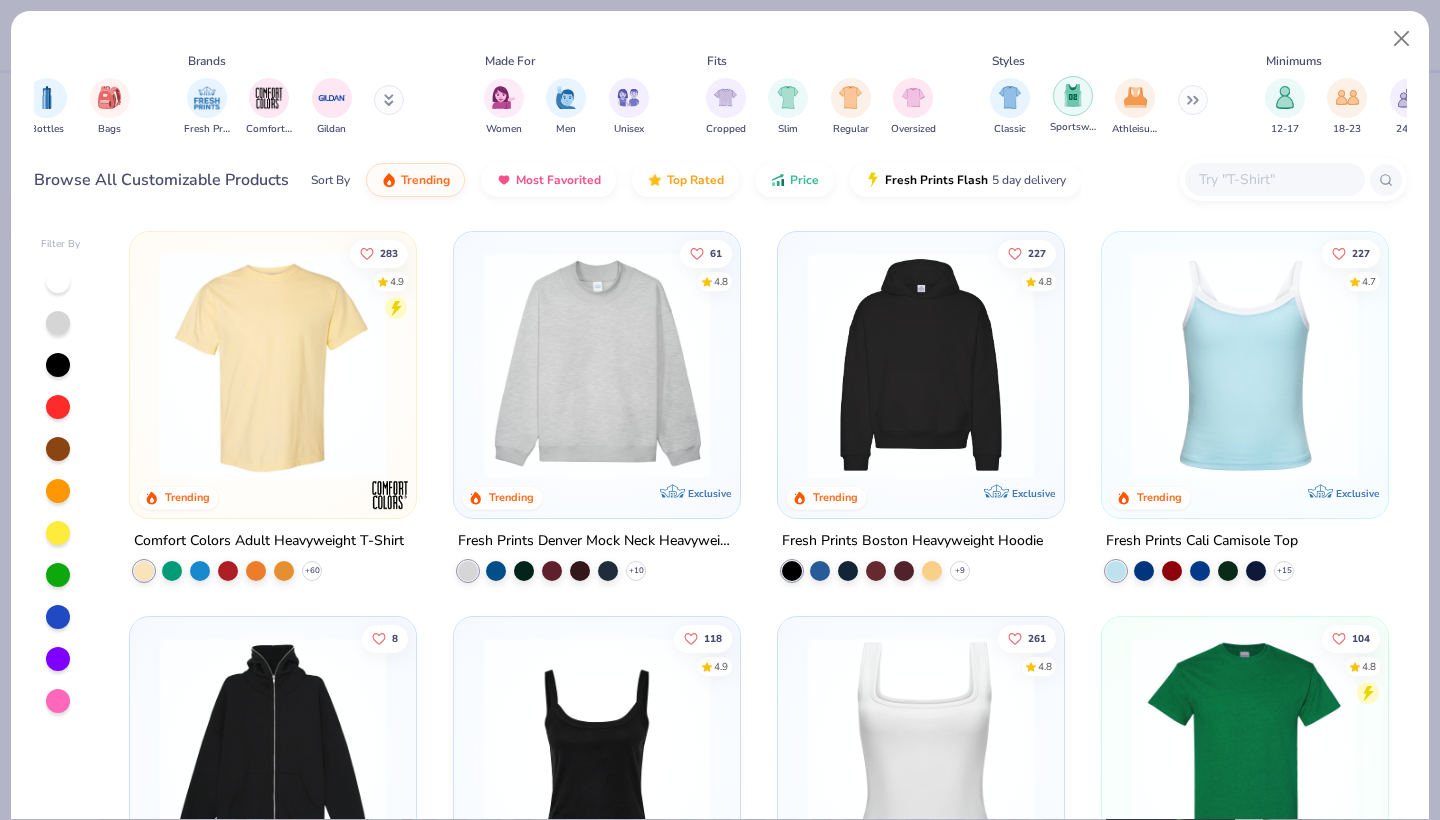 click at bounding box center [1073, 96] 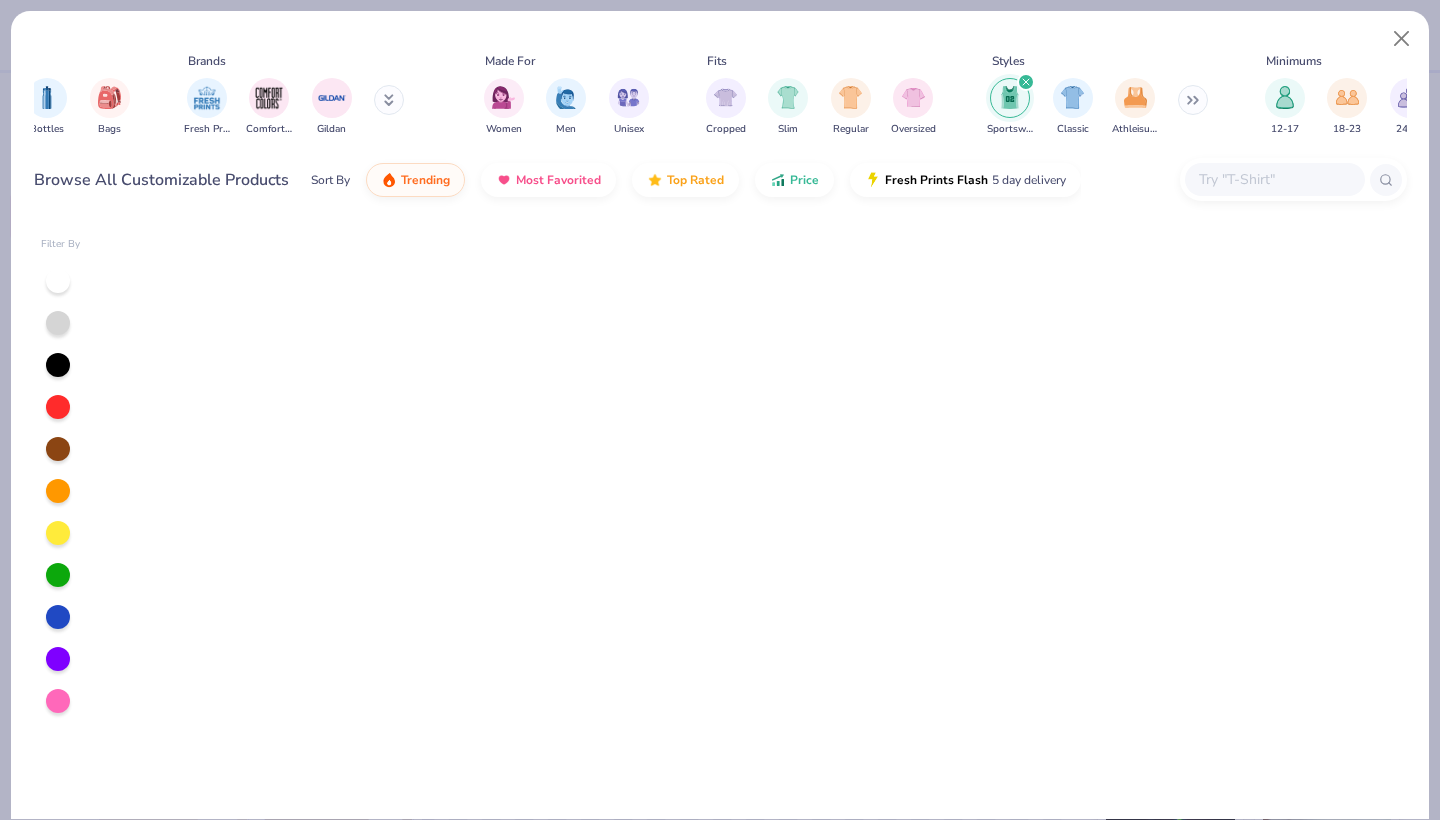 scroll, scrollTop: 1715, scrollLeft: 0, axis: vertical 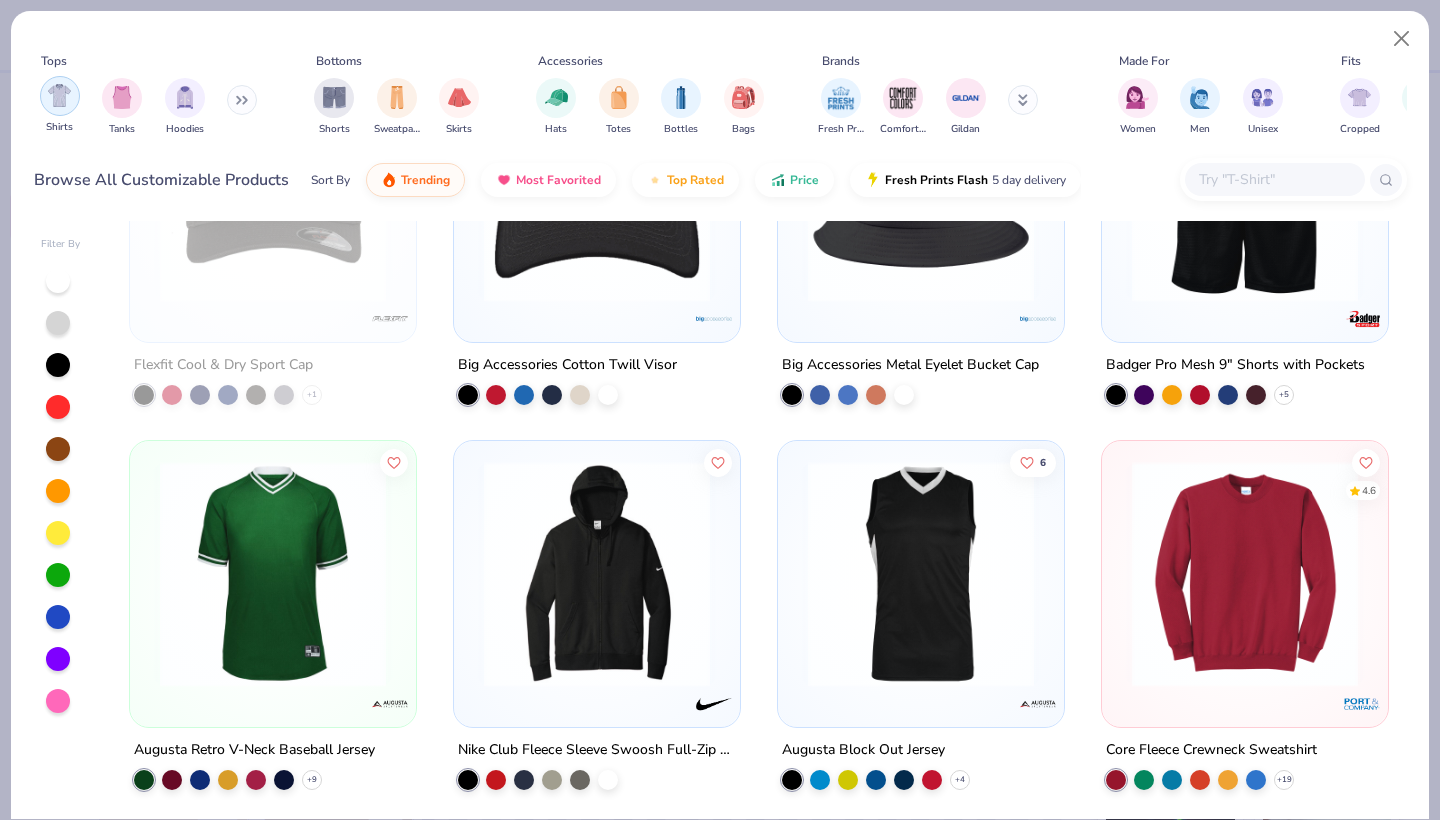 click at bounding box center (59, 95) 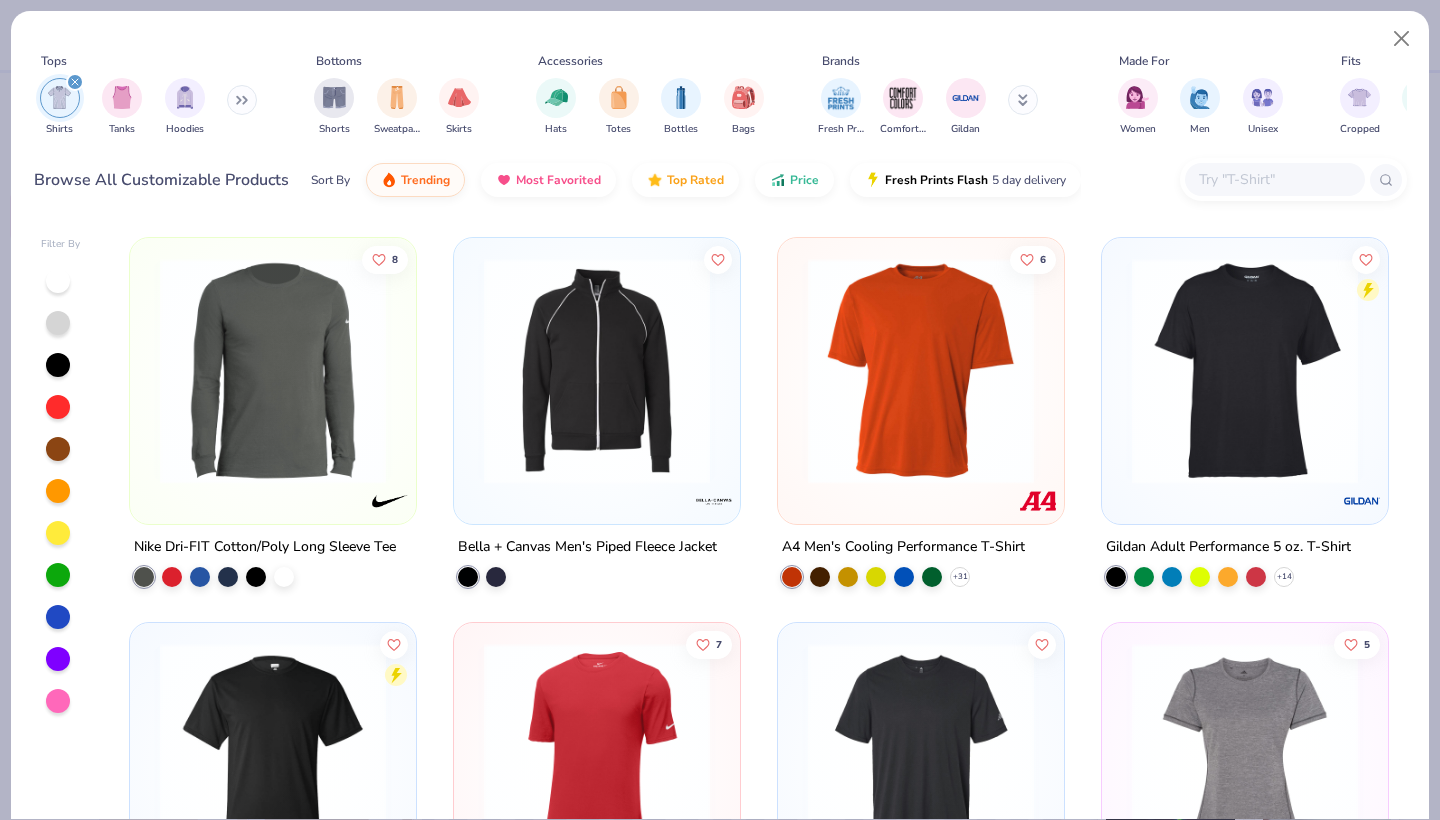 scroll, scrollTop: 381, scrollLeft: 0, axis: vertical 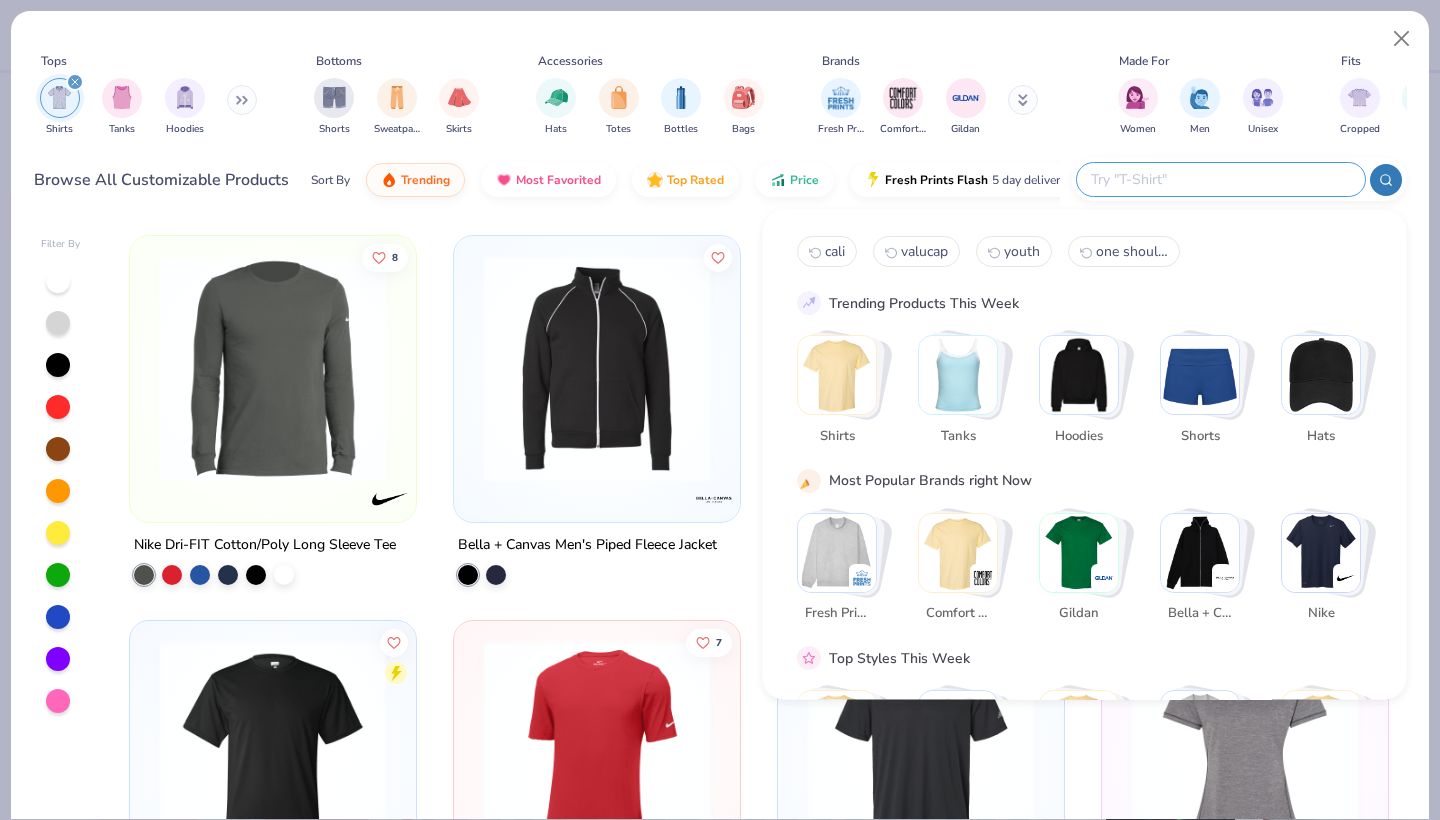 click at bounding box center (1220, 179) 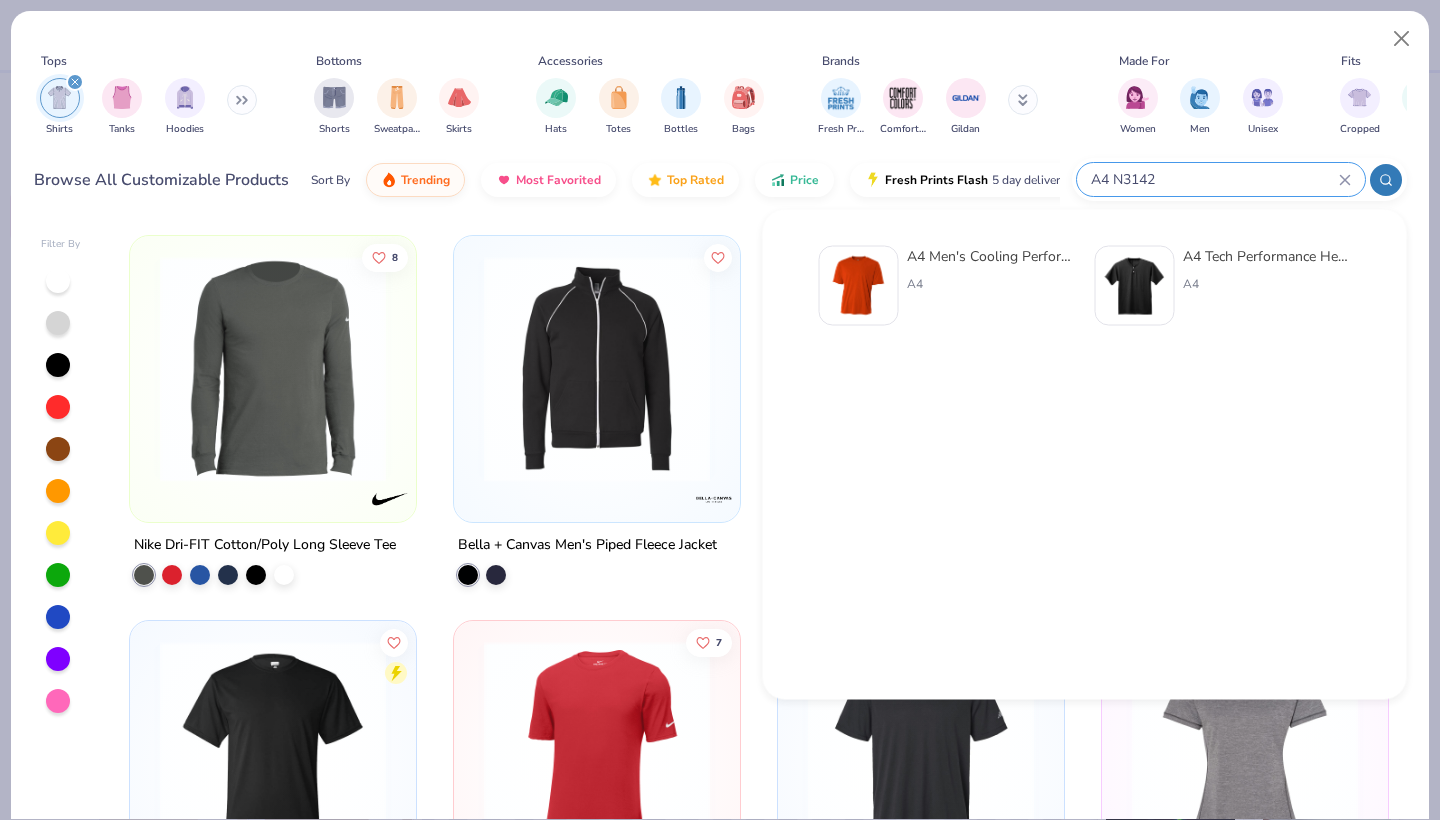 type on "A4 N3142" 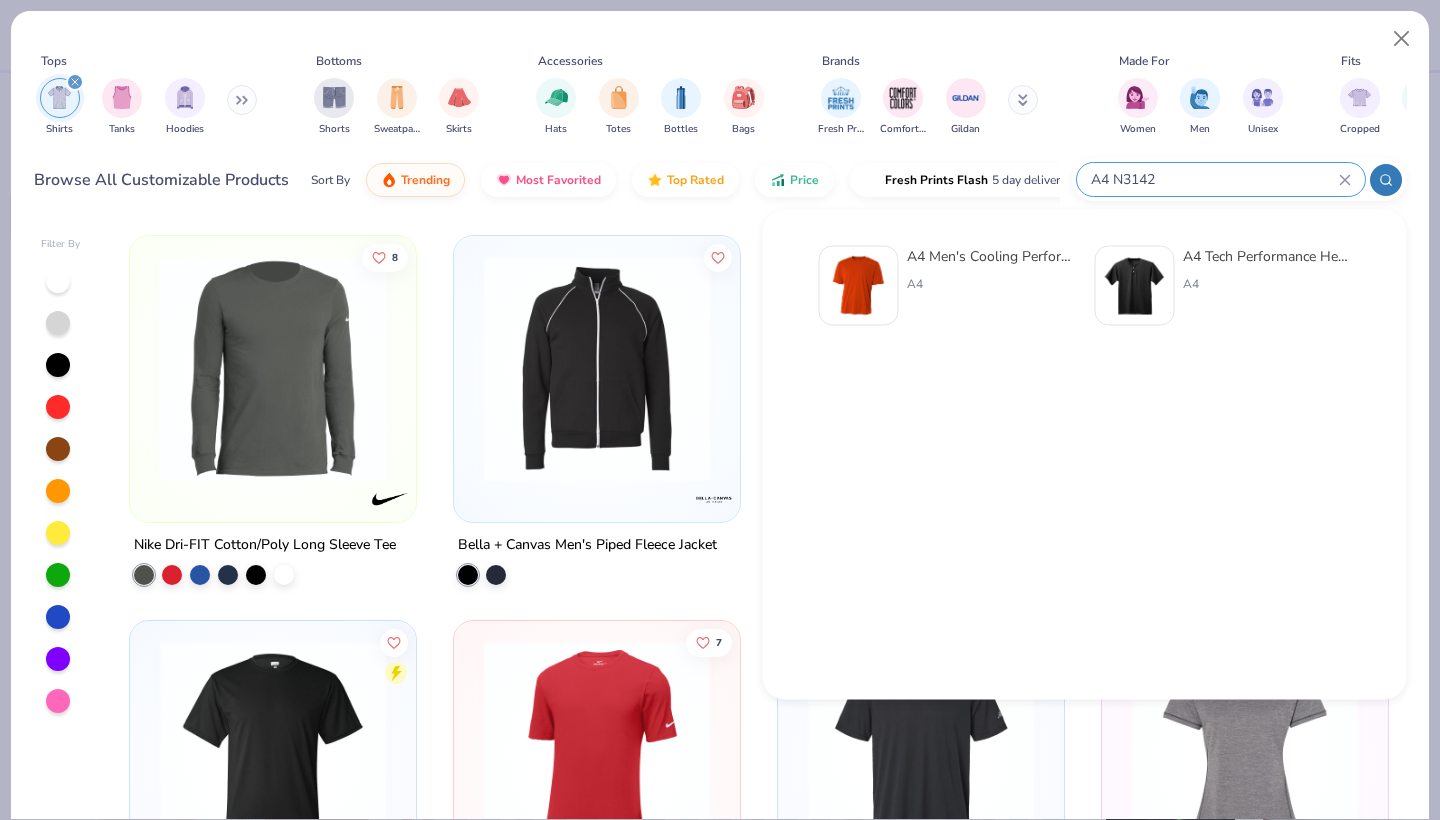 click on "A4 Men's Cooling Performance T-Shirt" at bounding box center [991, 256] 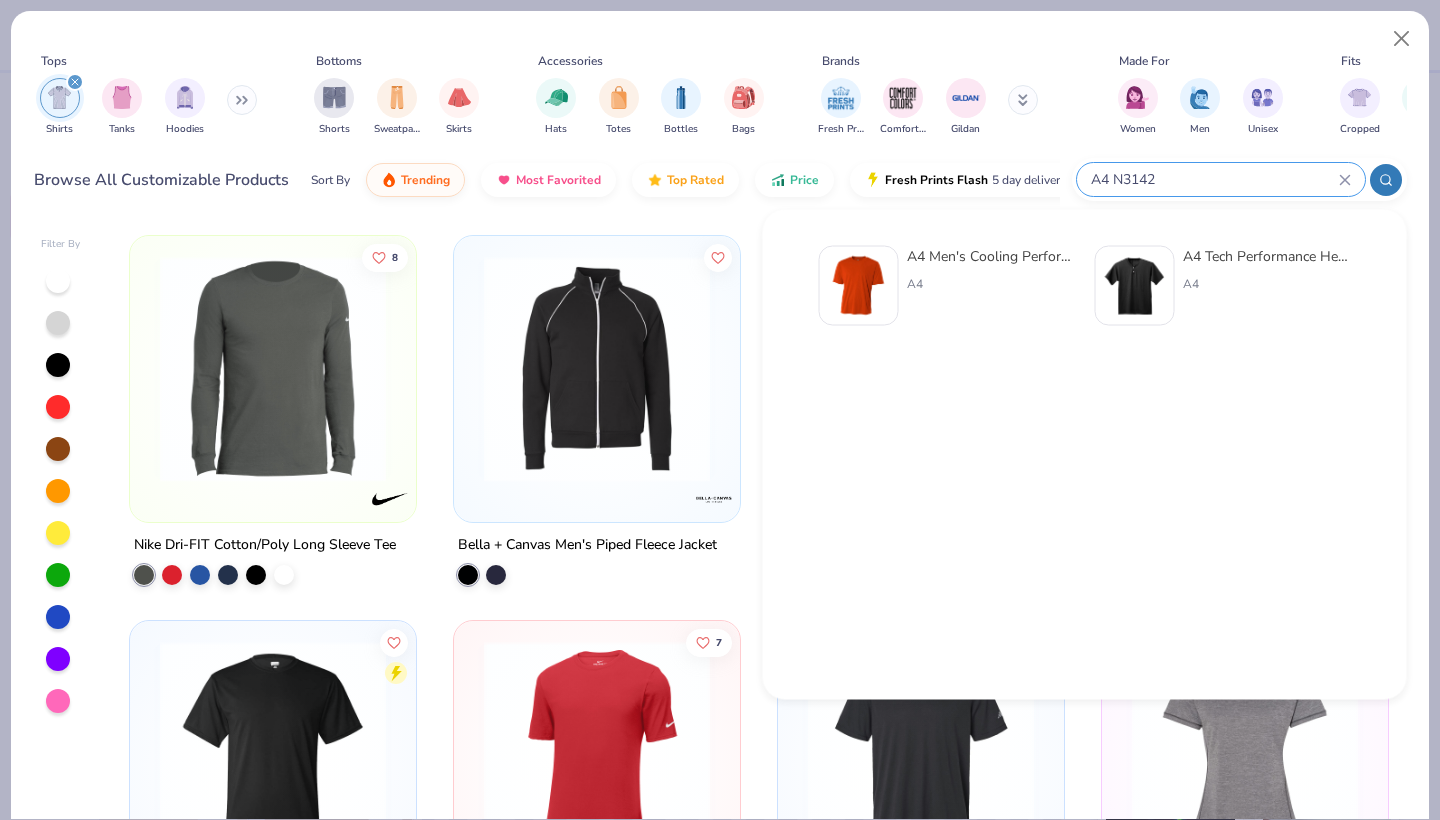 type 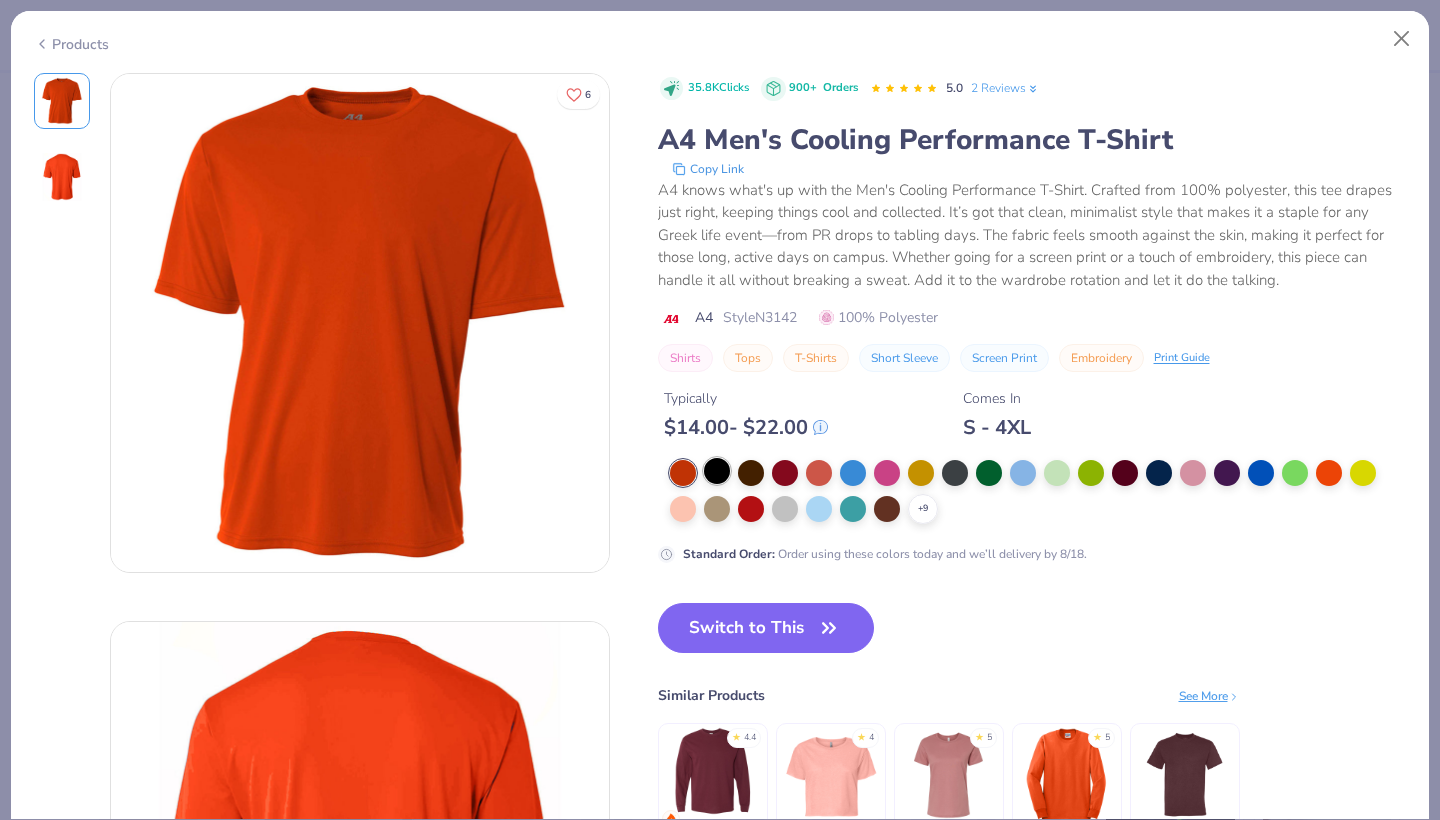 click at bounding box center (717, 471) 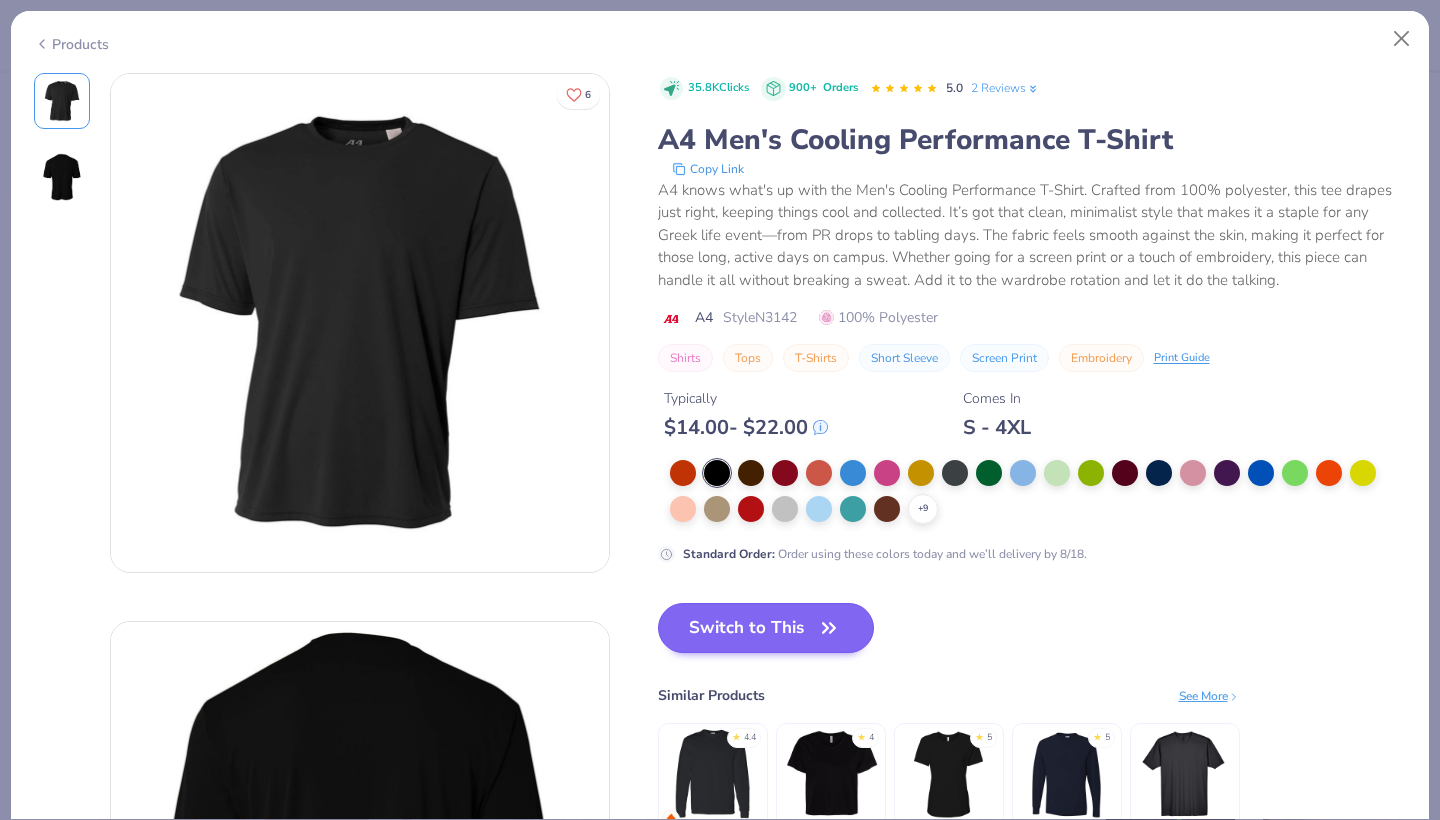 click on "Switch to This" at bounding box center [766, 628] 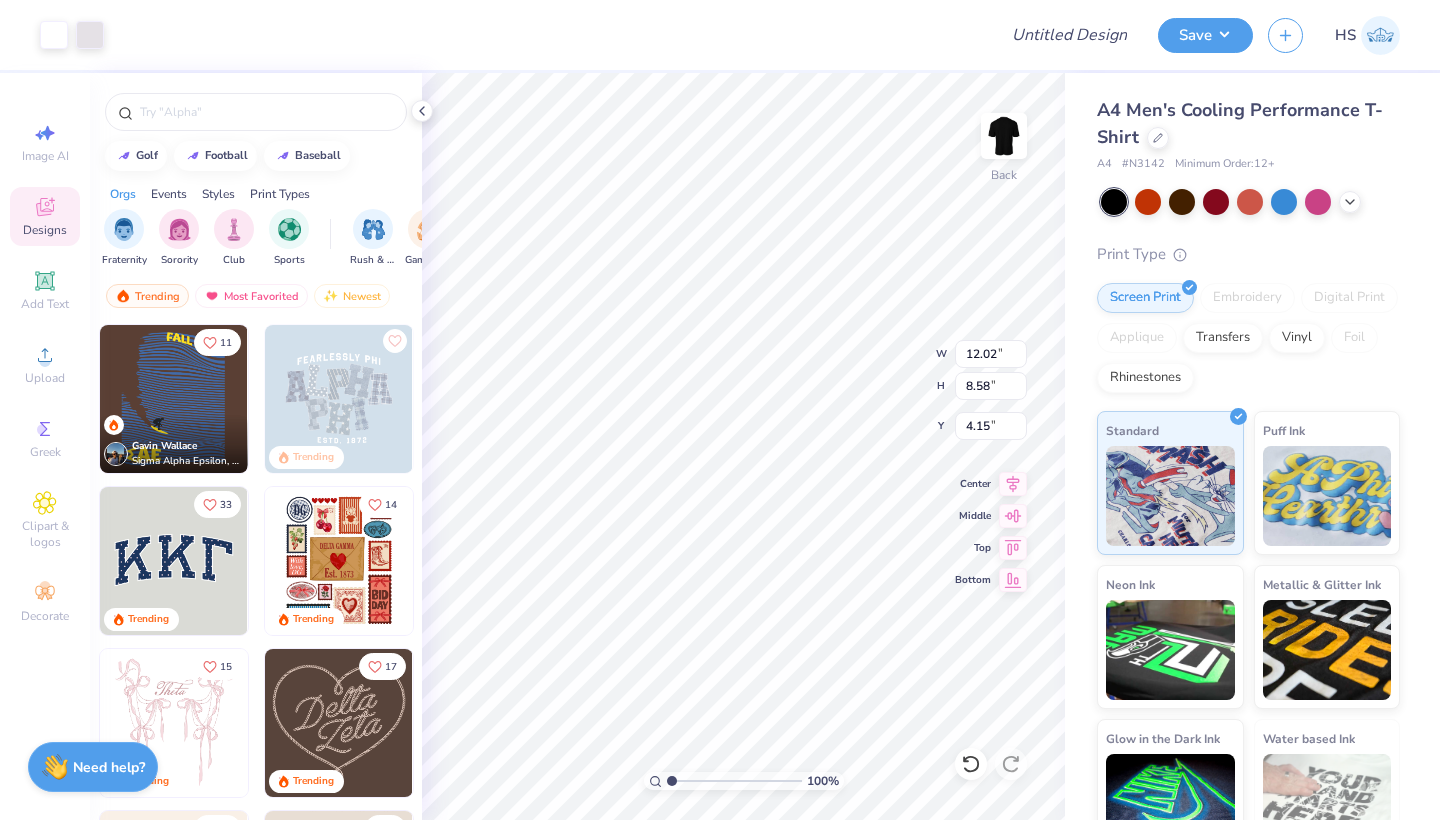 type on "12.02" 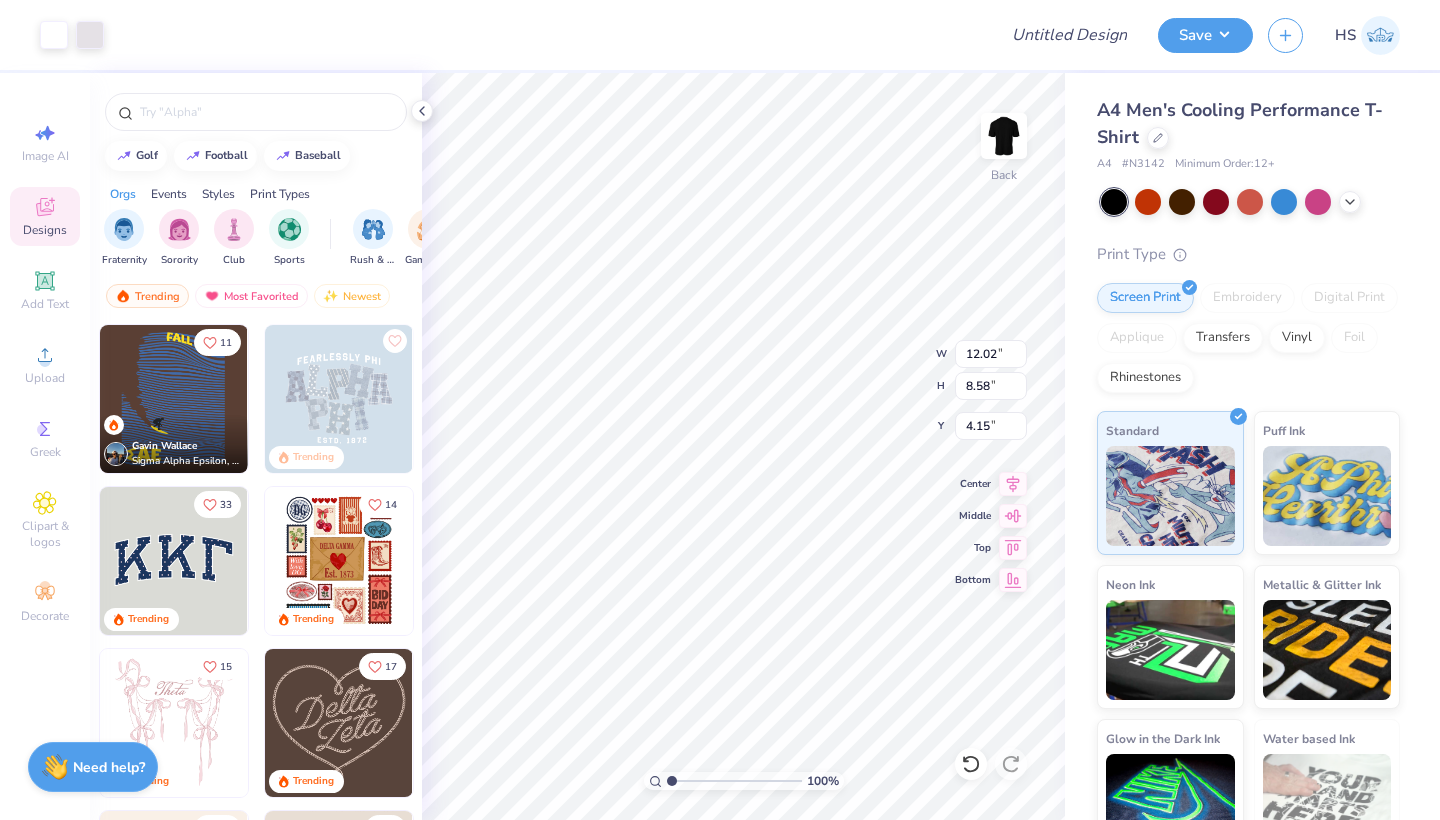 type on "8.58" 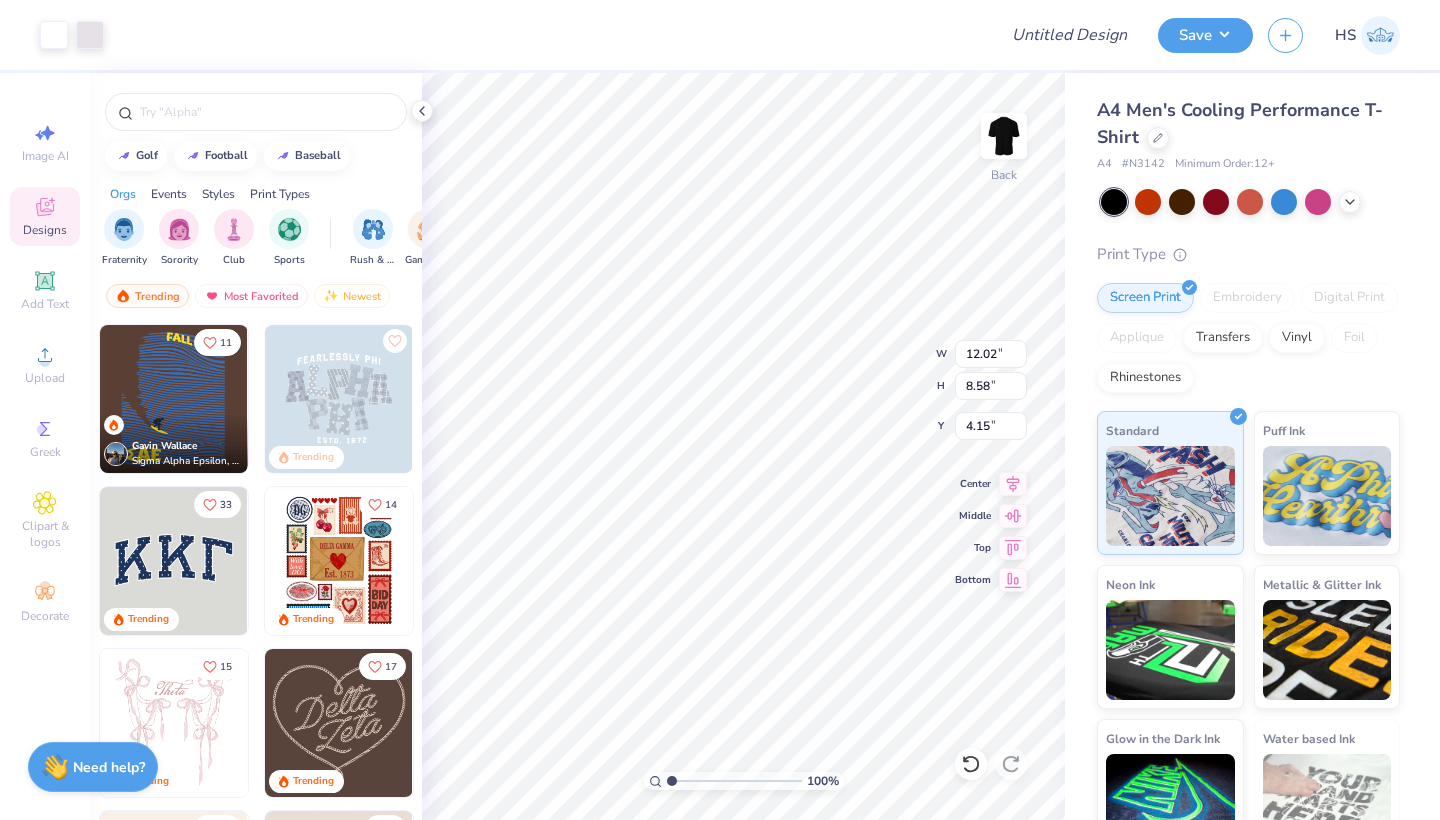 type on "2.72" 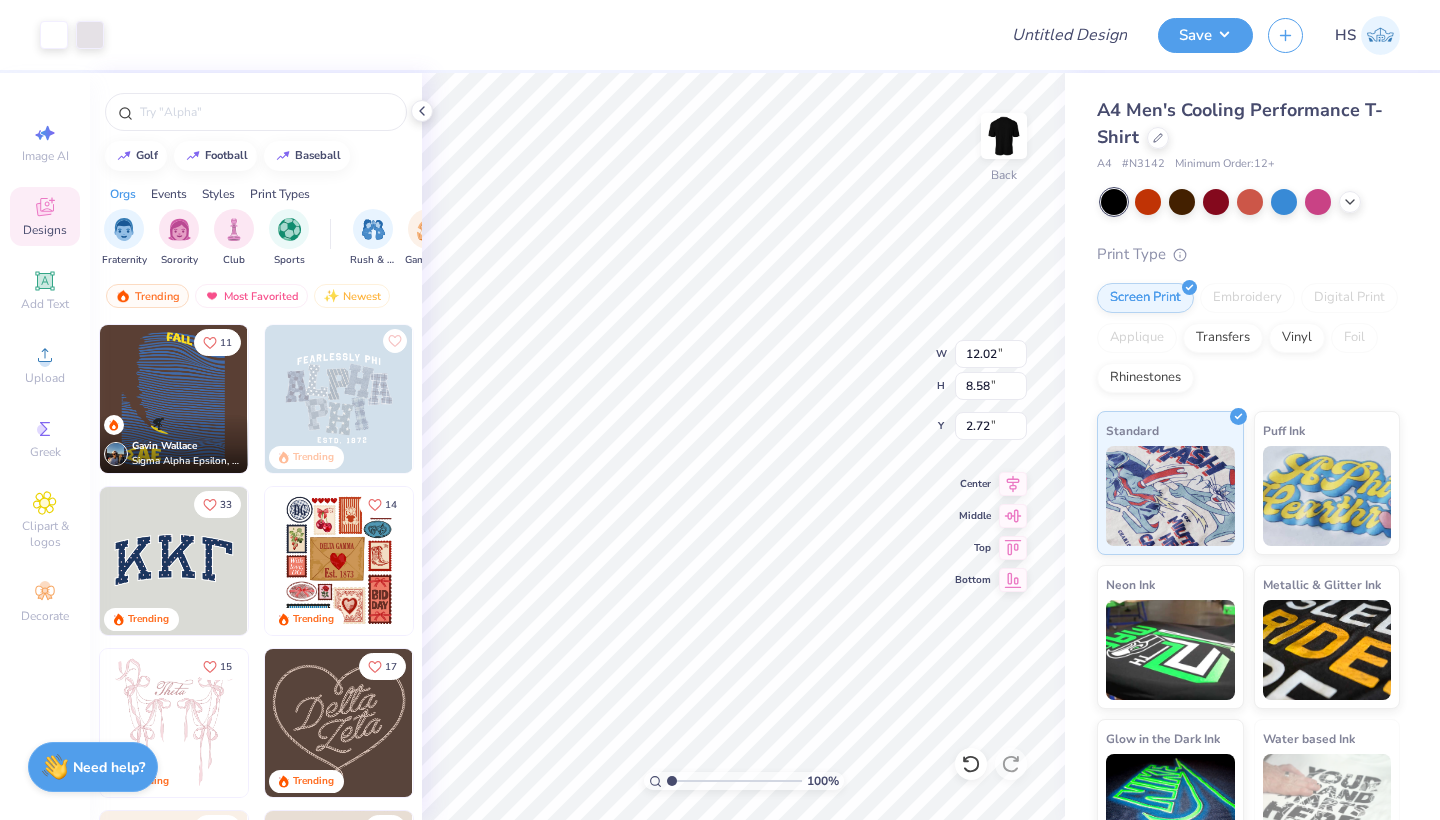 type on "11.21" 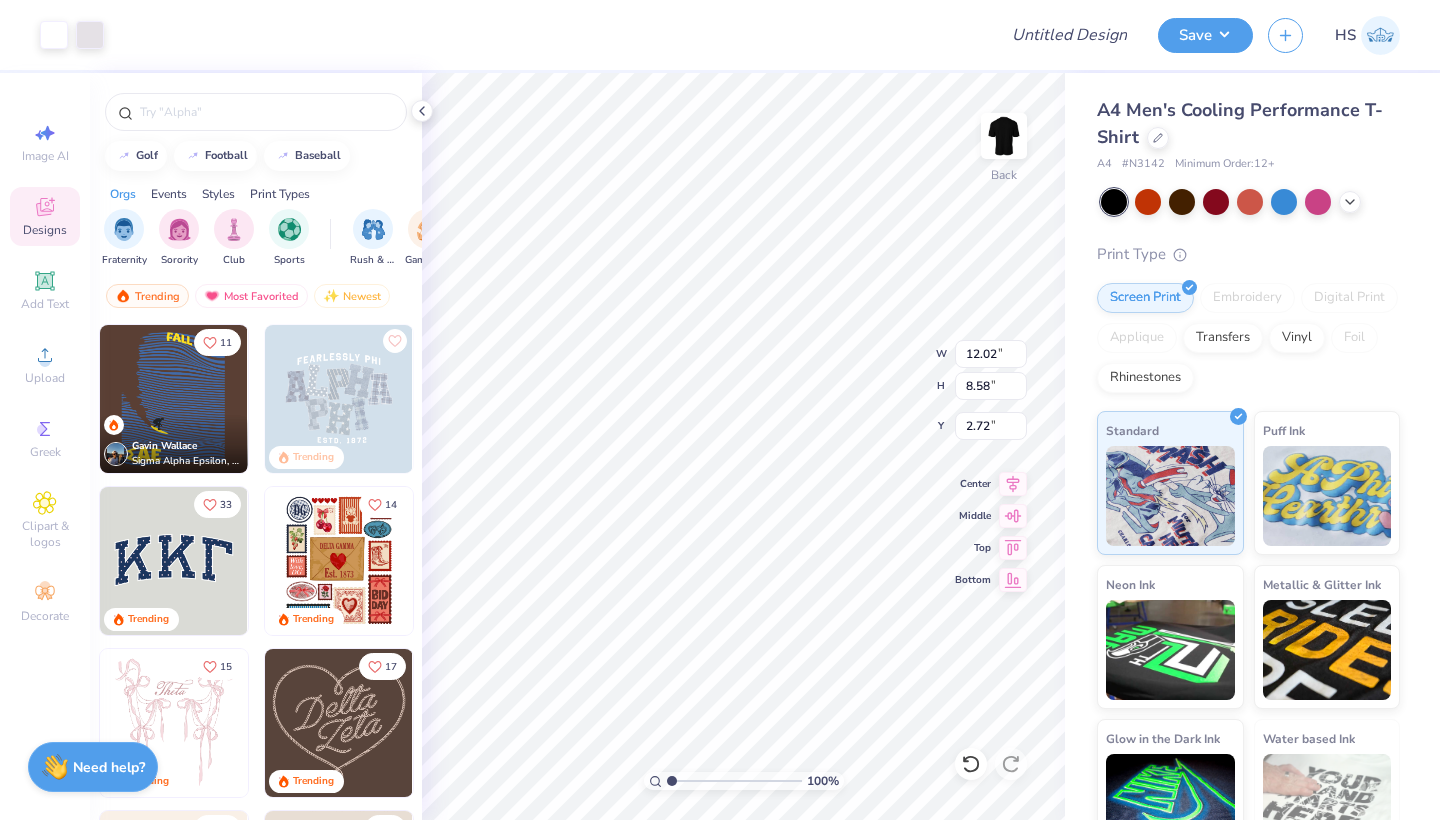 type on "8.00" 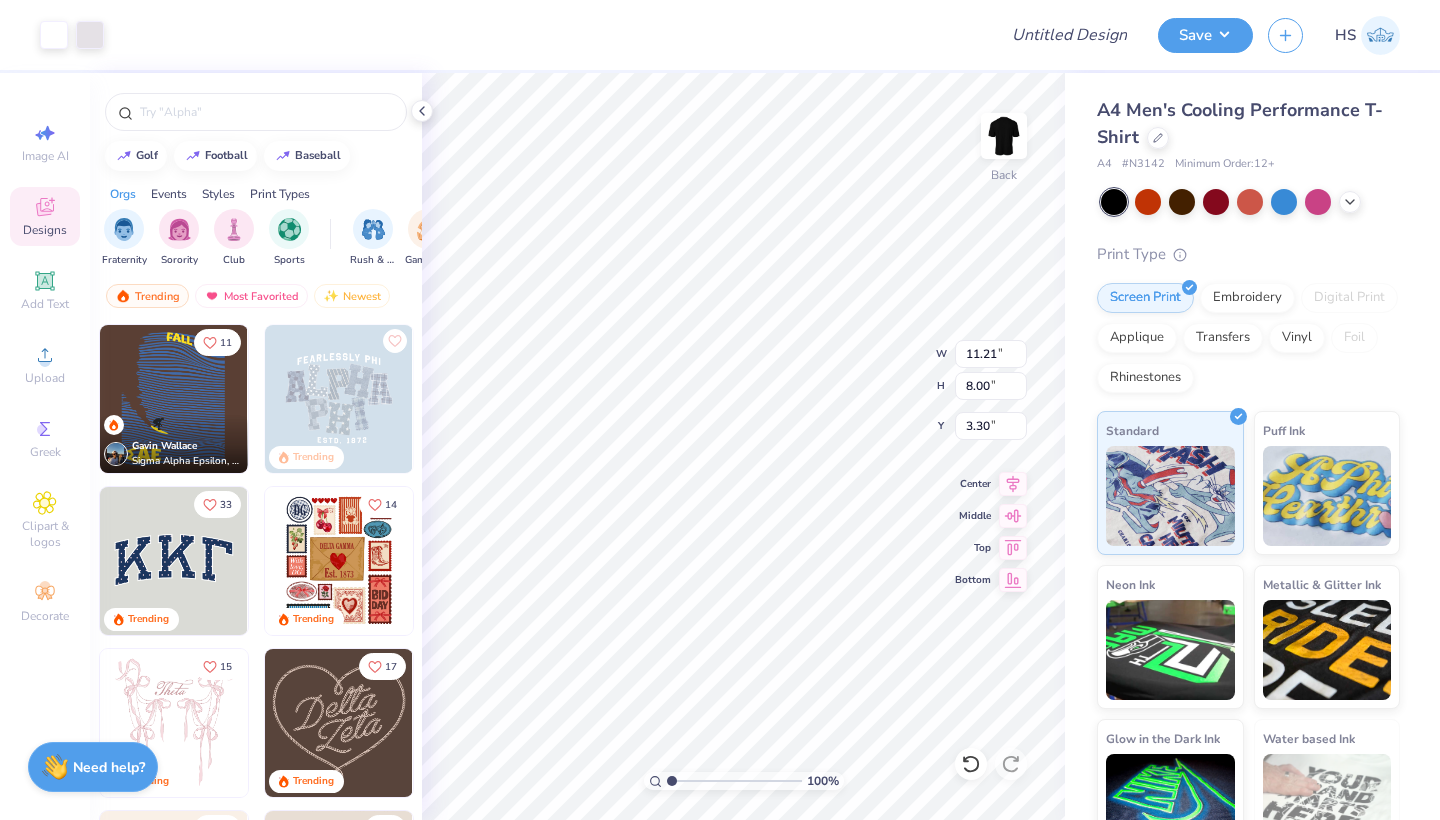 type on "3.00" 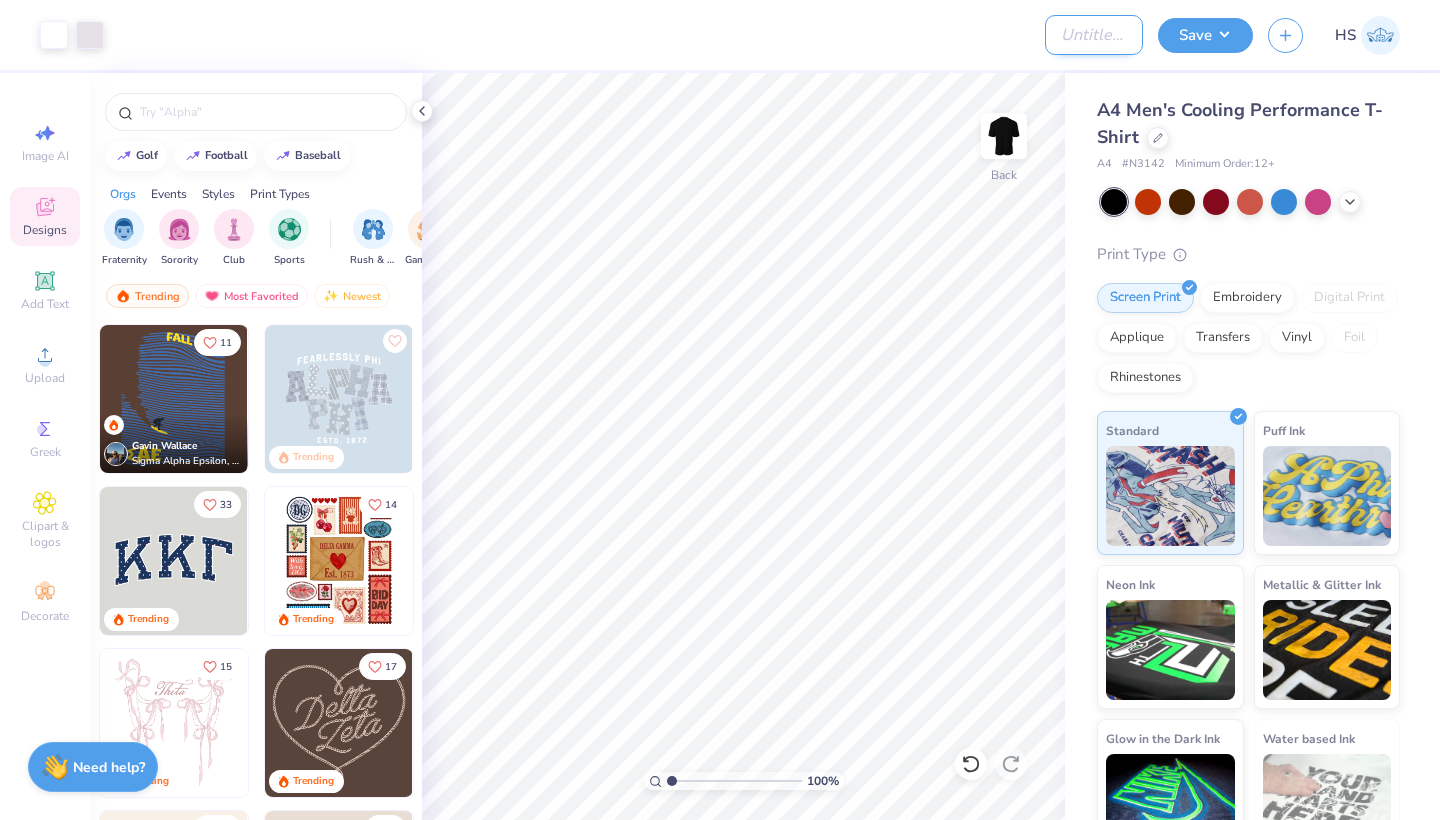 click on "Design Title" at bounding box center [1094, 35] 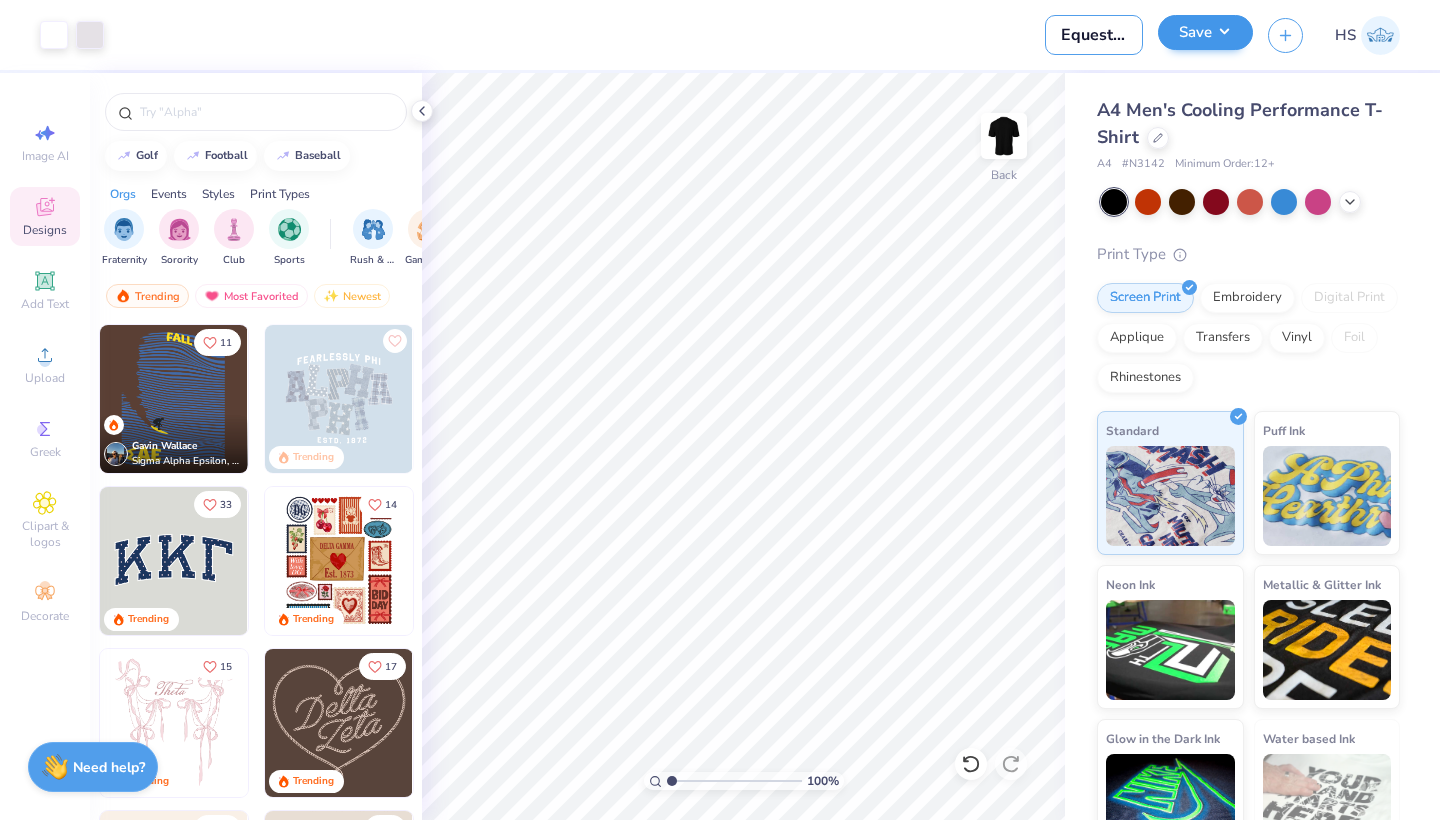 type on "Equestrian Warm Up Shirt" 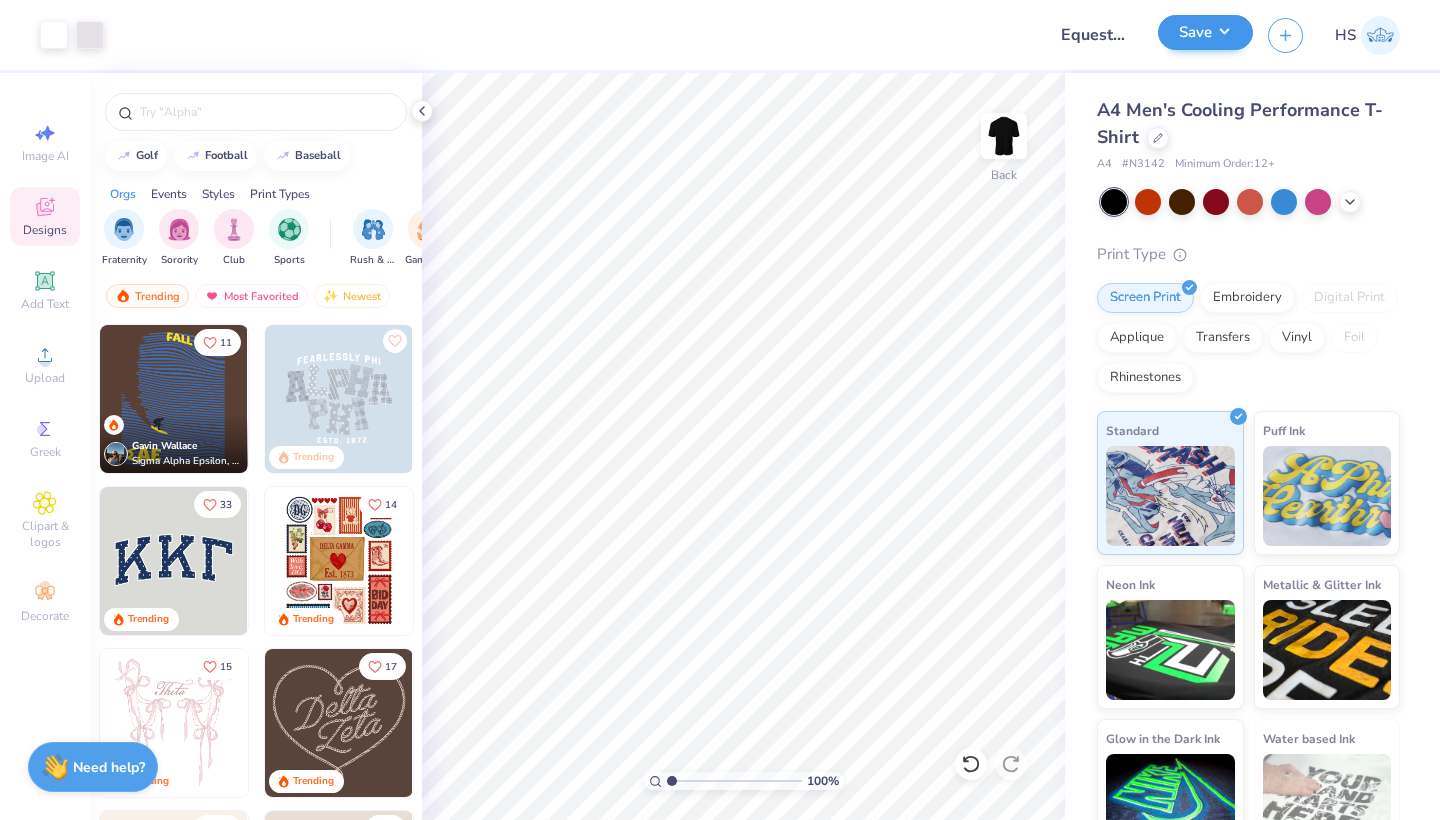 click on "Save" at bounding box center (1205, 32) 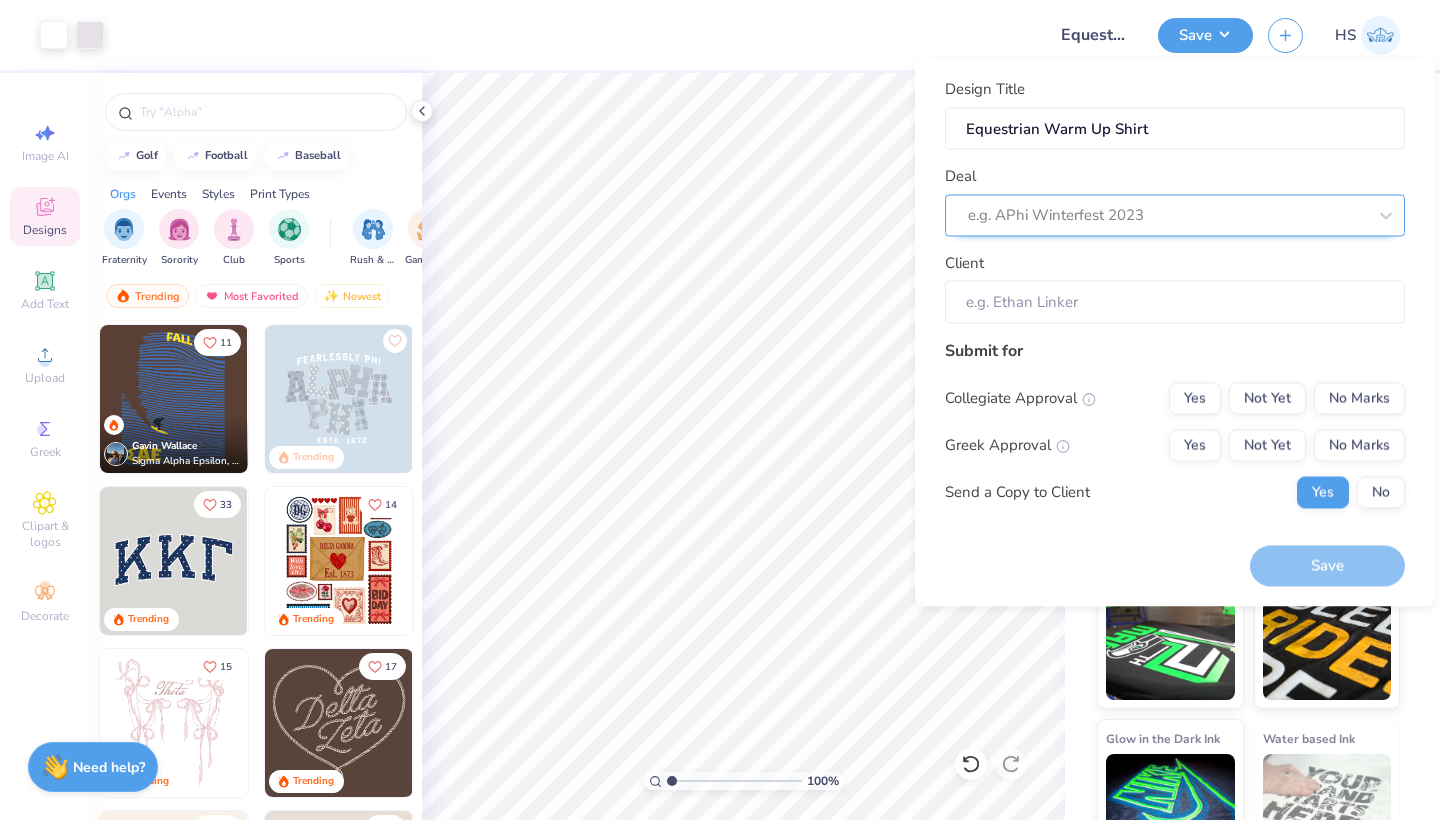 click at bounding box center (1167, 215) 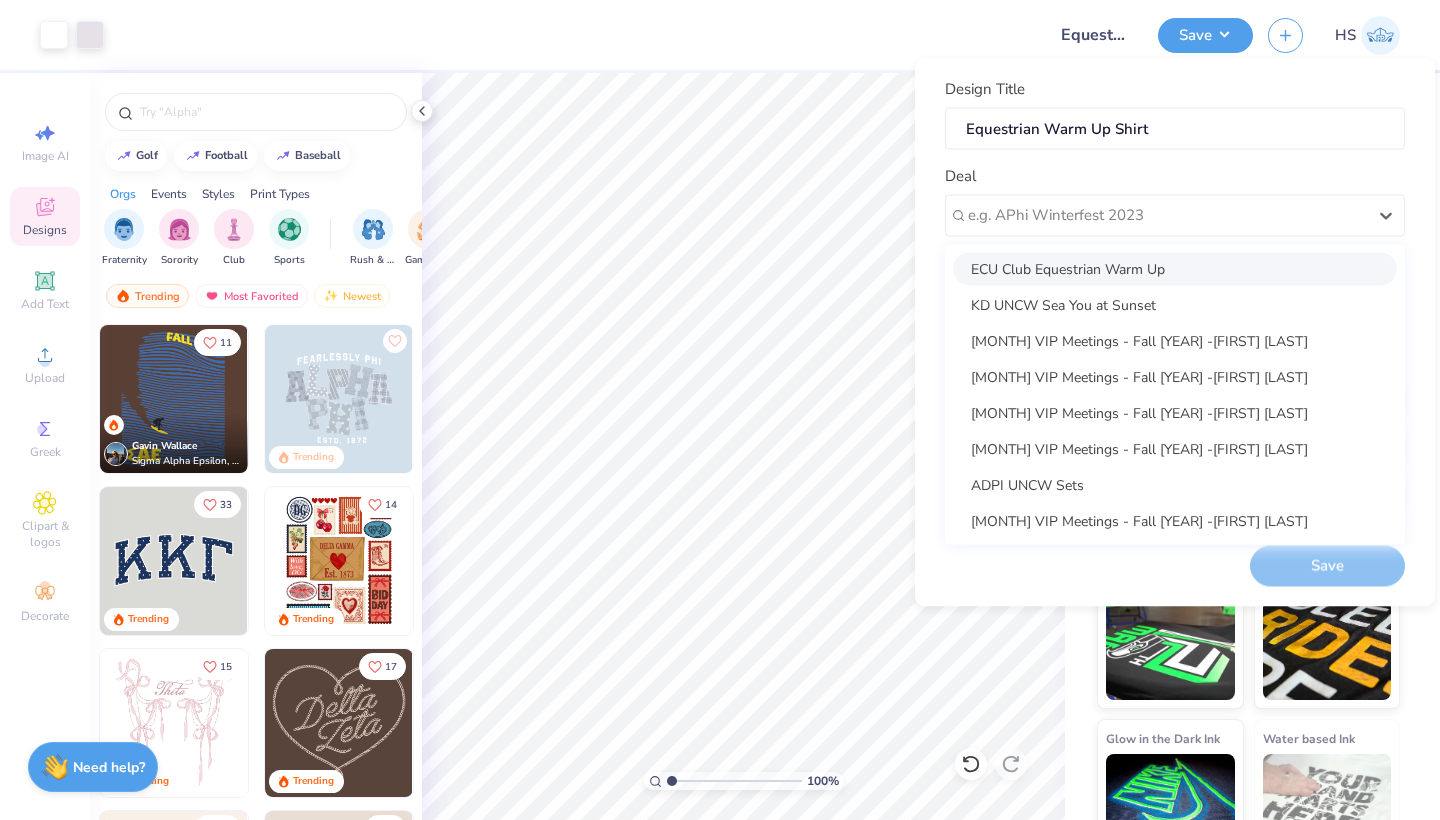 click on "ECU Club Equestrian Warm Up" at bounding box center [1175, 268] 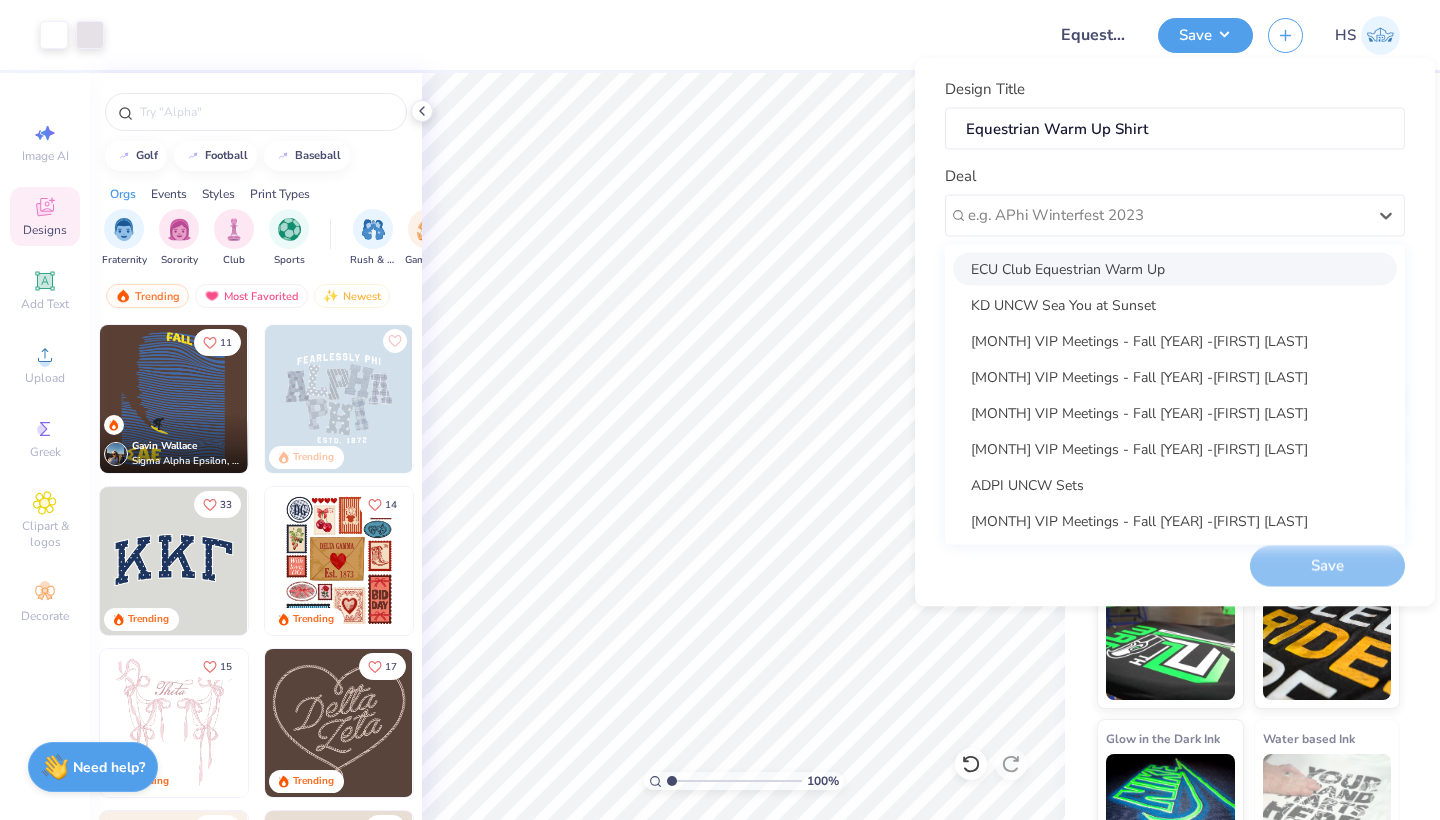 type on "[FIRST] [LAST]" 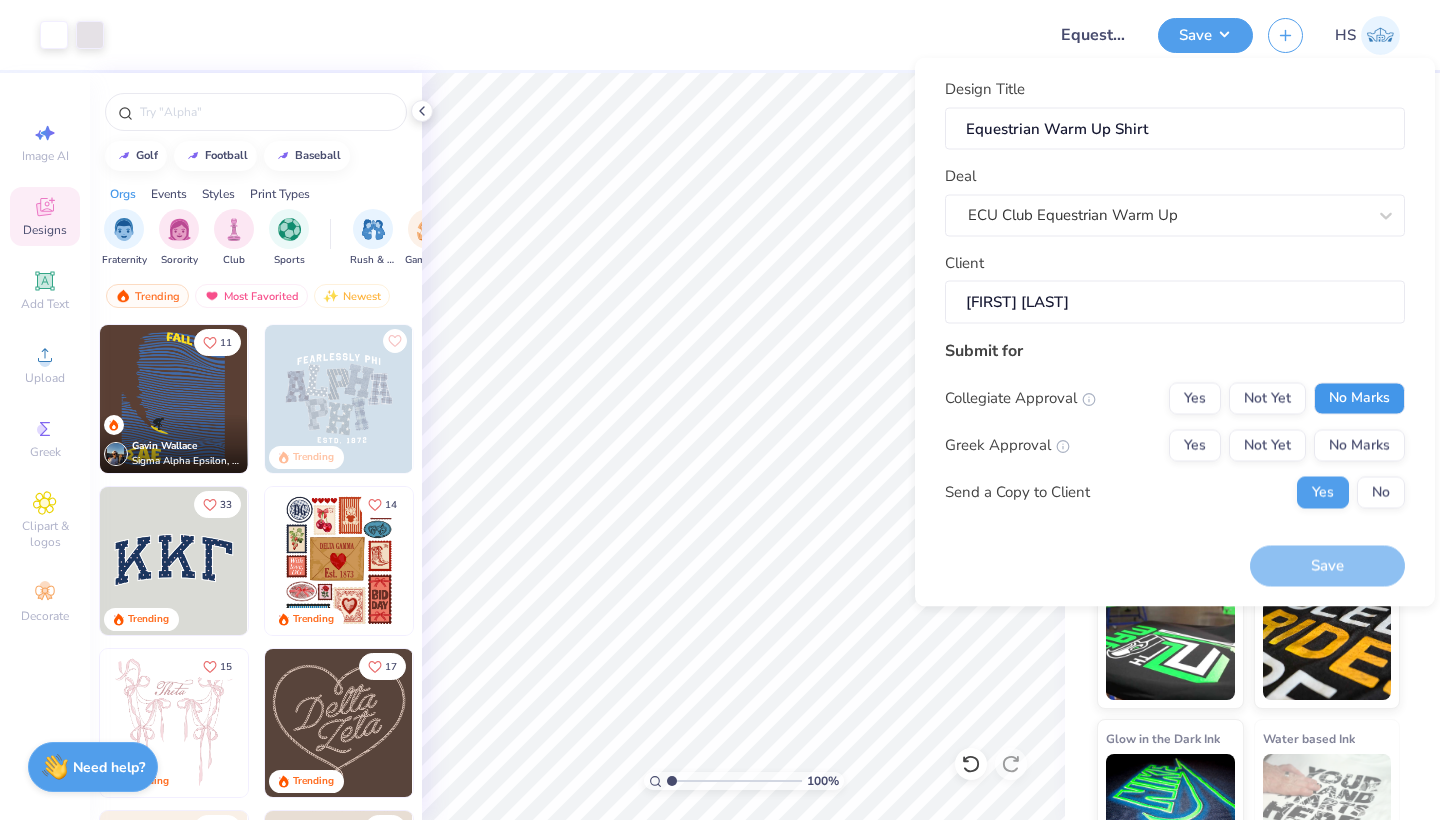 click on "No Marks" at bounding box center [1359, 398] 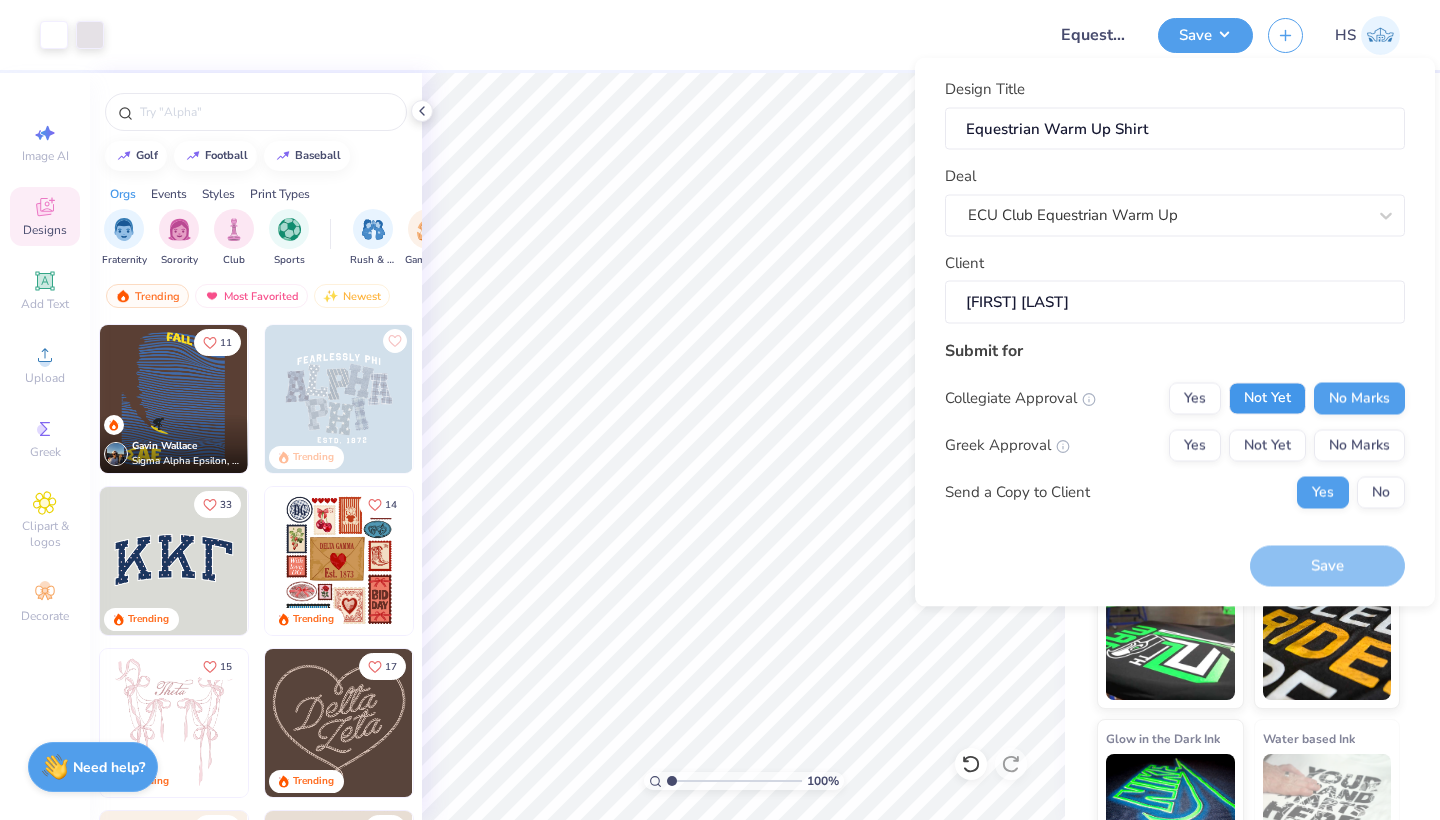 click on "Not Yet" at bounding box center (1267, 398) 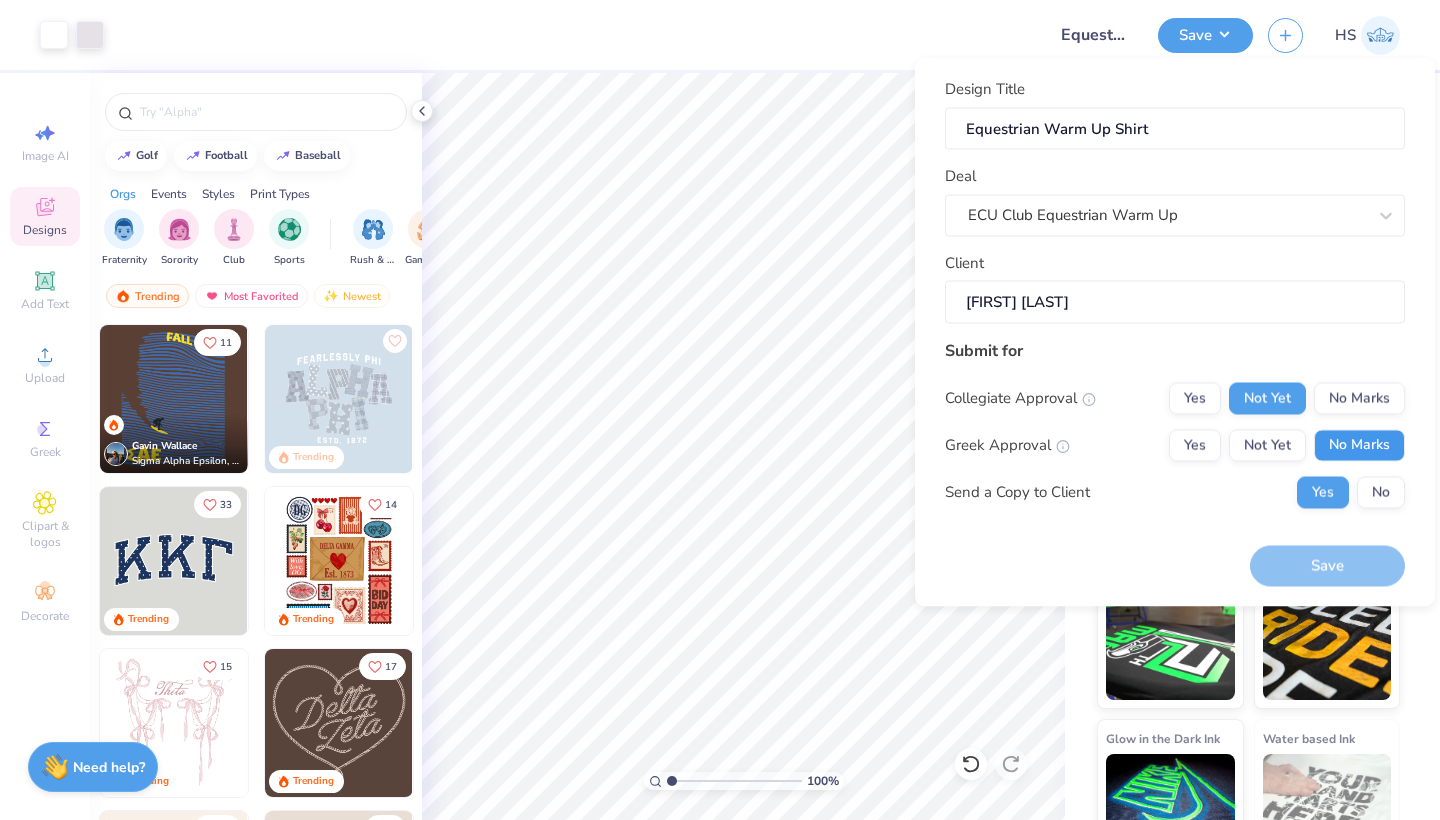 click on "No Marks" at bounding box center [1359, 445] 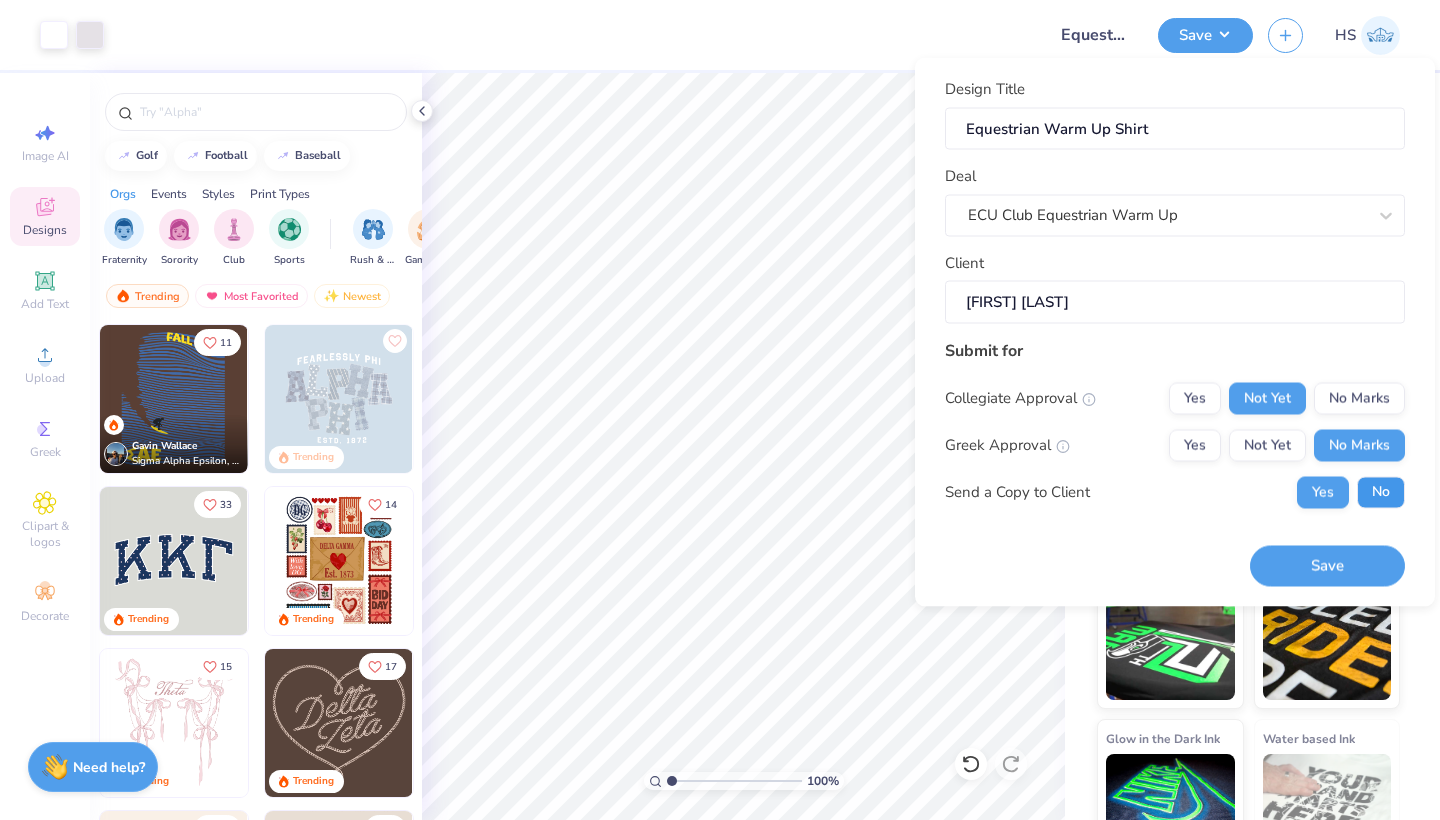 click on "No" at bounding box center [1381, 492] 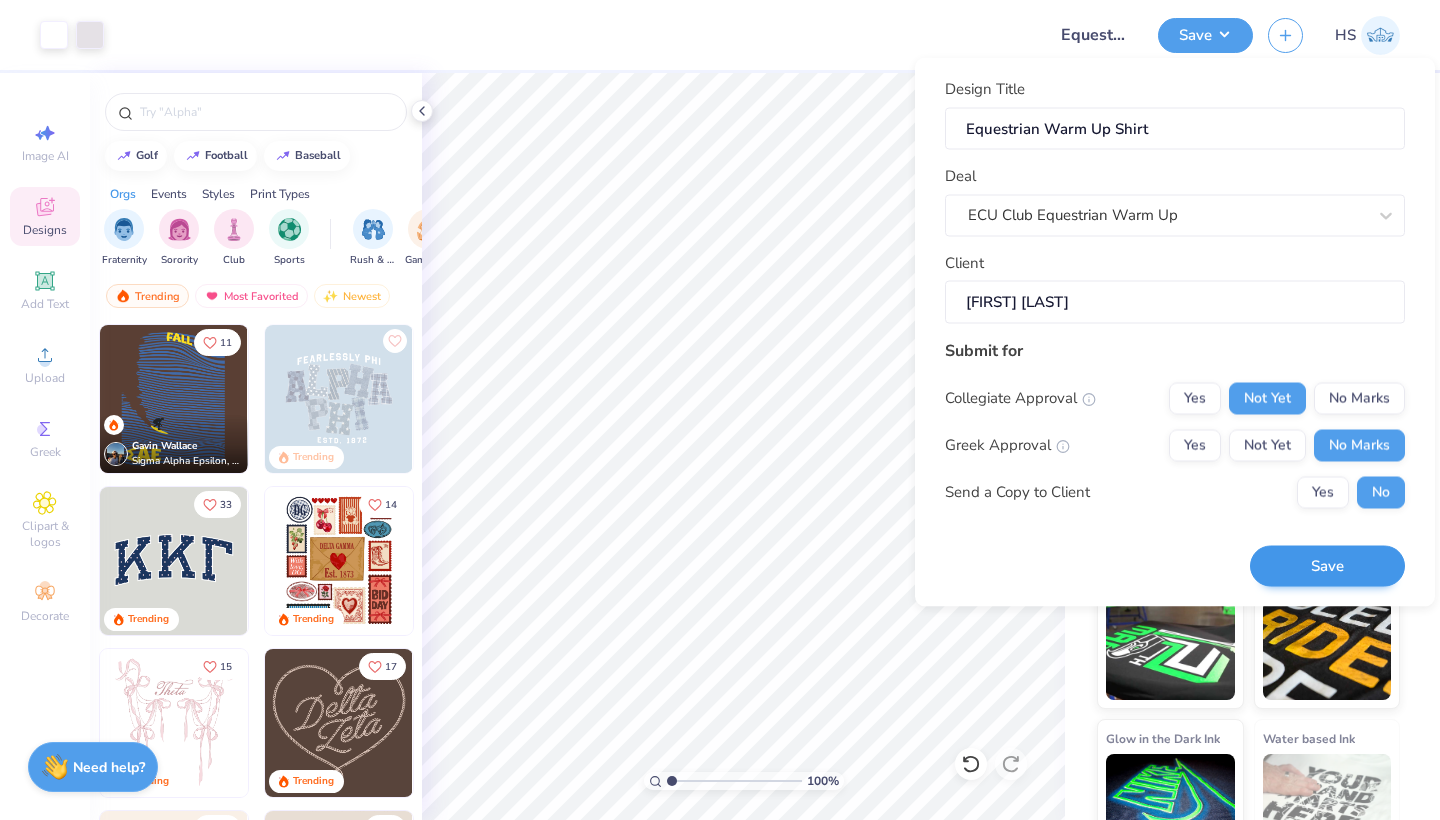 click on "Save" at bounding box center (1327, 566) 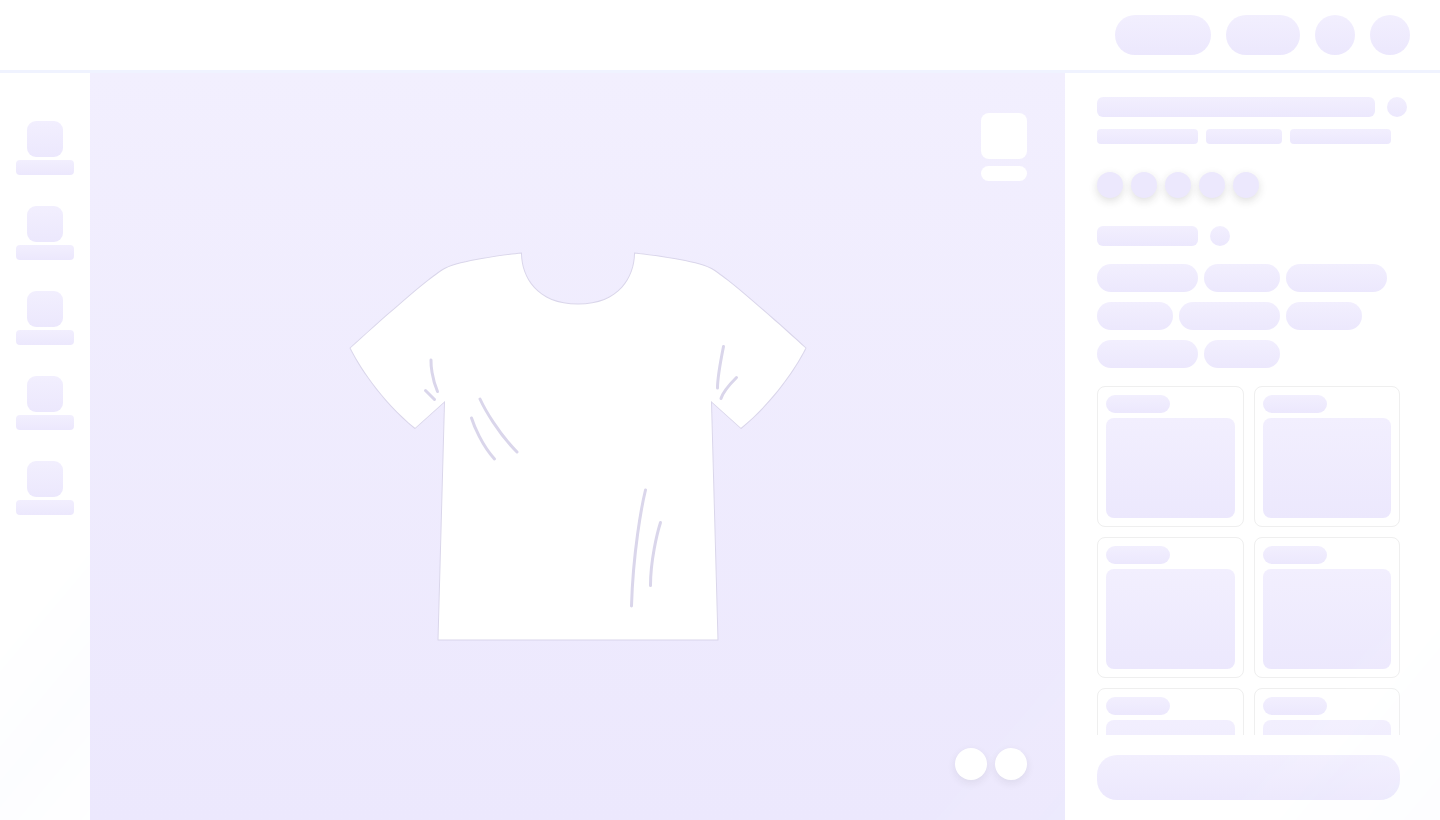 scroll, scrollTop: 0, scrollLeft: 0, axis: both 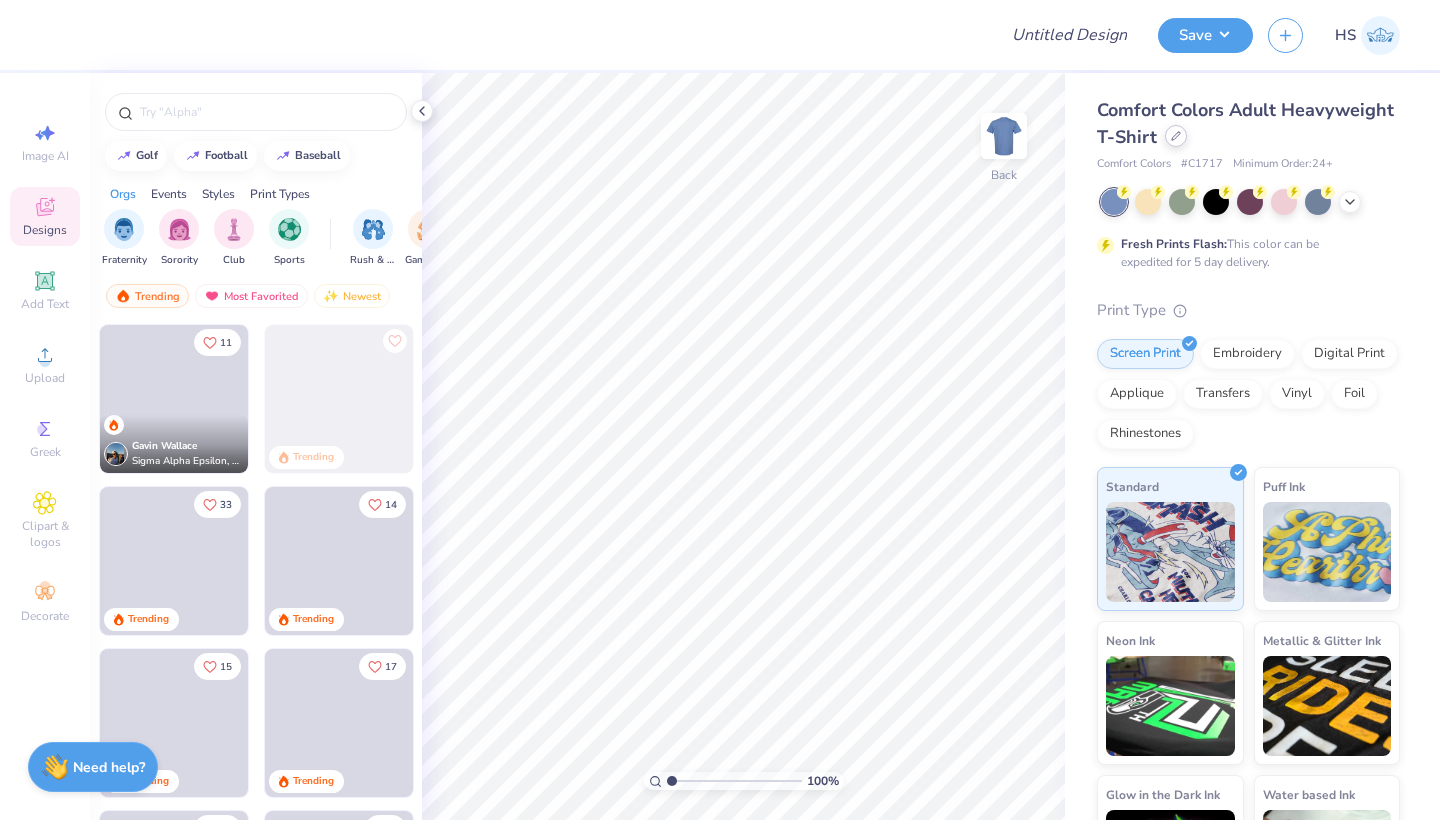 click 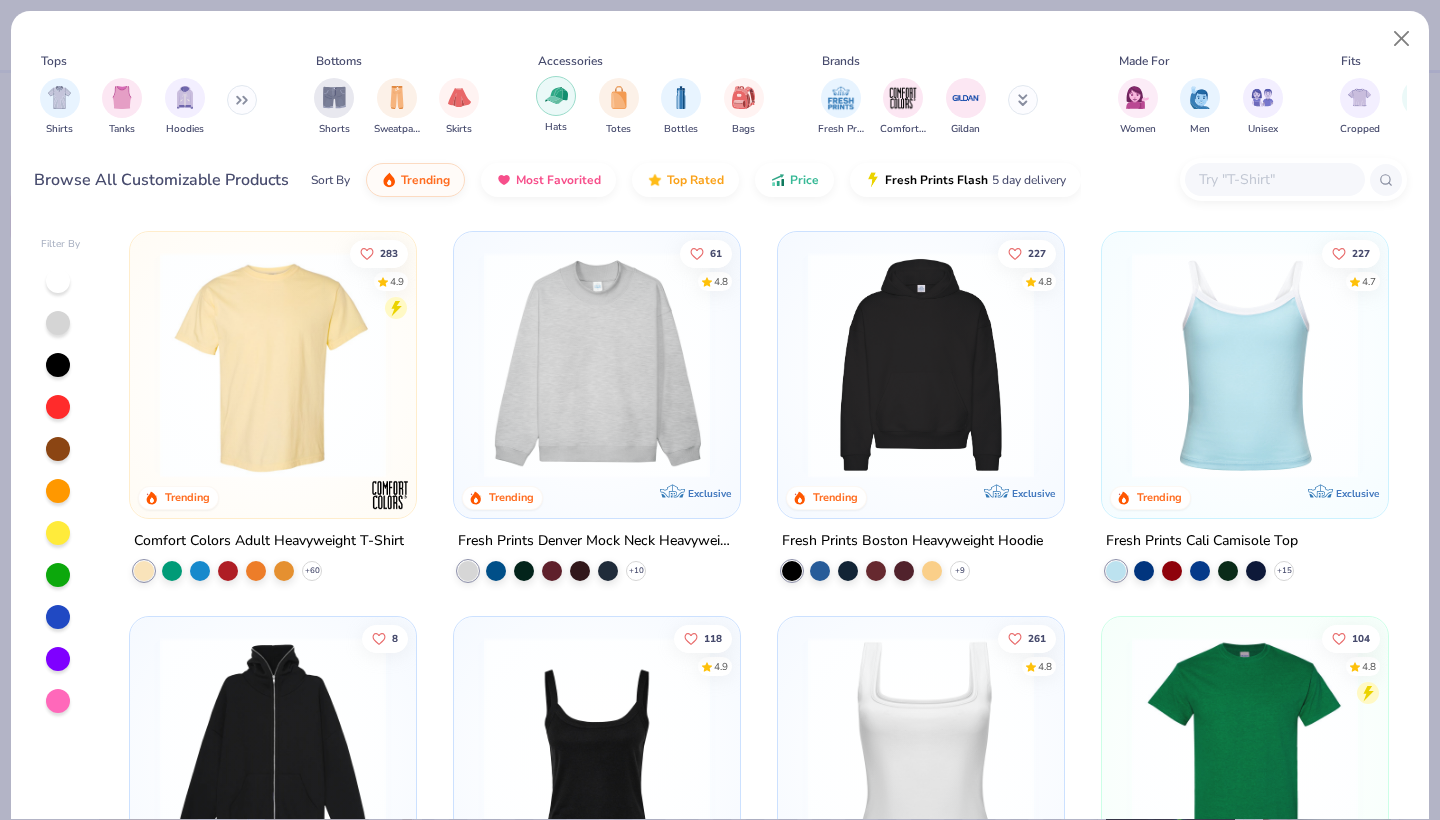 click at bounding box center [556, 95] 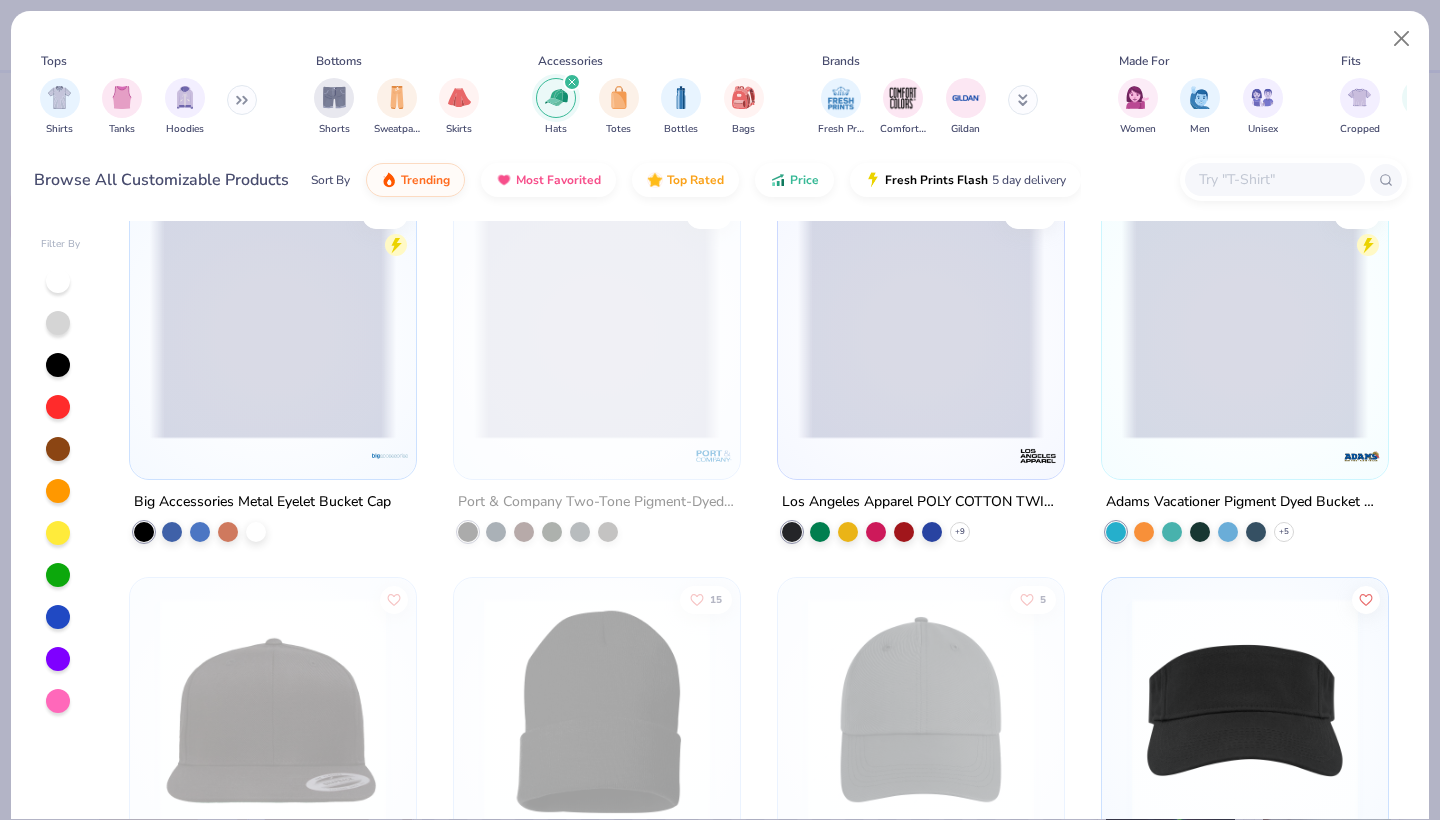 scroll, scrollTop: 1435, scrollLeft: 0, axis: vertical 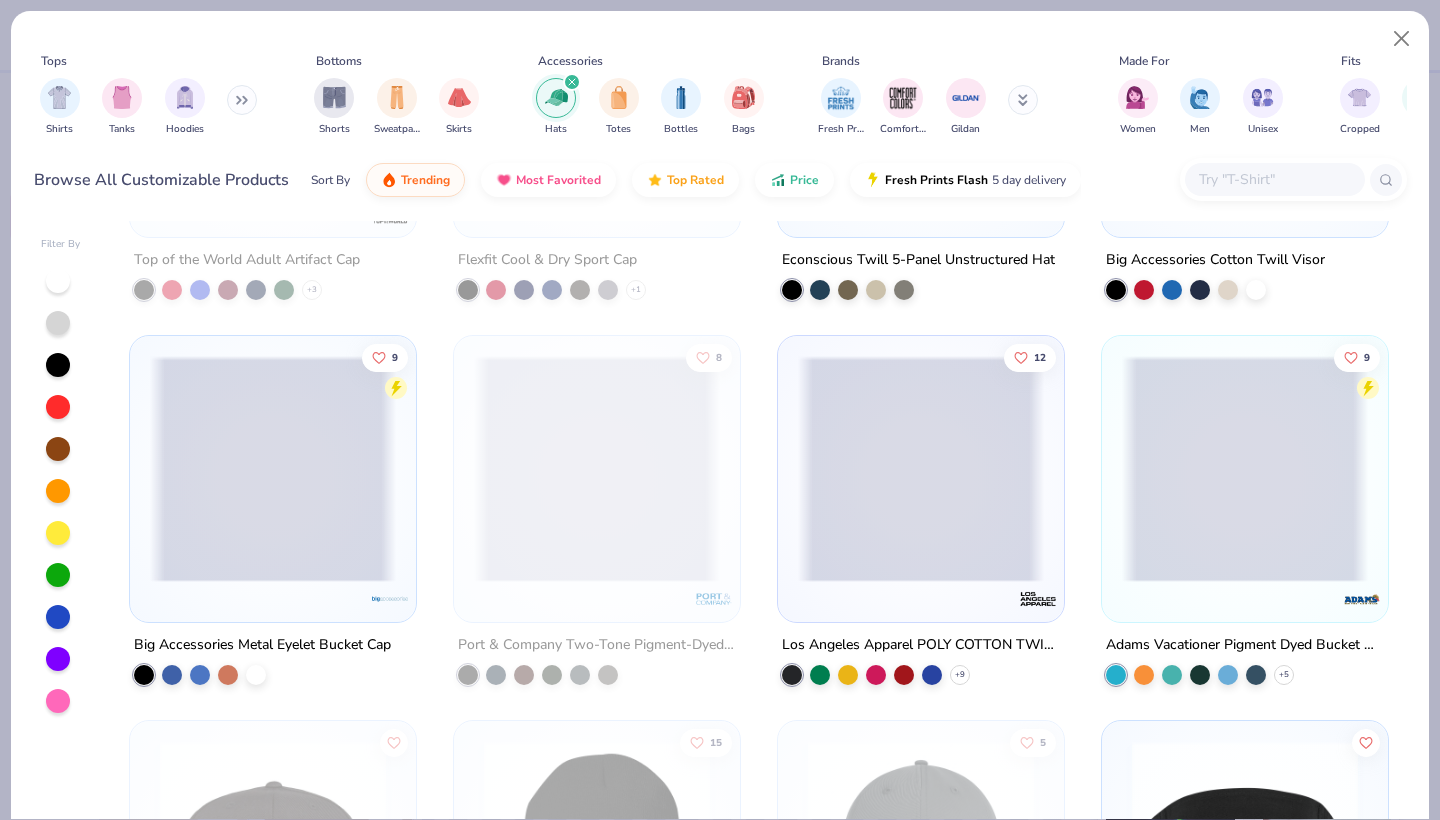 click at bounding box center (921, 469) 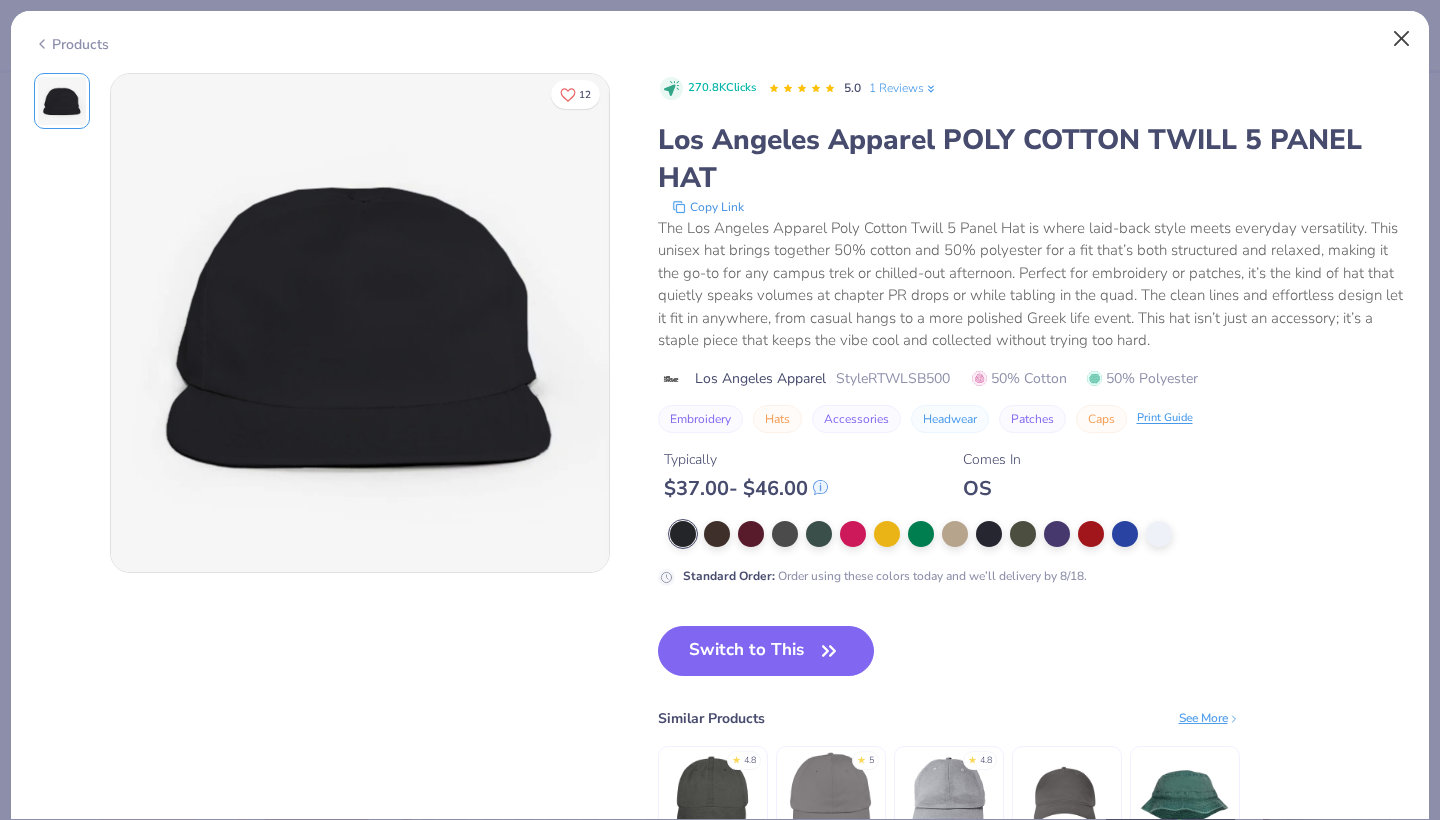 click at bounding box center [1402, 39] 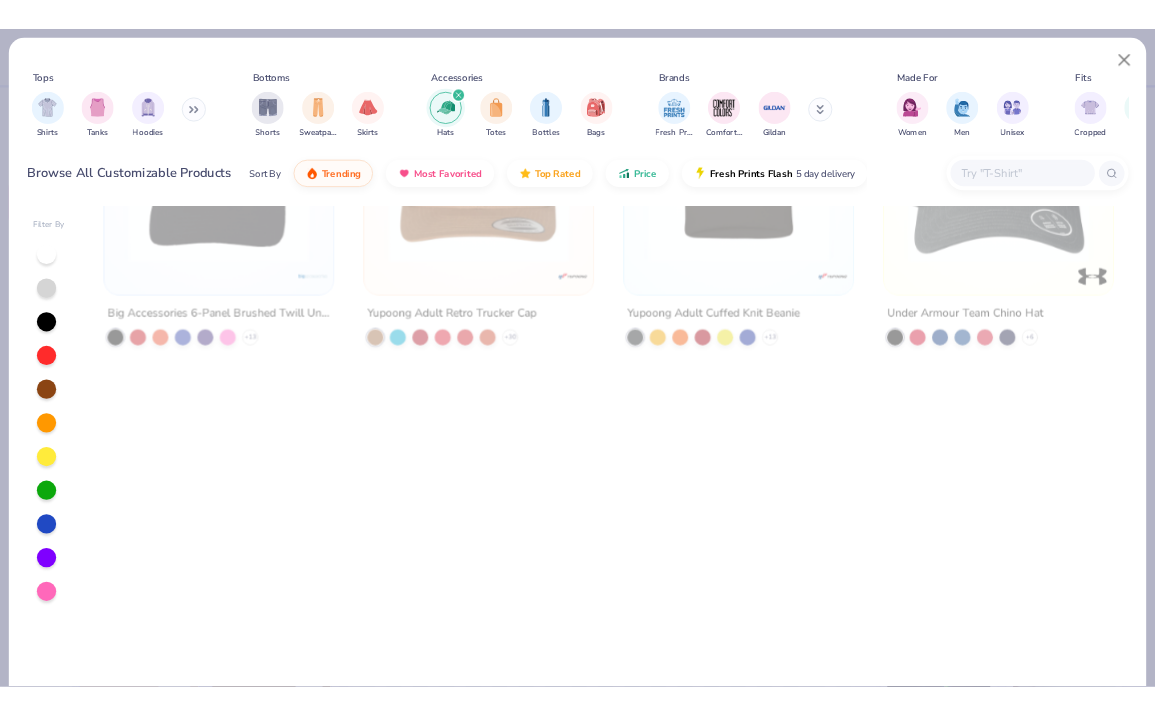 scroll, scrollTop: 0, scrollLeft: 0, axis: both 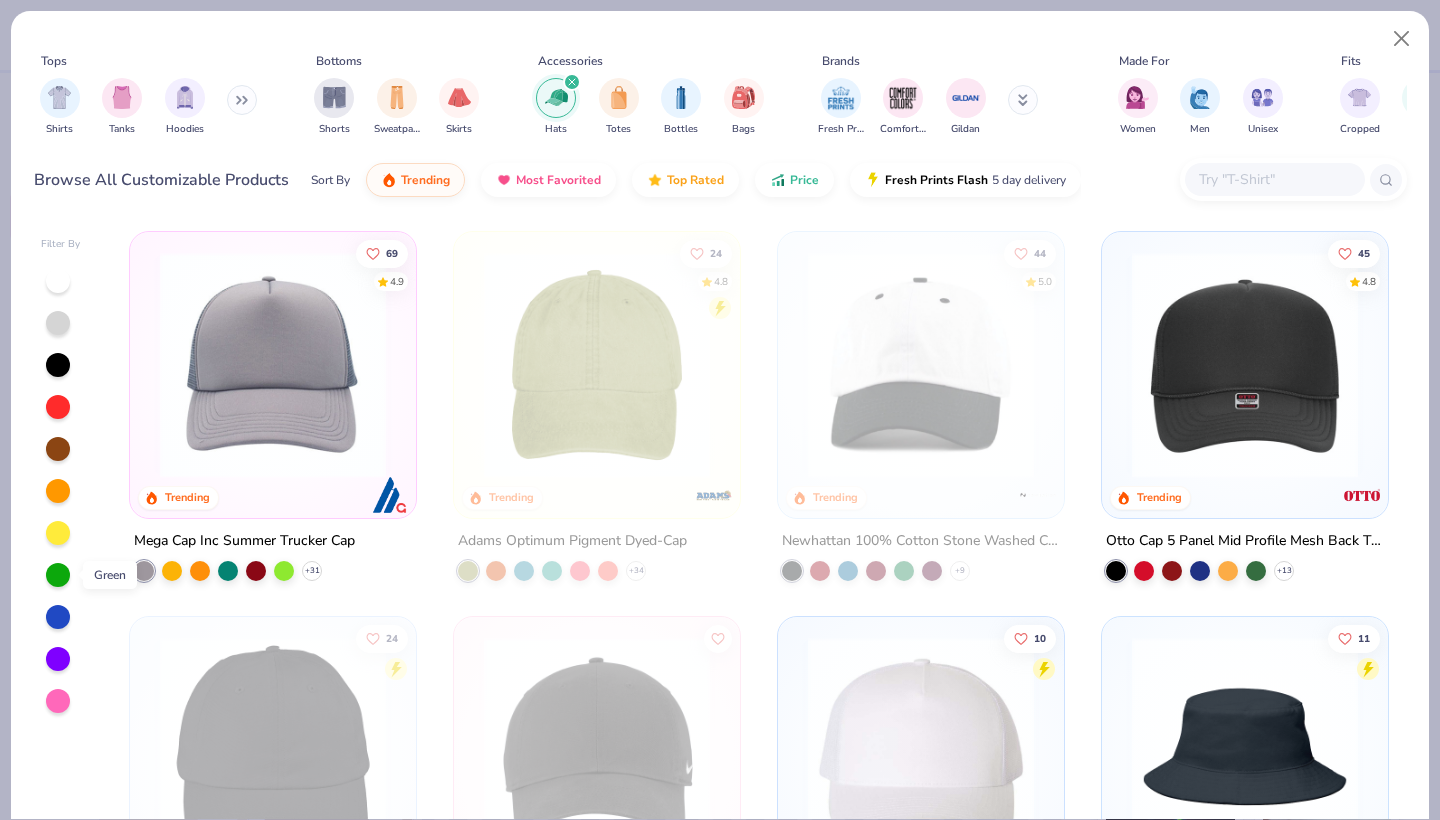click at bounding box center [58, 575] 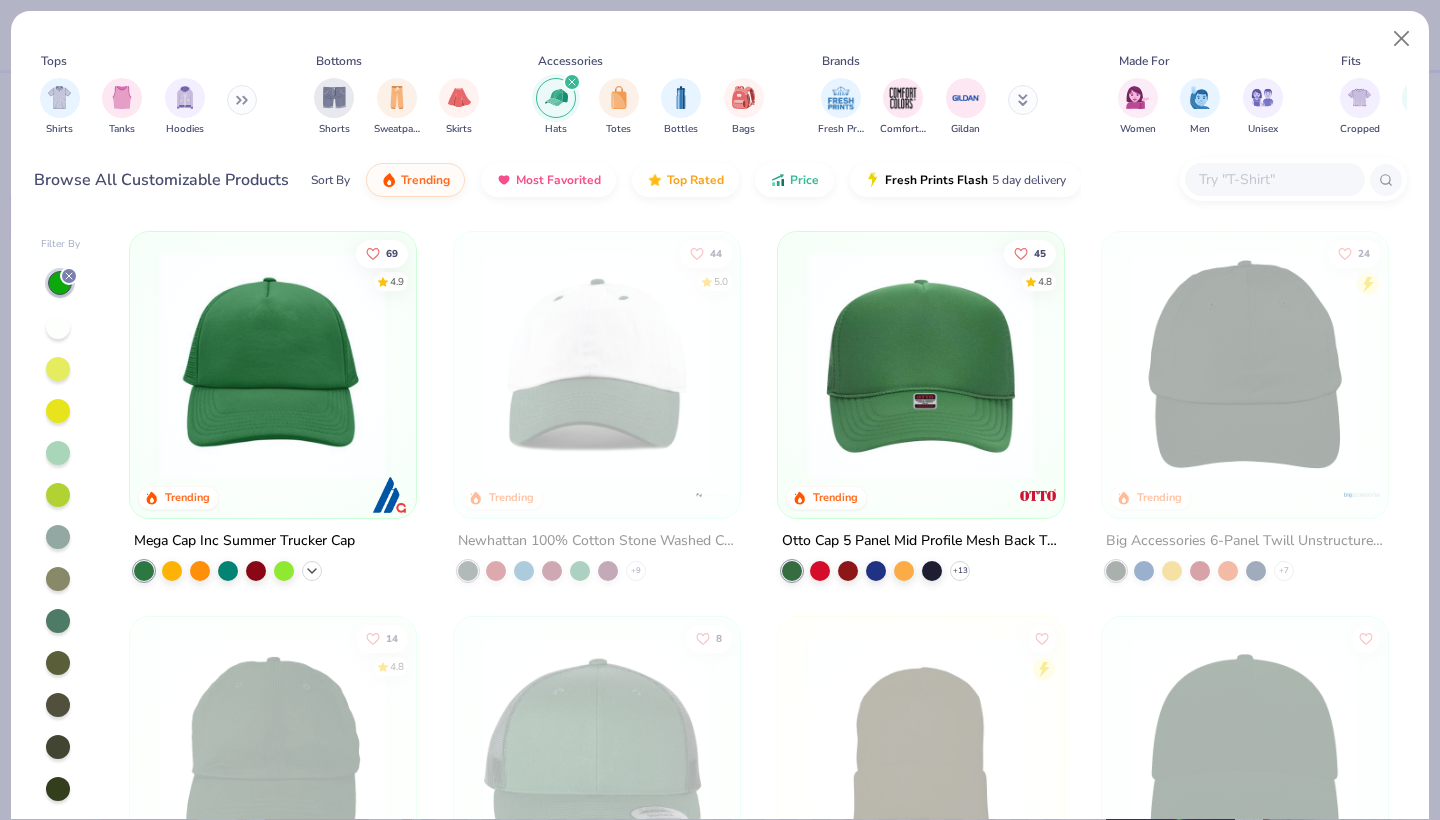 click 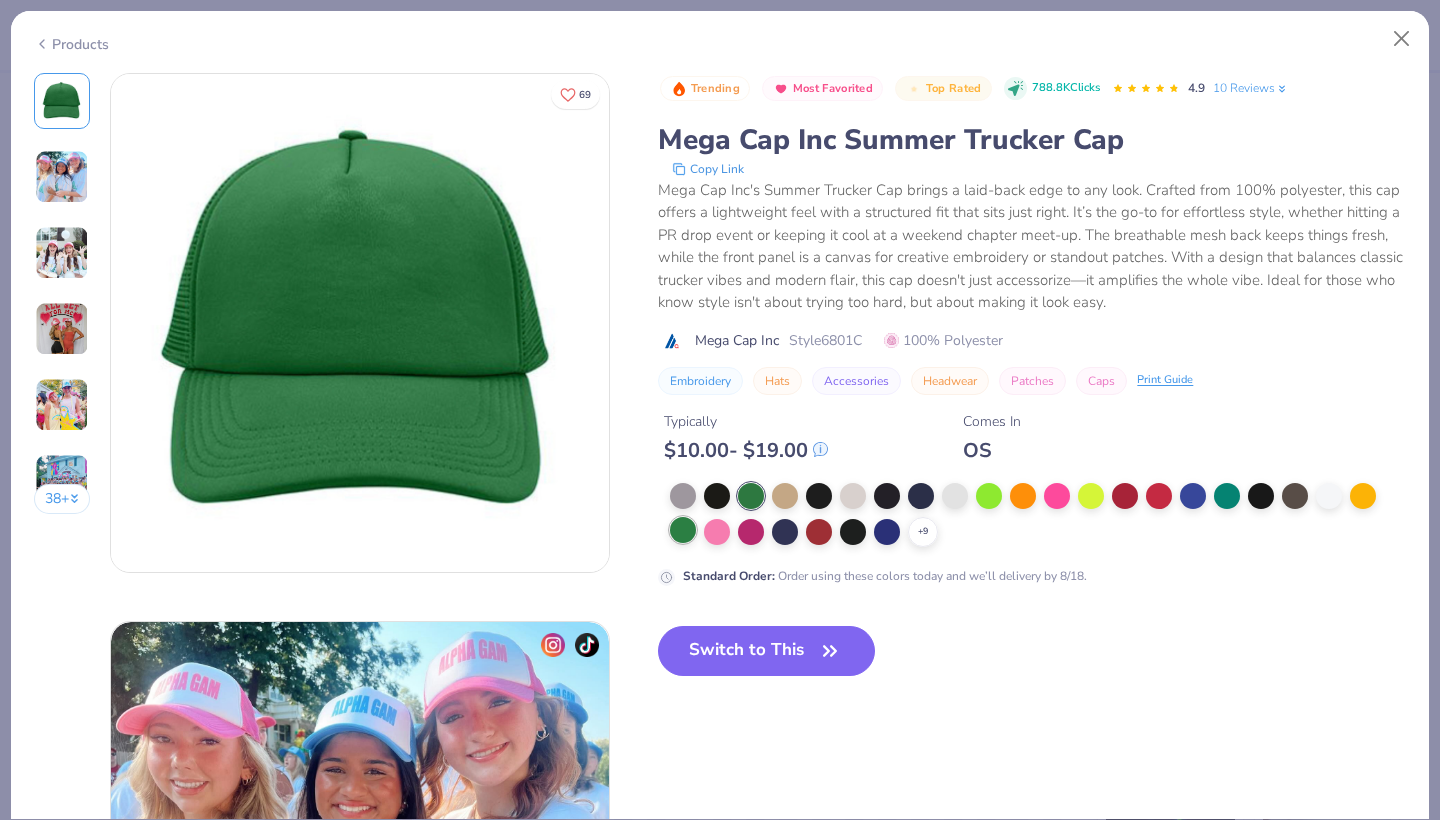 click at bounding box center [683, 530] 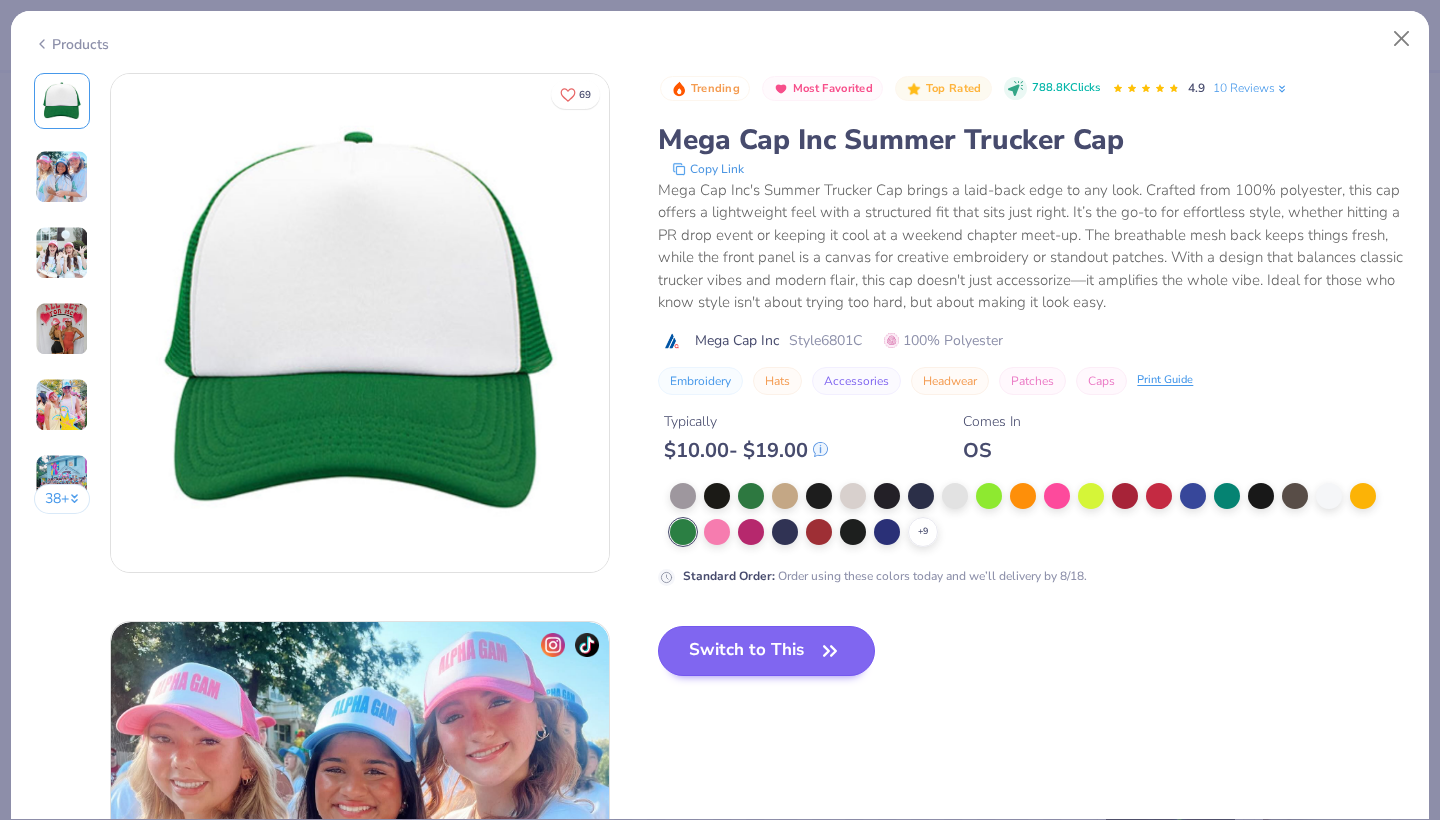 click on "Switch to This" at bounding box center [766, 651] 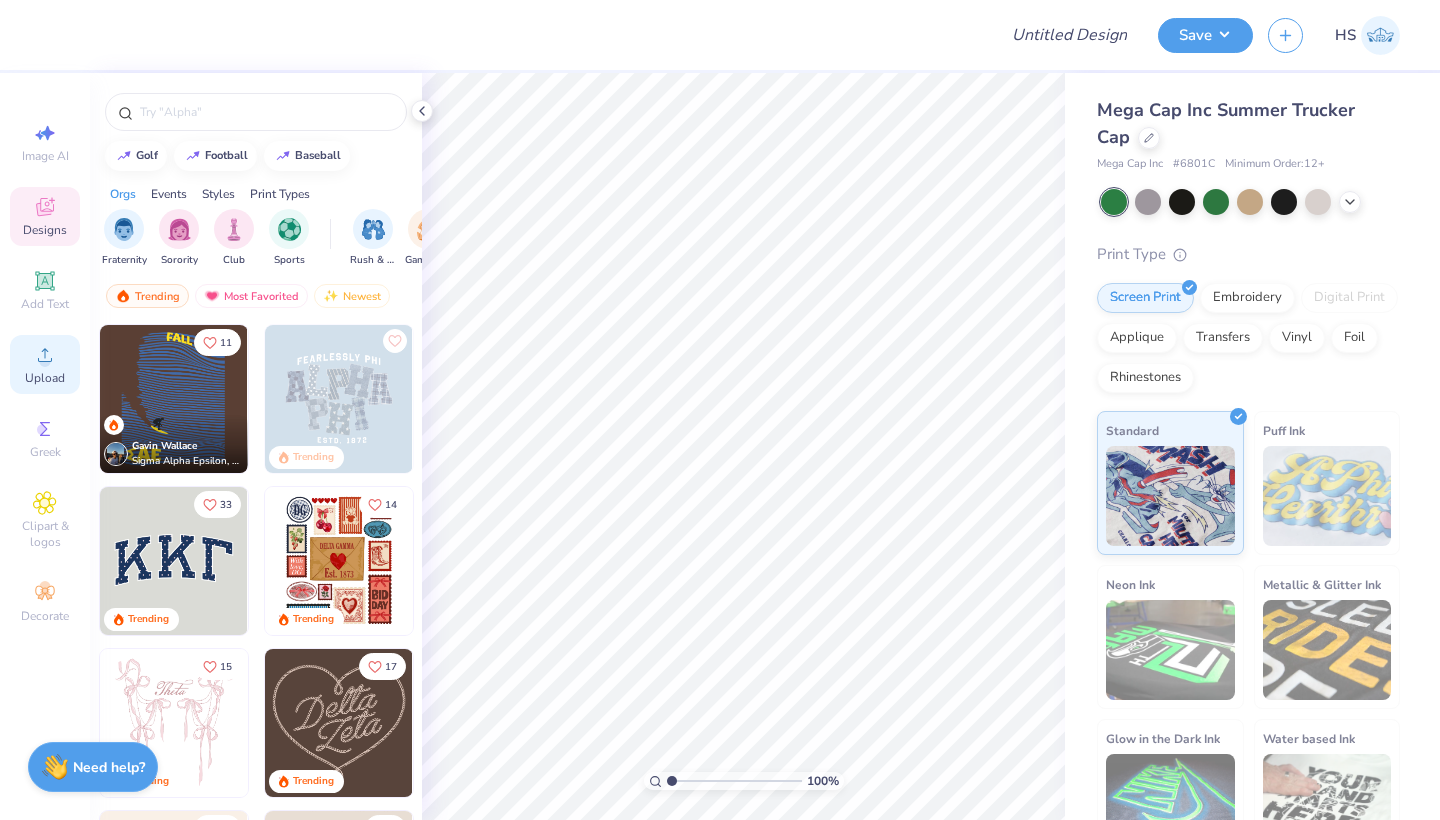 click on "Upload" at bounding box center [45, 364] 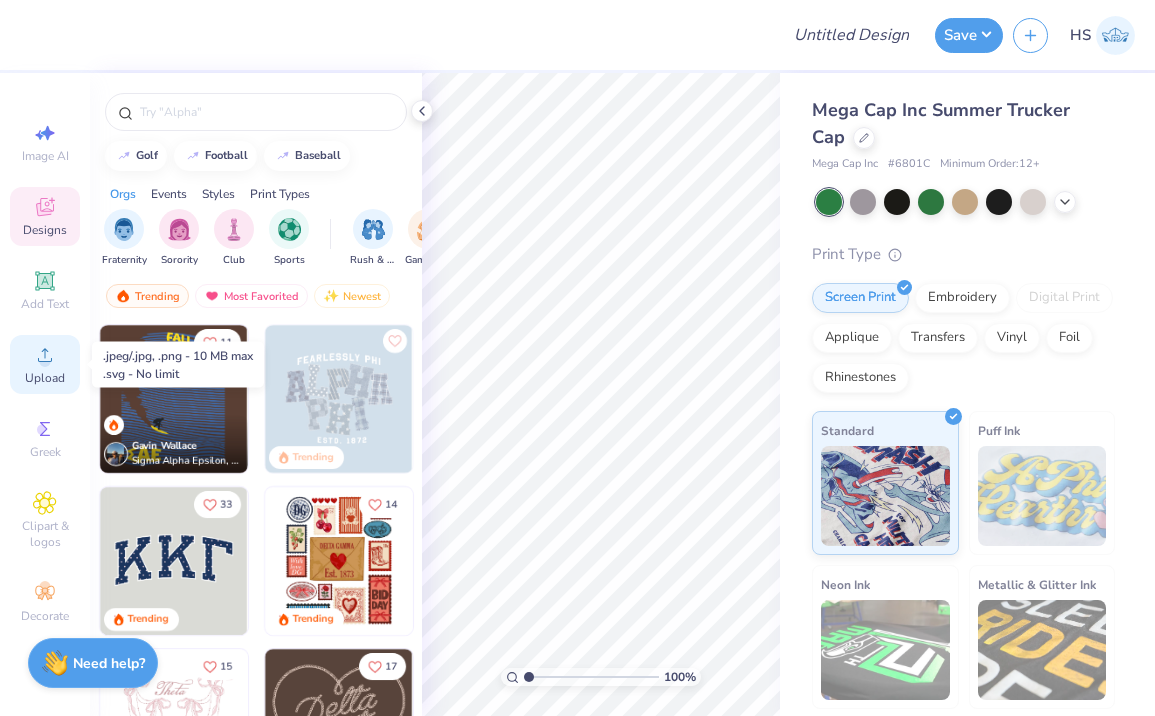click on "Upload" at bounding box center [45, 378] 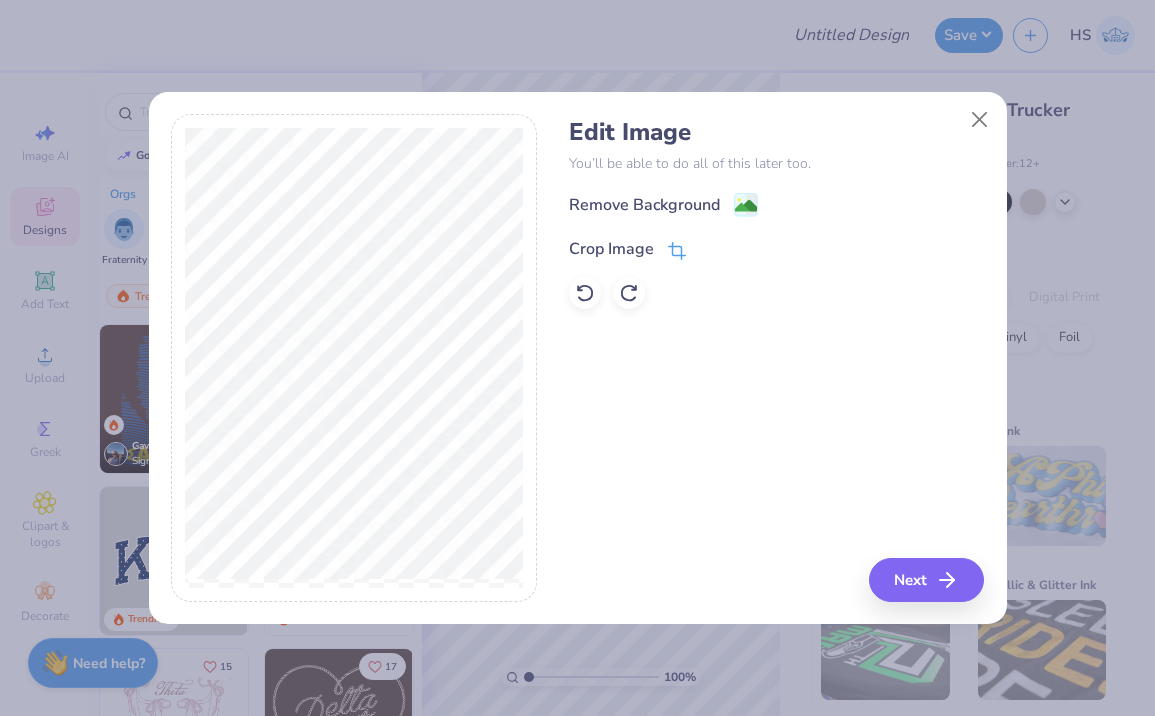 click 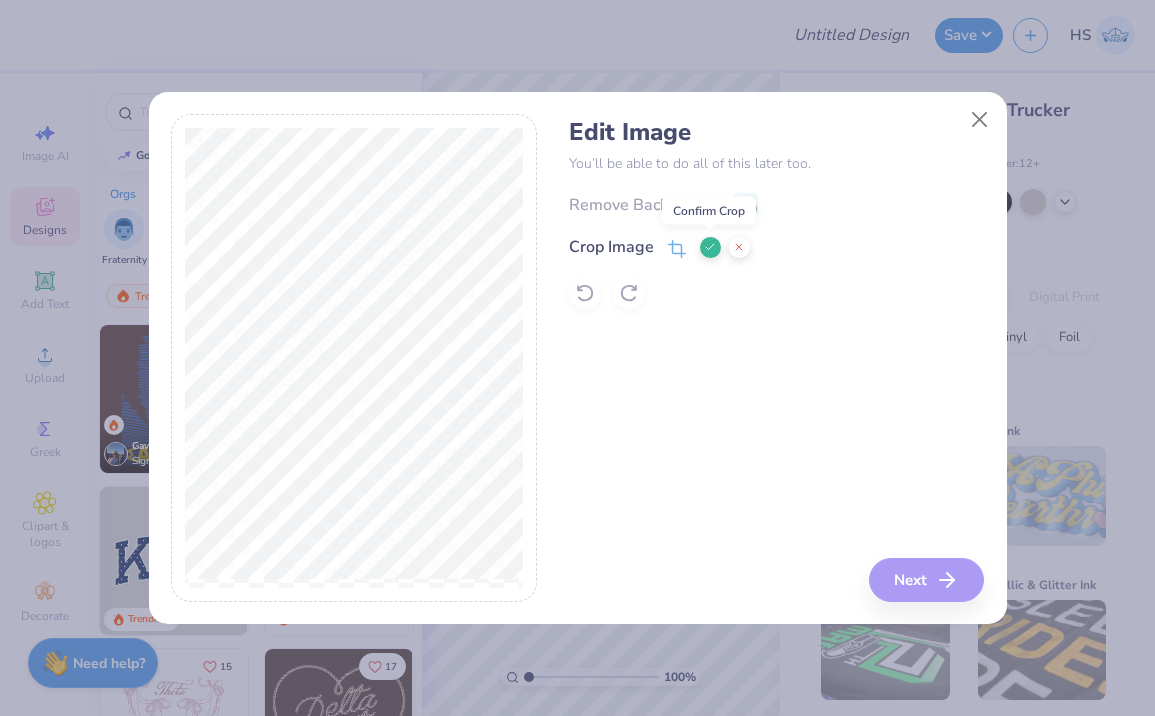 click 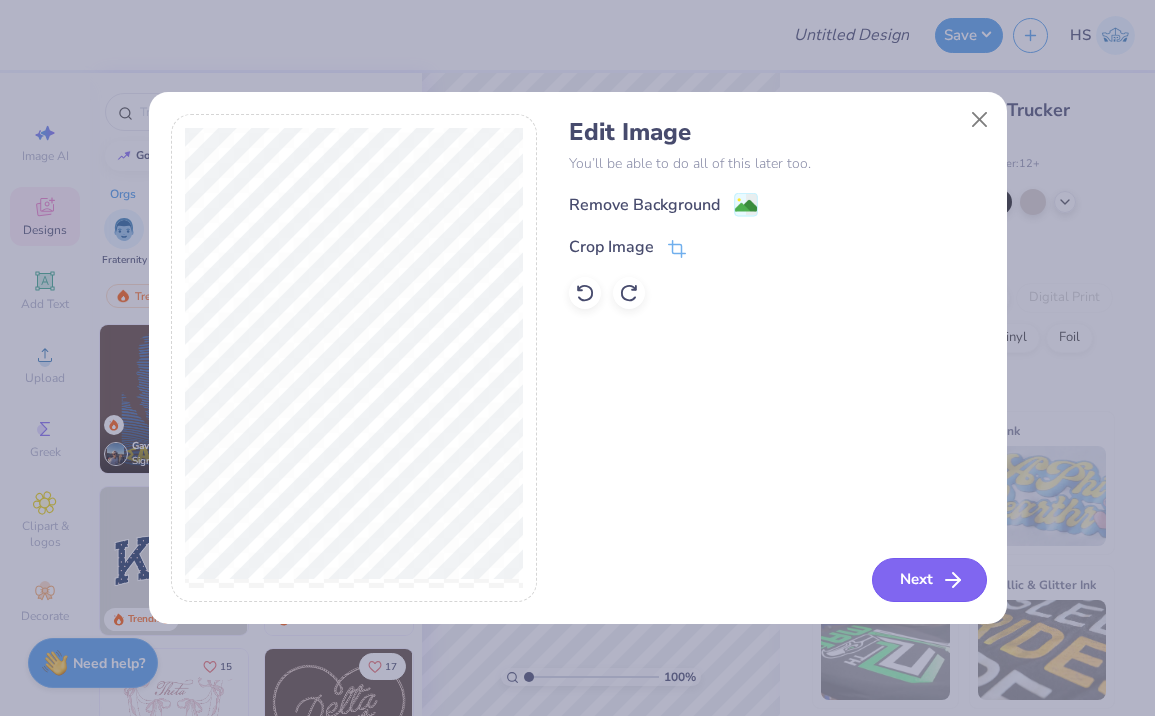click on "Next" at bounding box center (929, 580) 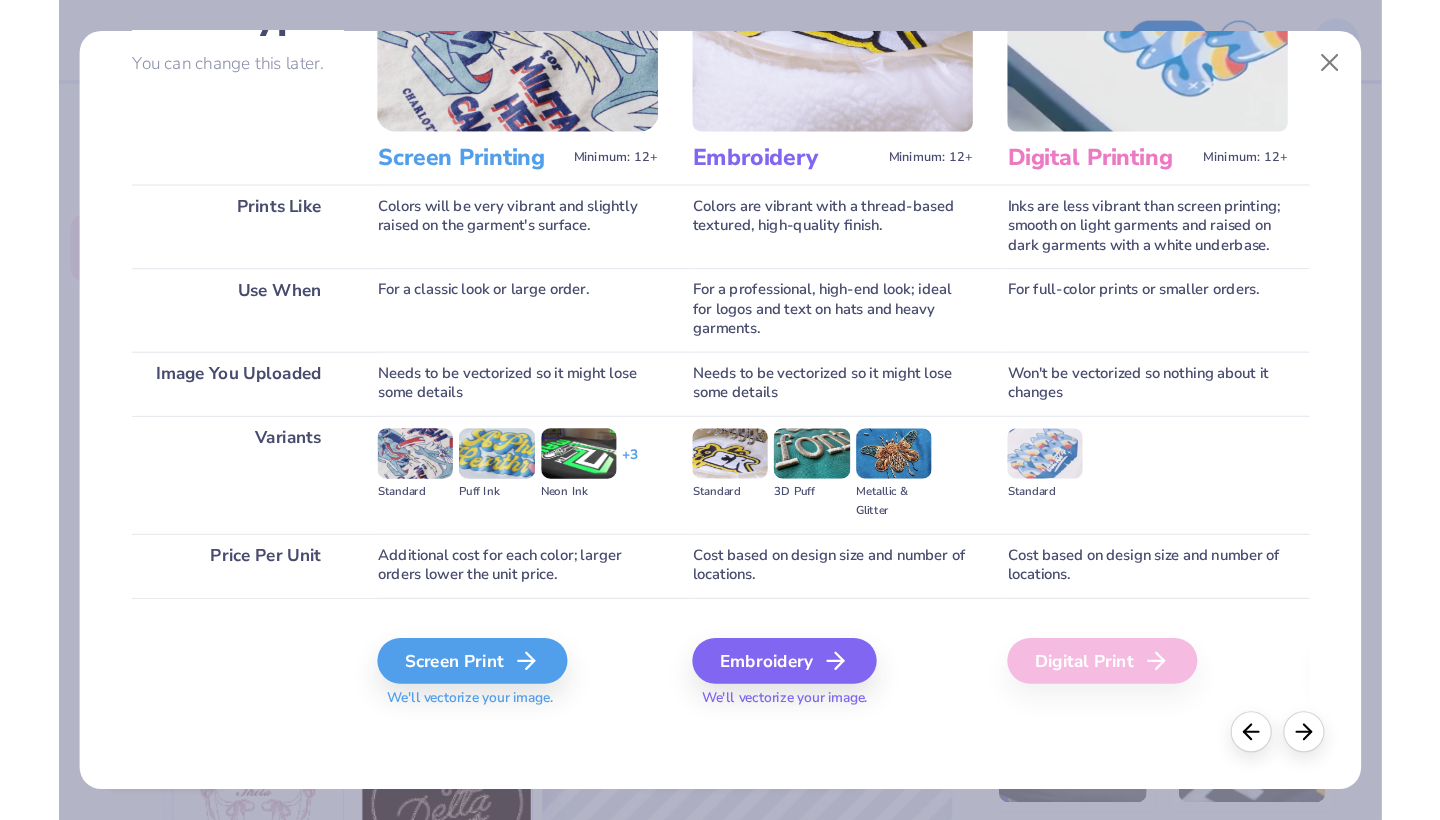 scroll, scrollTop: 181, scrollLeft: 0, axis: vertical 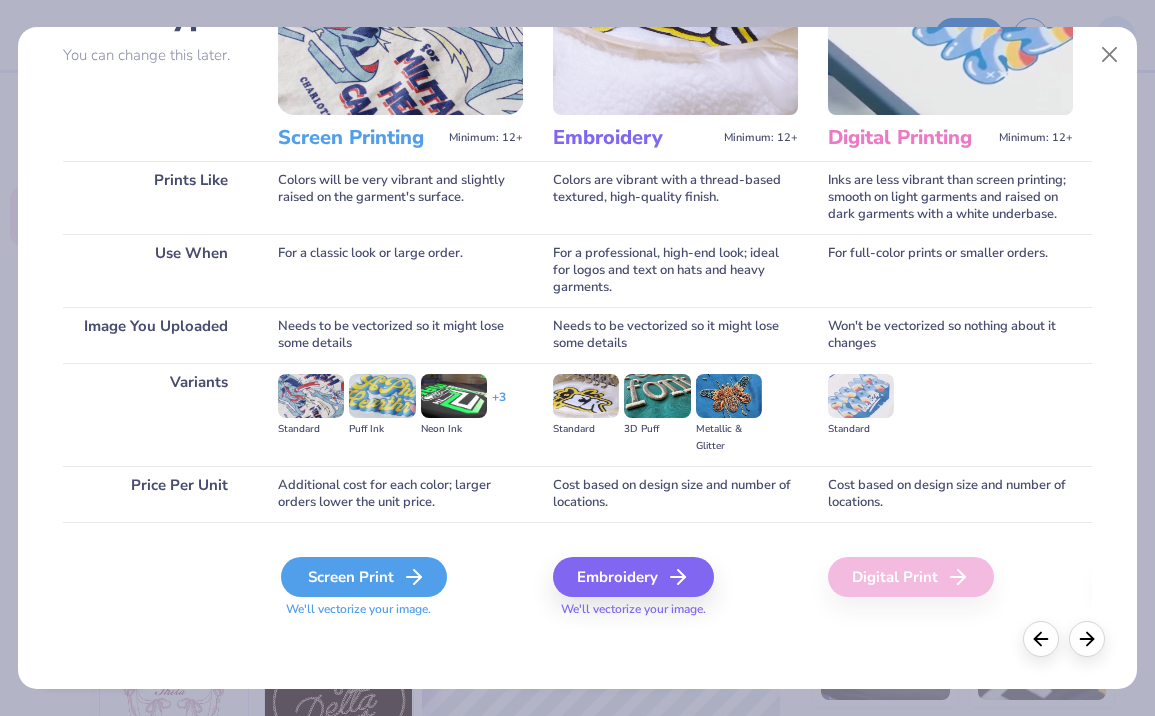click on "Screen Print" at bounding box center (364, 577) 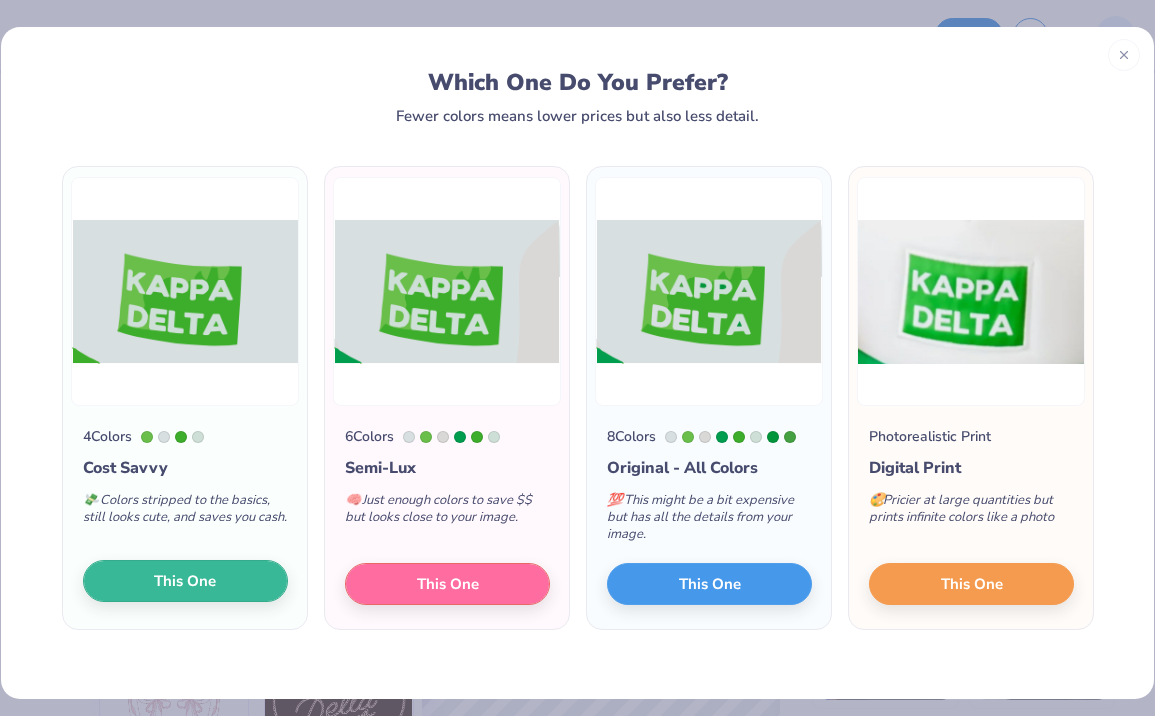 click on "This One" at bounding box center [185, 581] 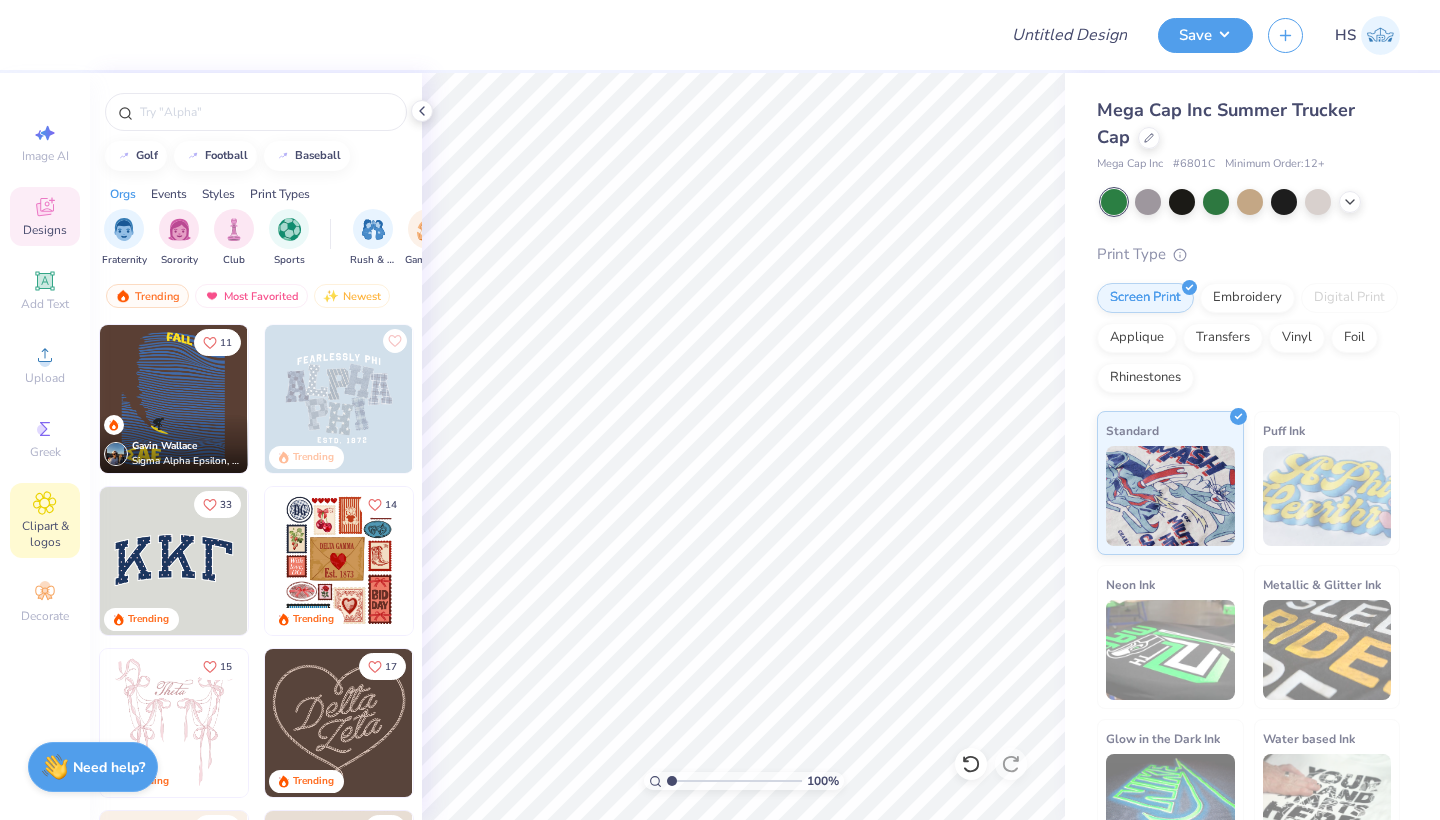 click 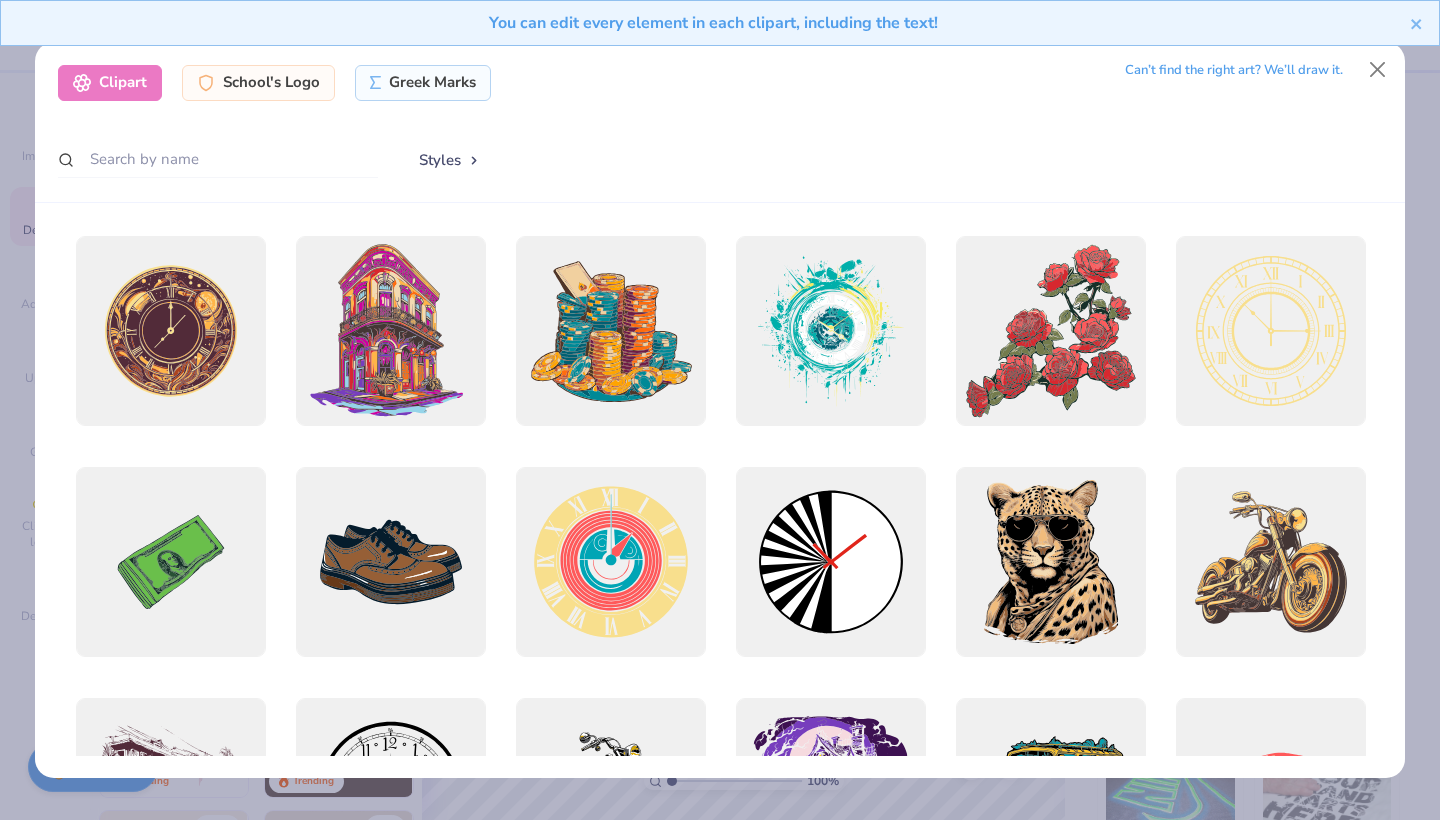 click on "Clipart School's Logo Greek Marks Can’t find the right art? We’ll draw it. Styles" at bounding box center [720, 410] 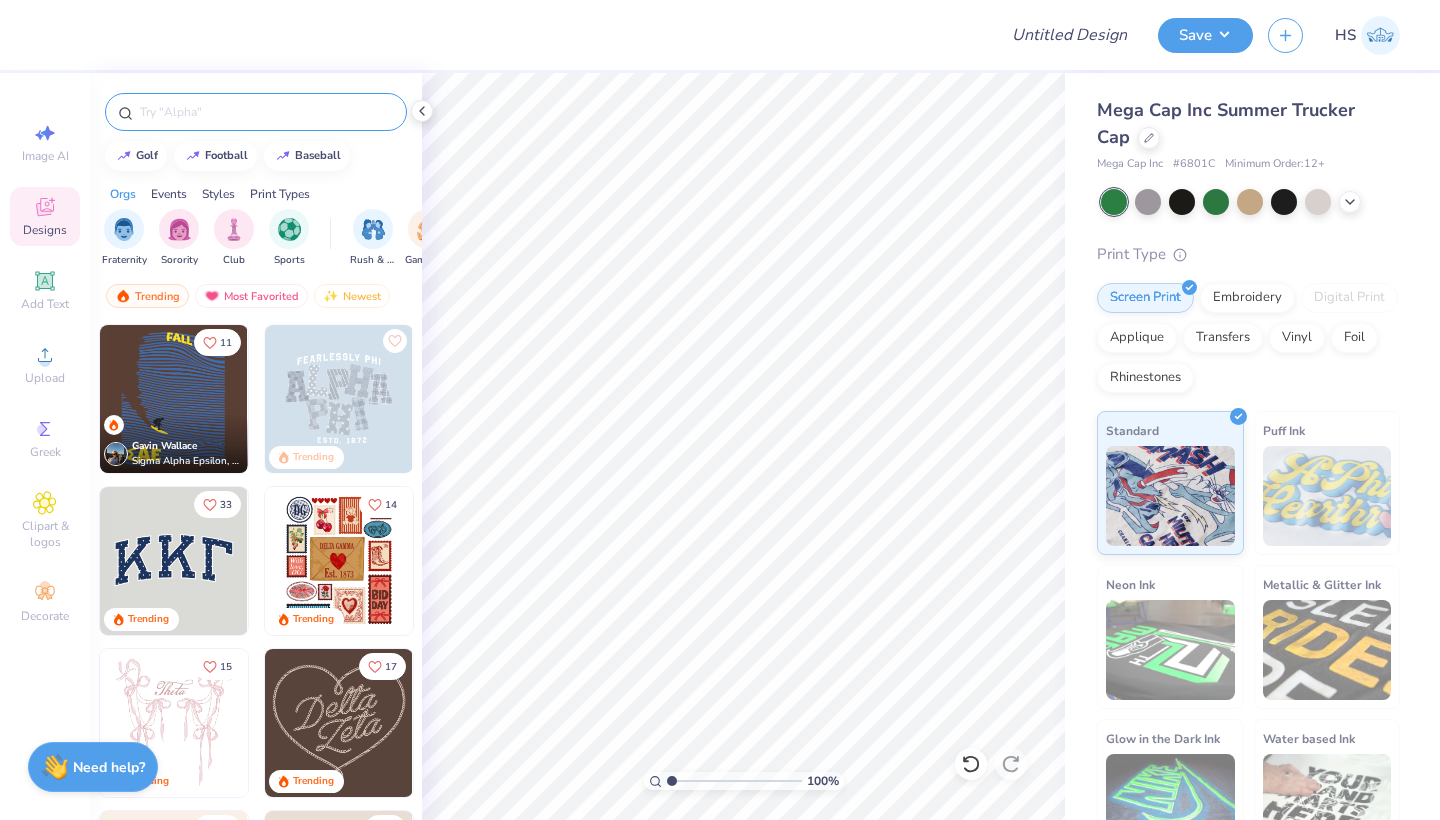 scroll, scrollTop: 0, scrollLeft: 0, axis: both 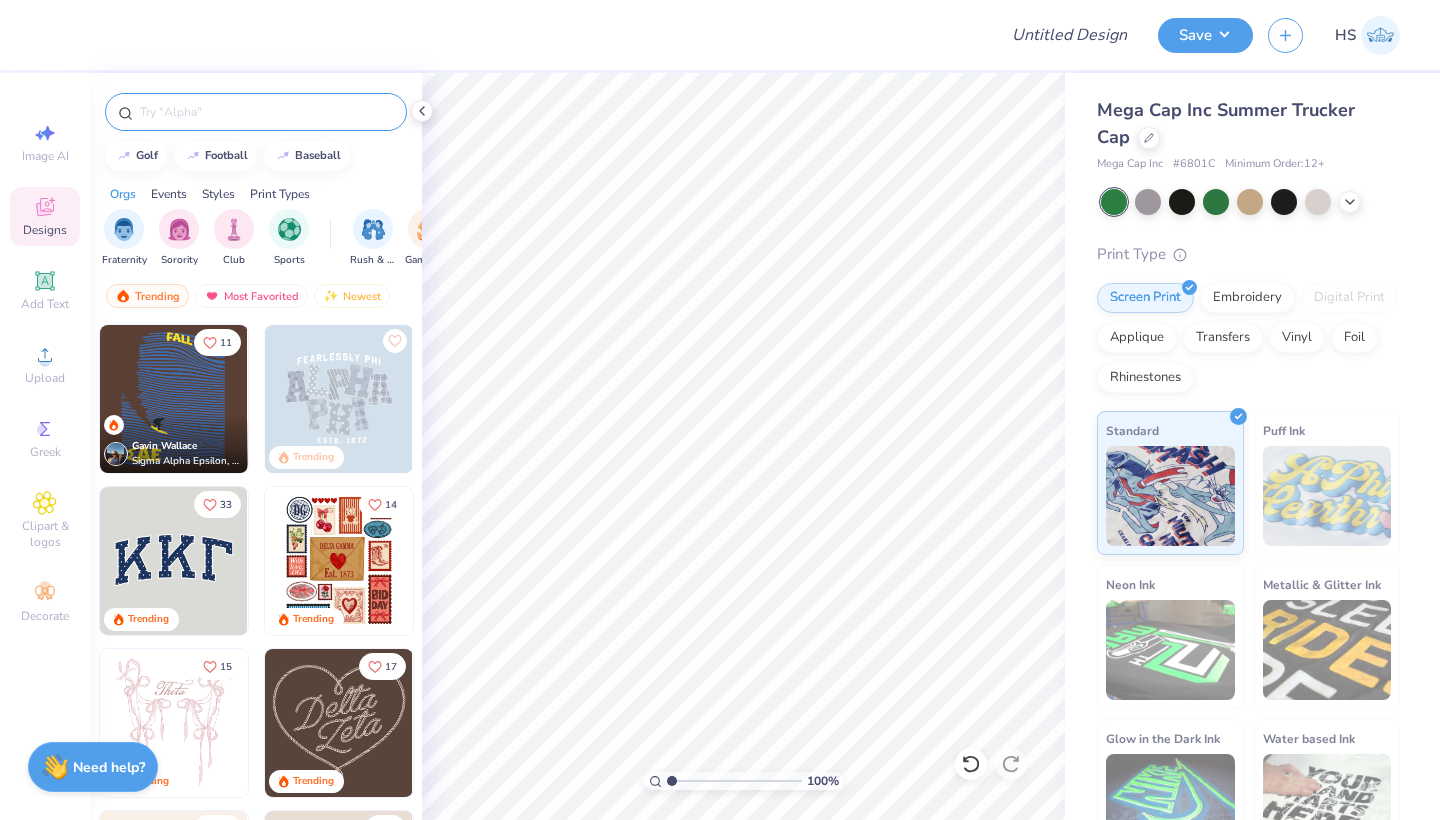 click at bounding box center (256, 112) 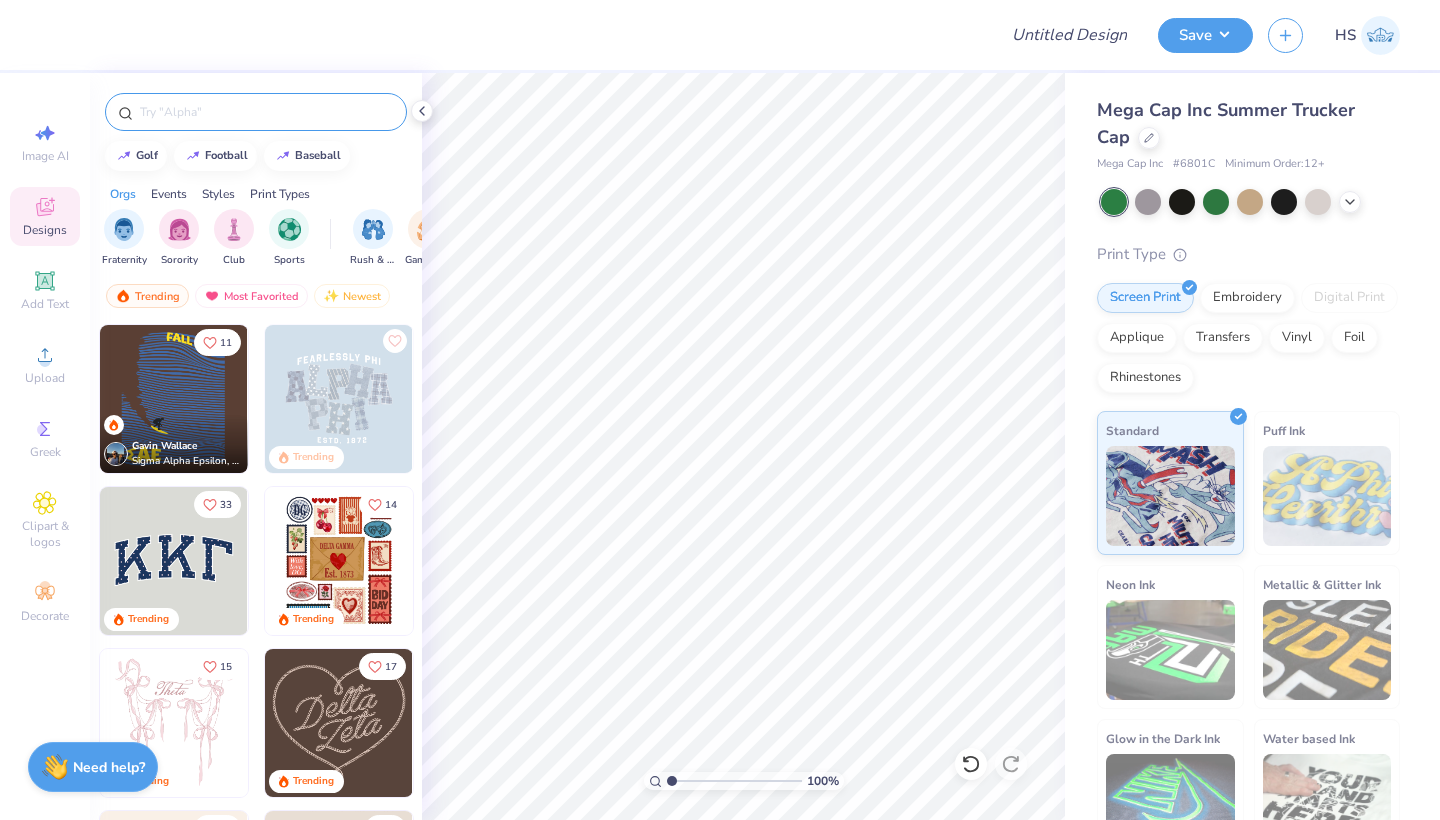 click at bounding box center [266, 112] 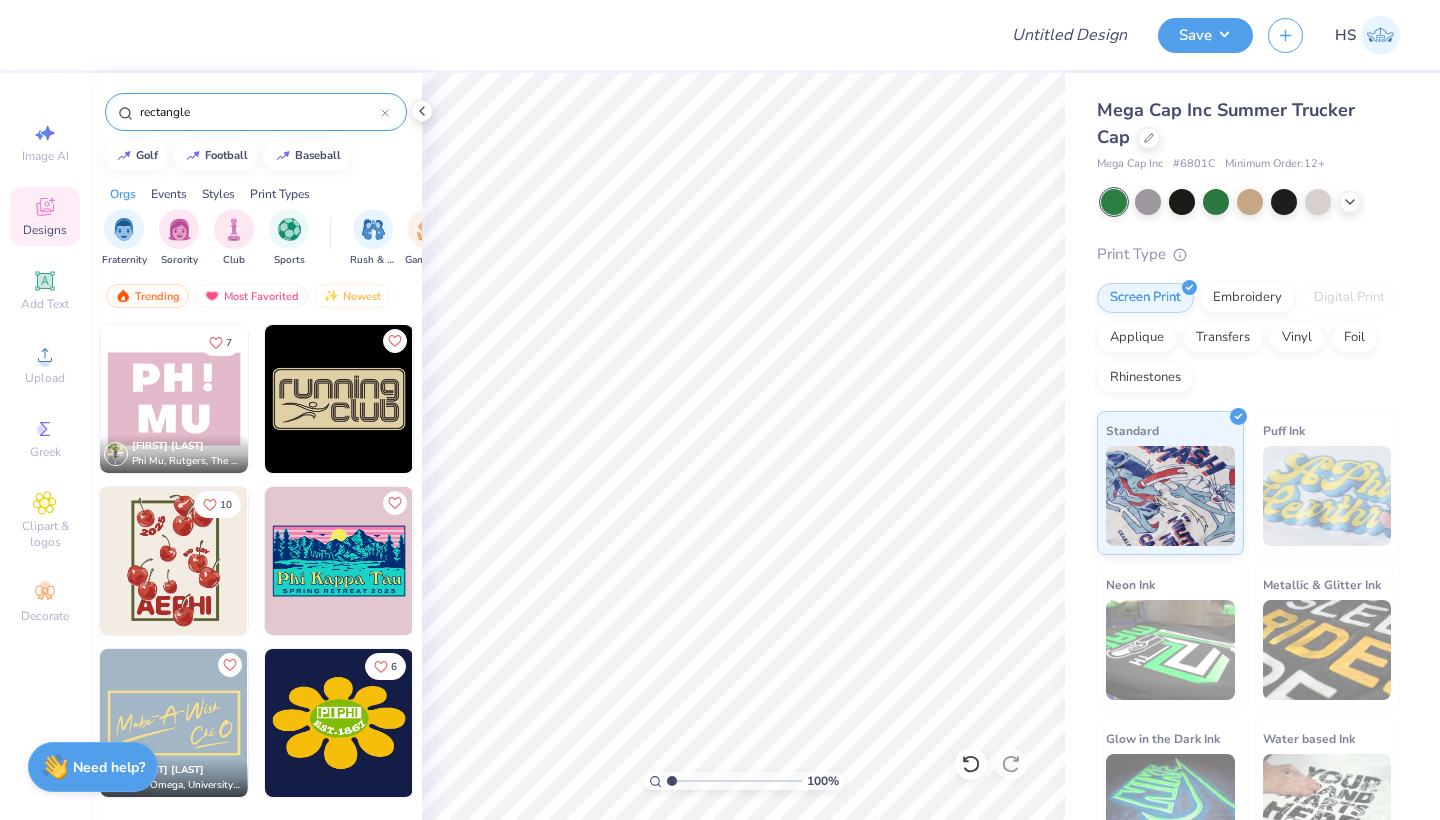 type on "rectangle" 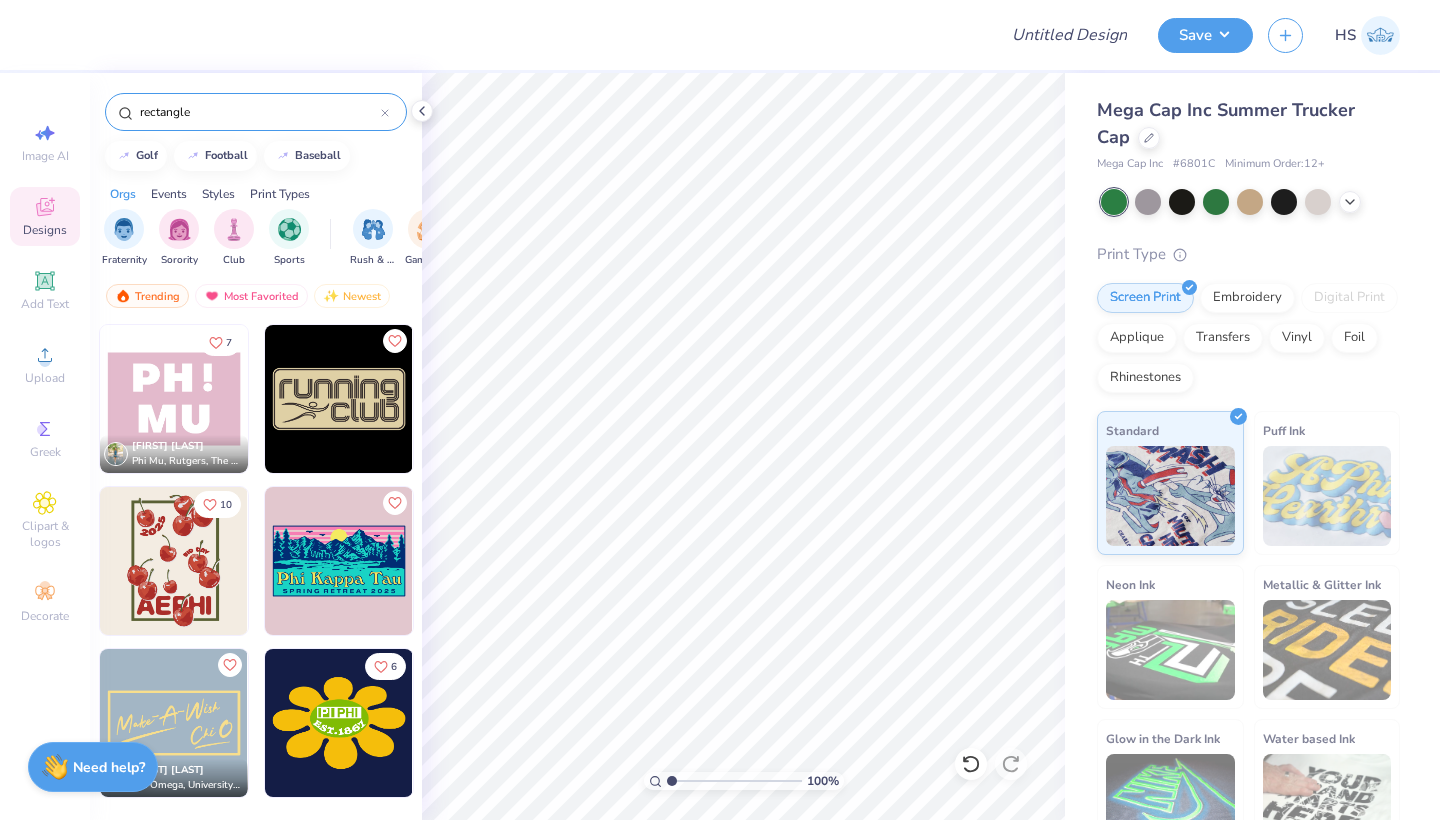 click at bounding box center [174, 399] 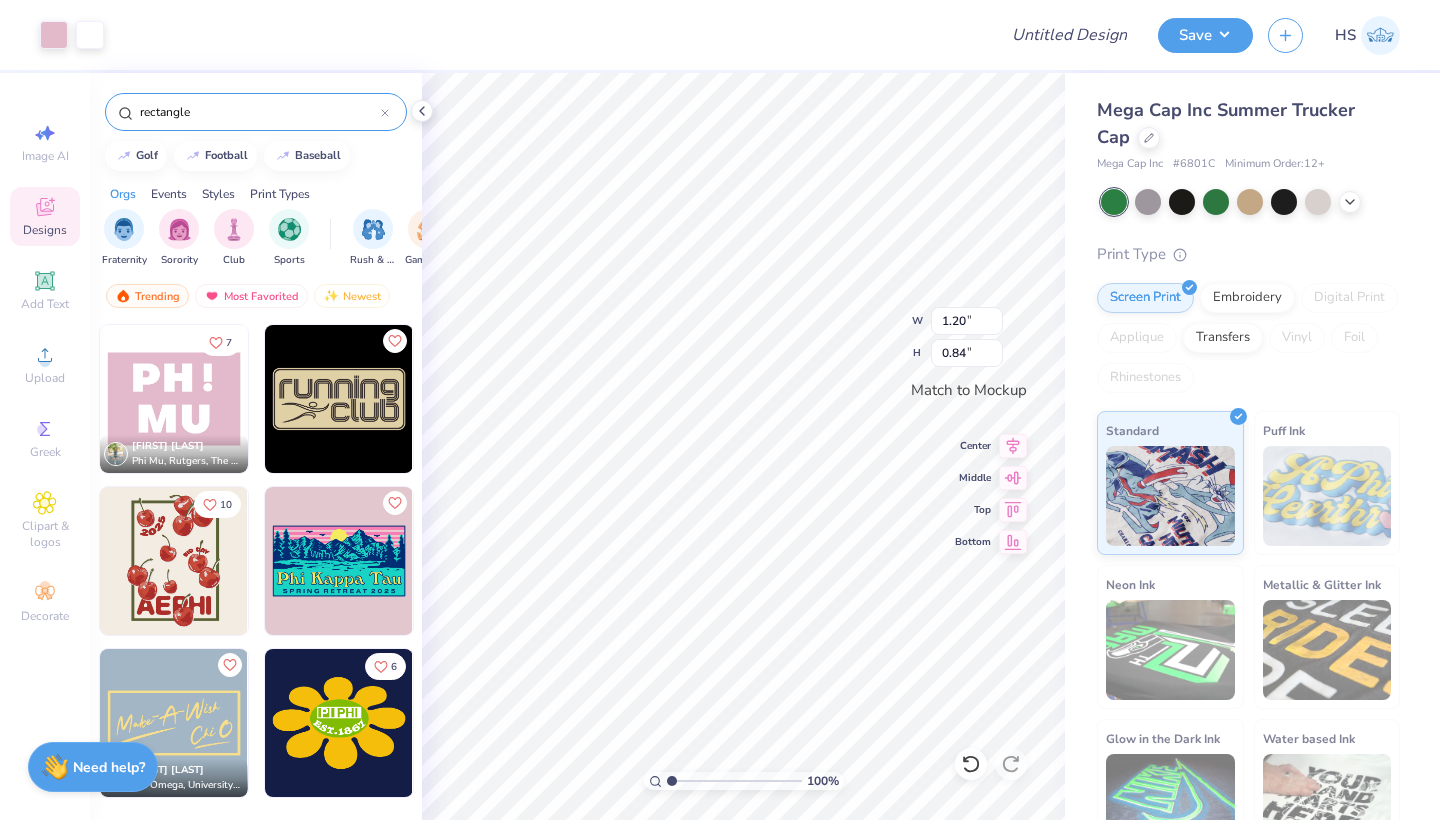 type on "1.97" 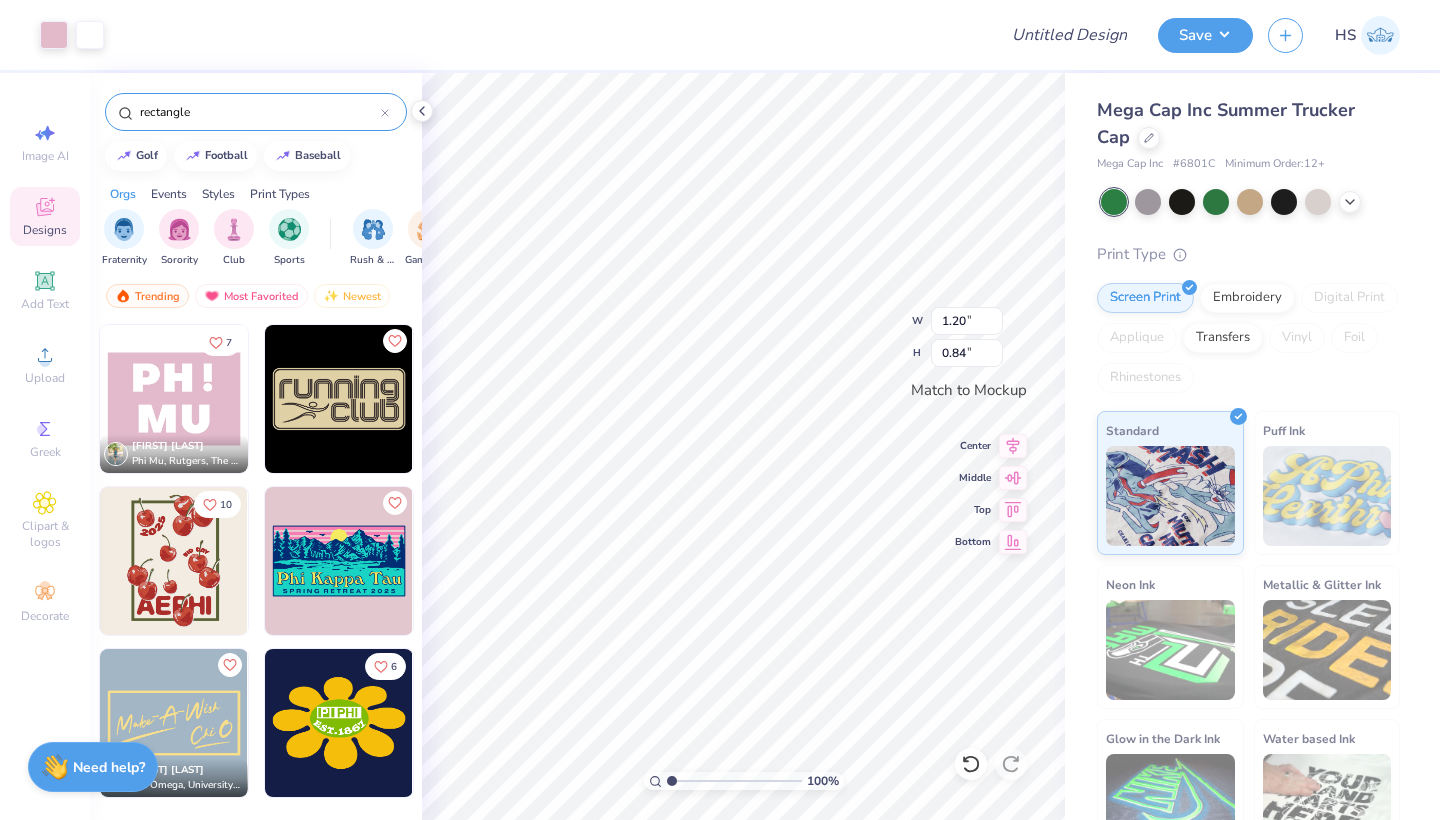 type on "1.38" 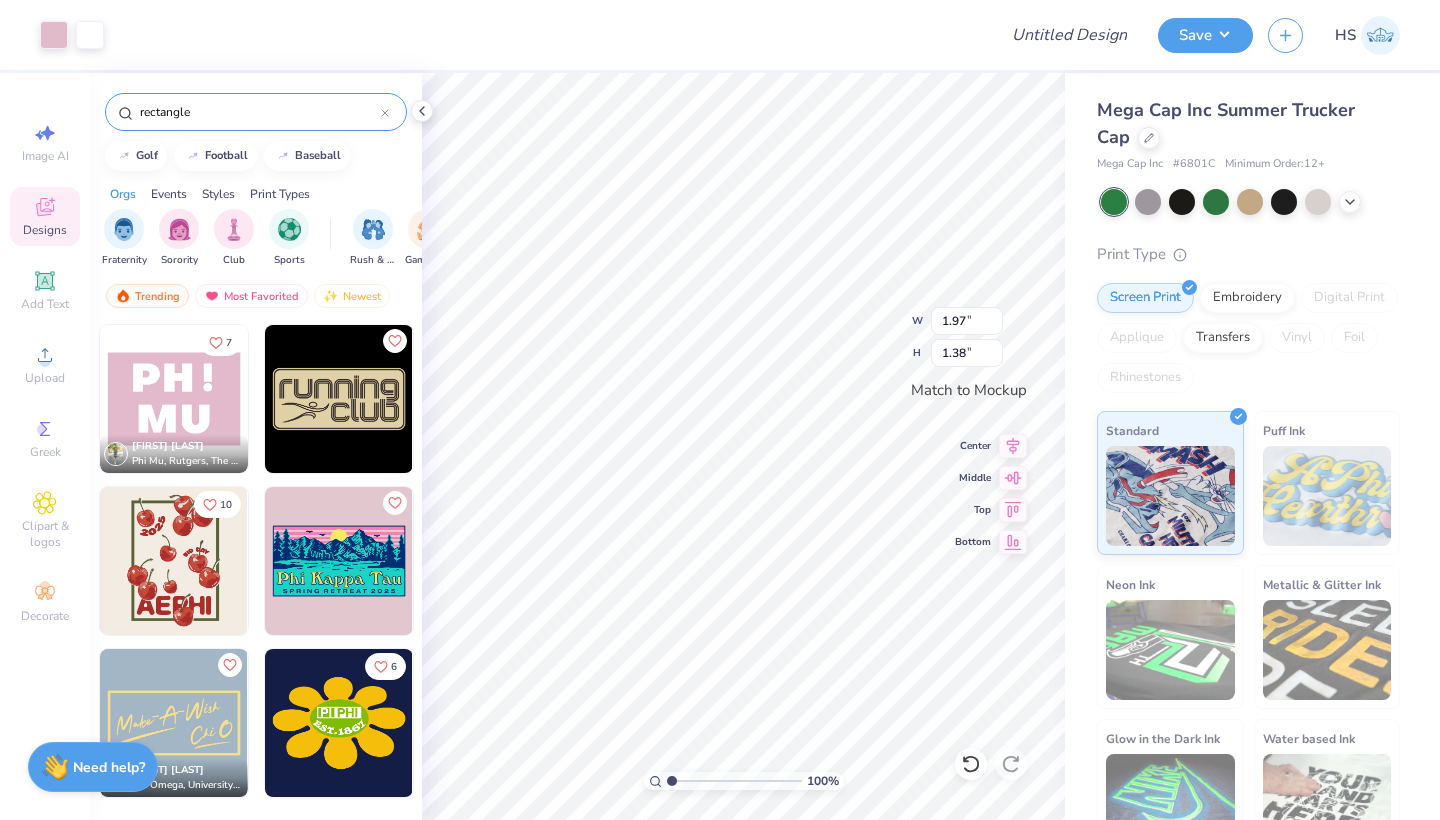type on "2.77" 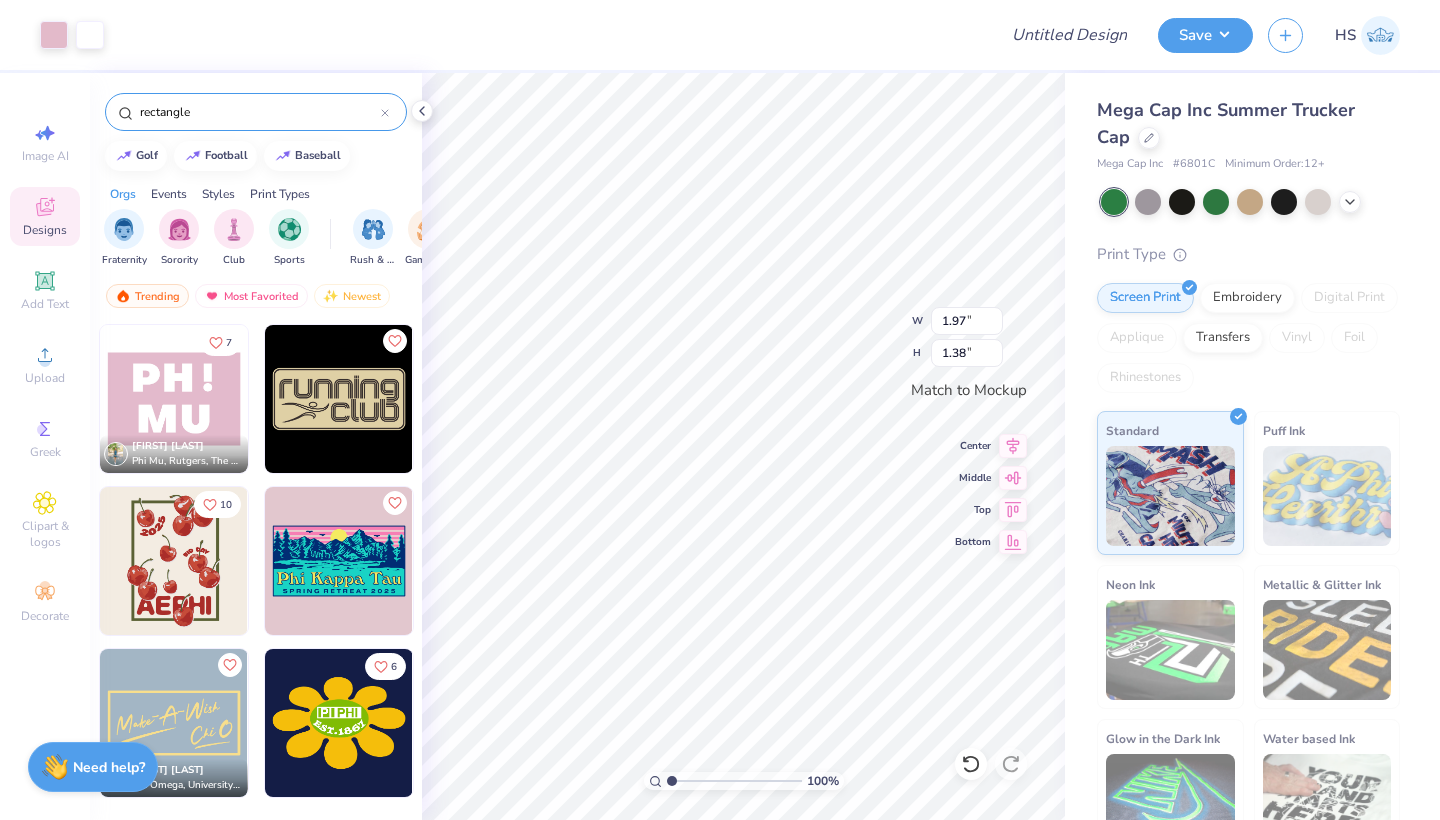 type on "1.94" 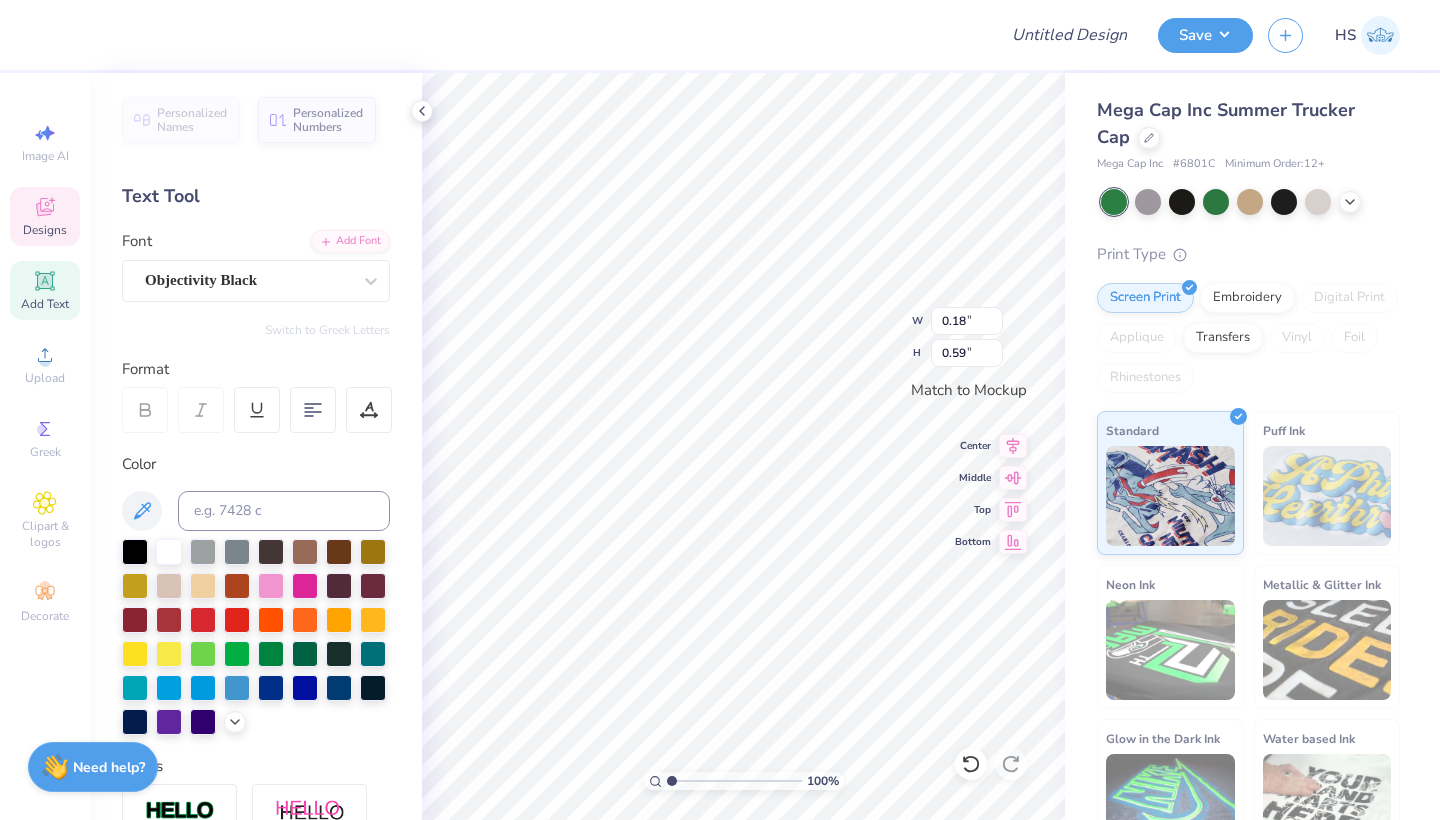 type 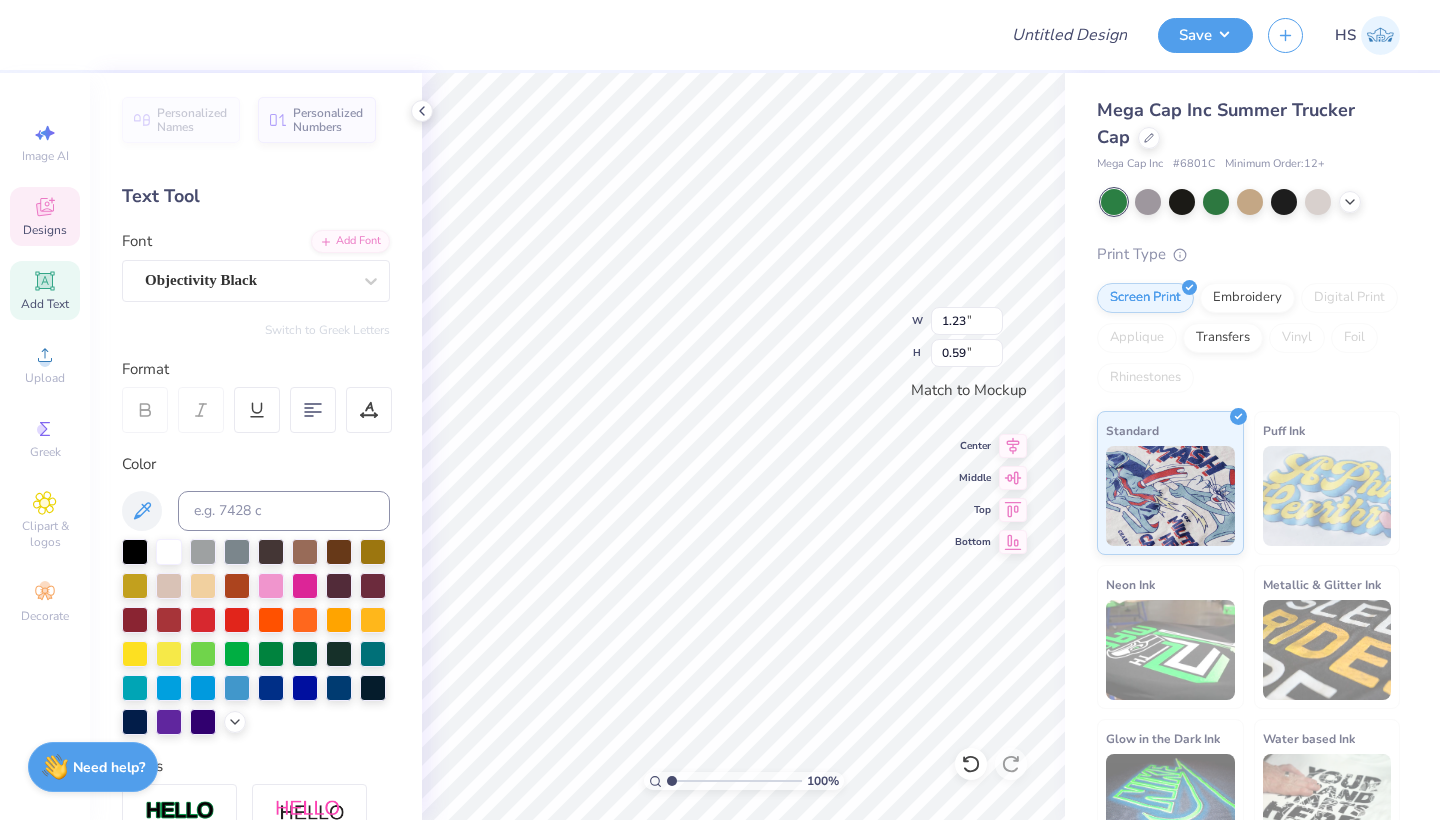 type on "P" 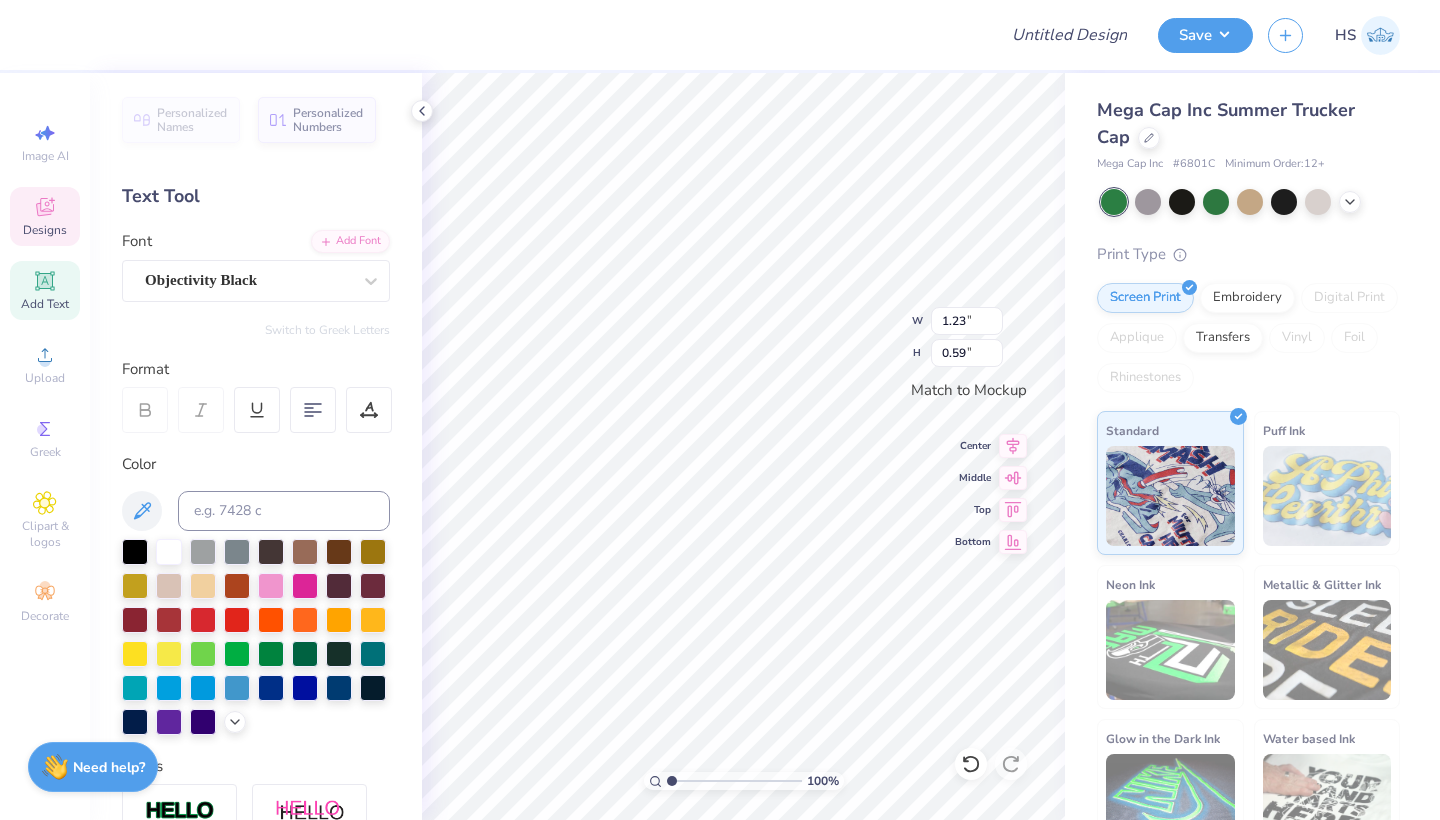 scroll, scrollTop: 0, scrollLeft: 1, axis: horizontal 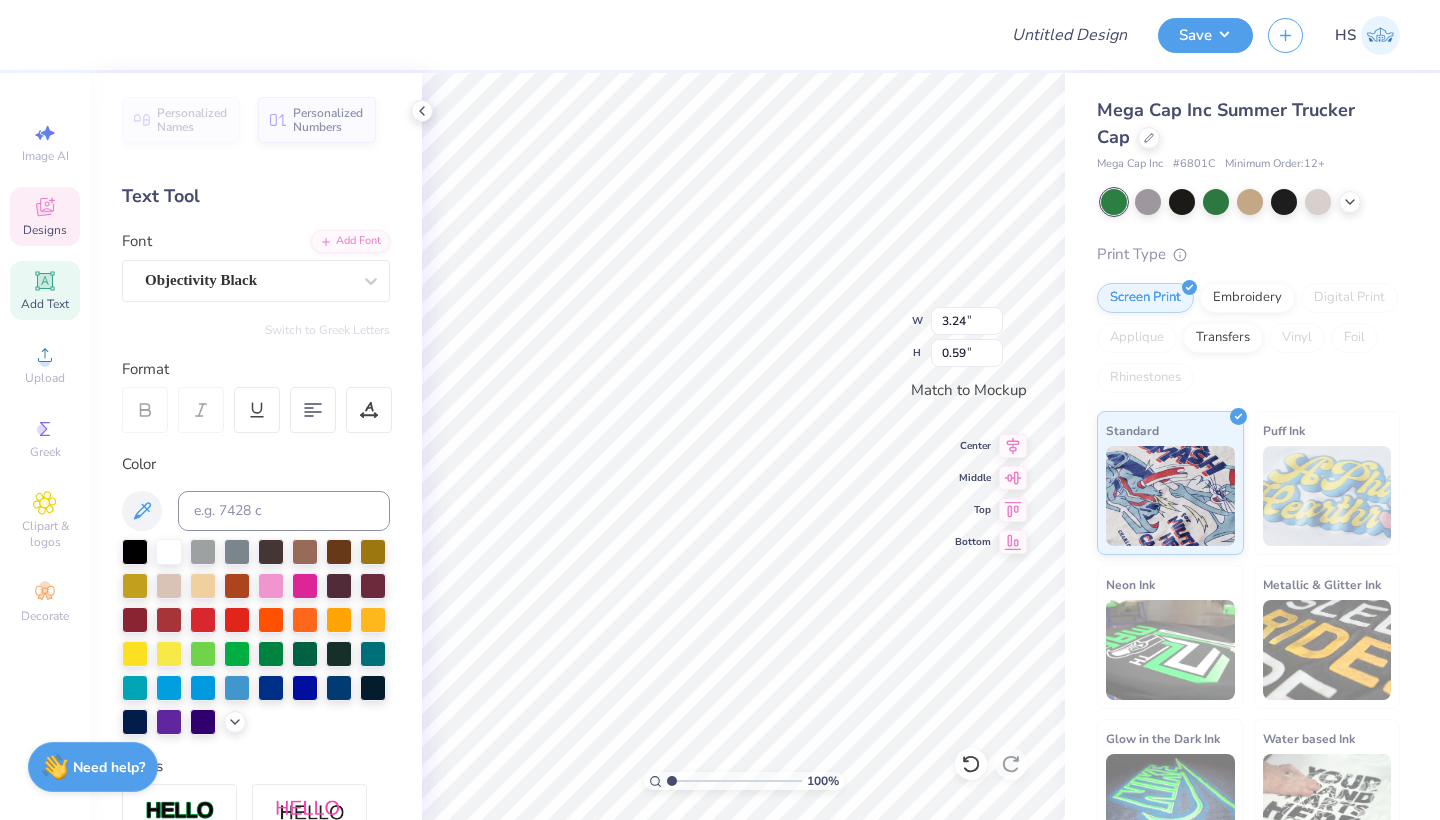 type on "2.39" 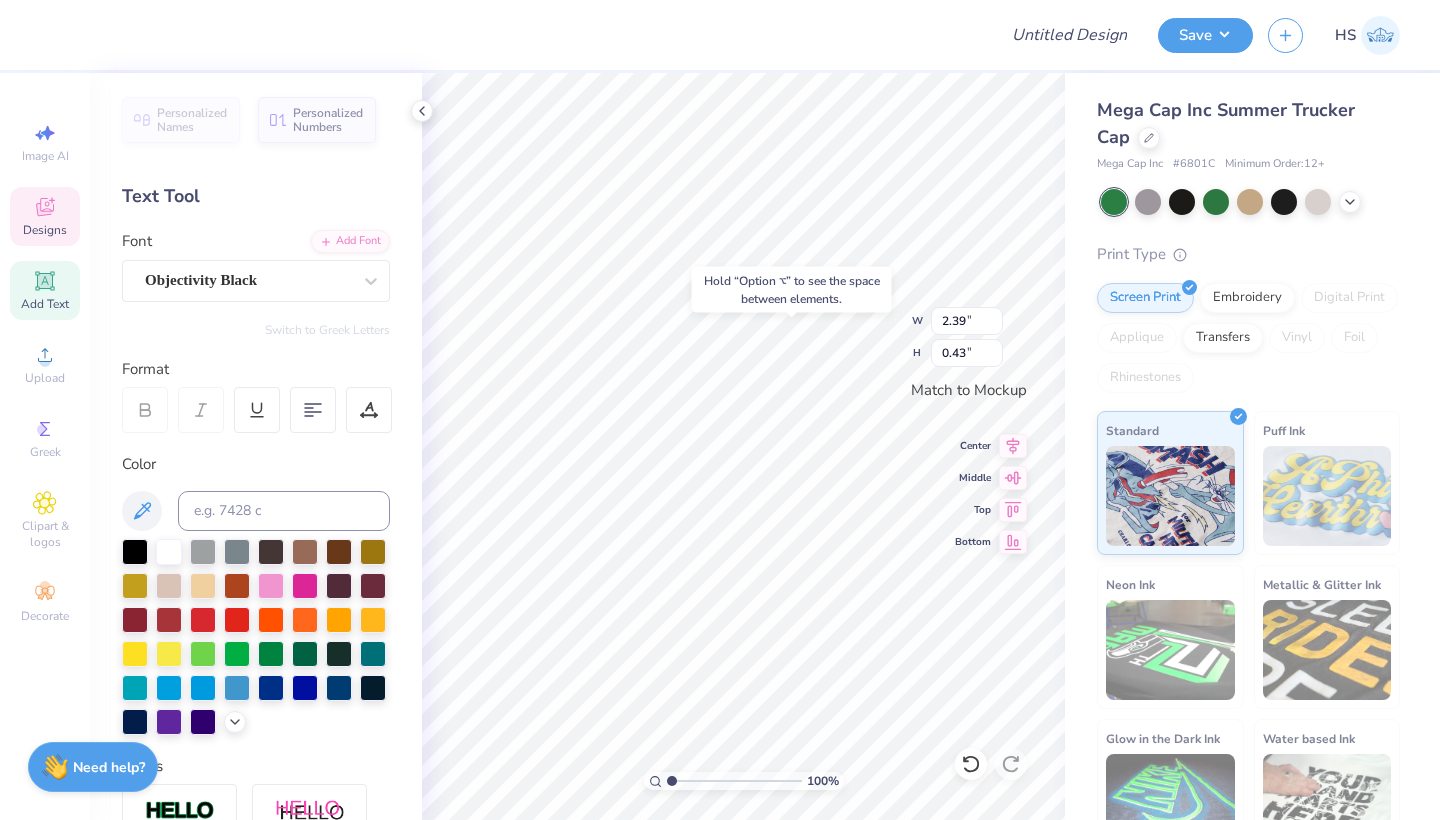 type on "1.48" 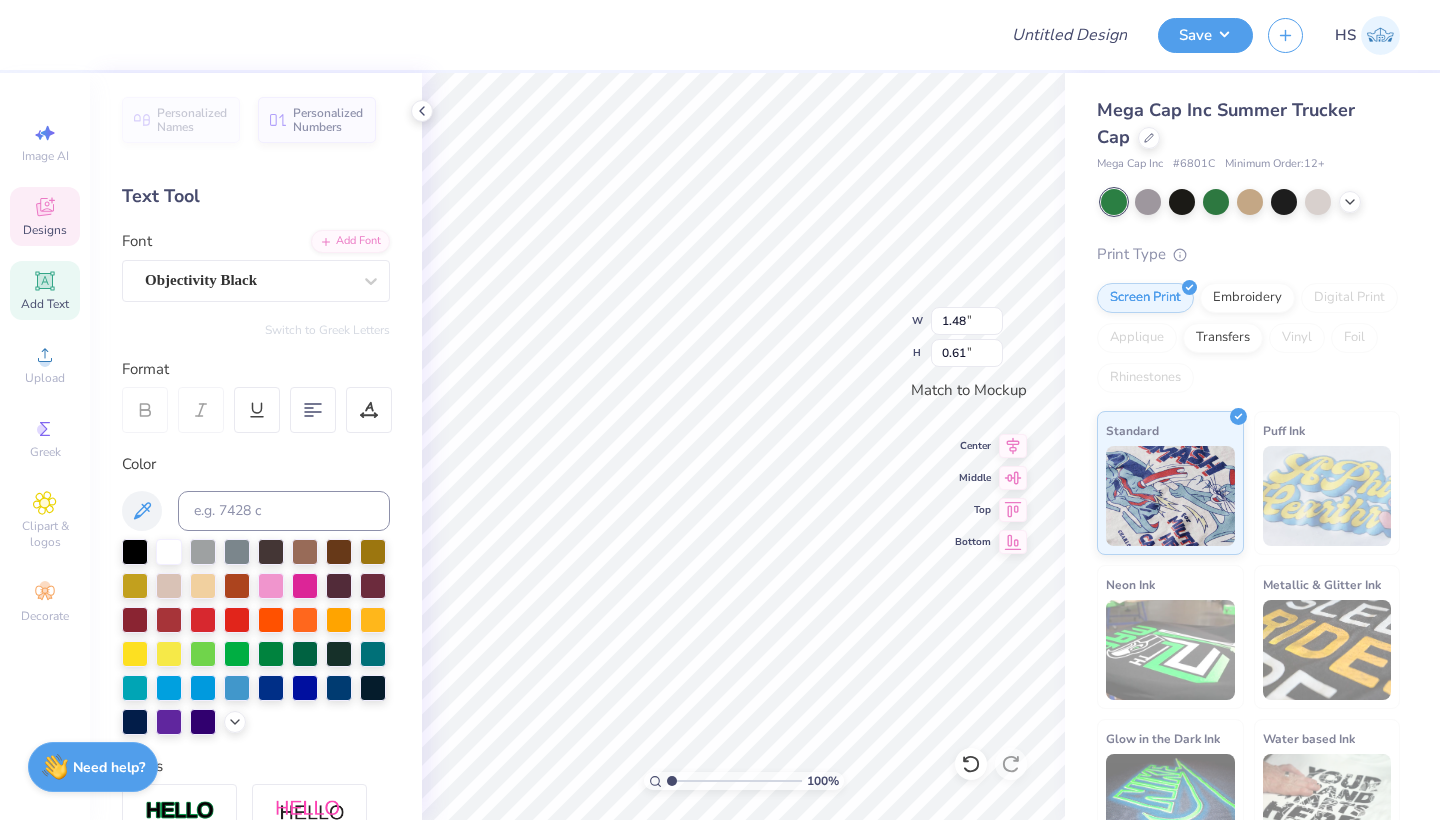 type on "M" 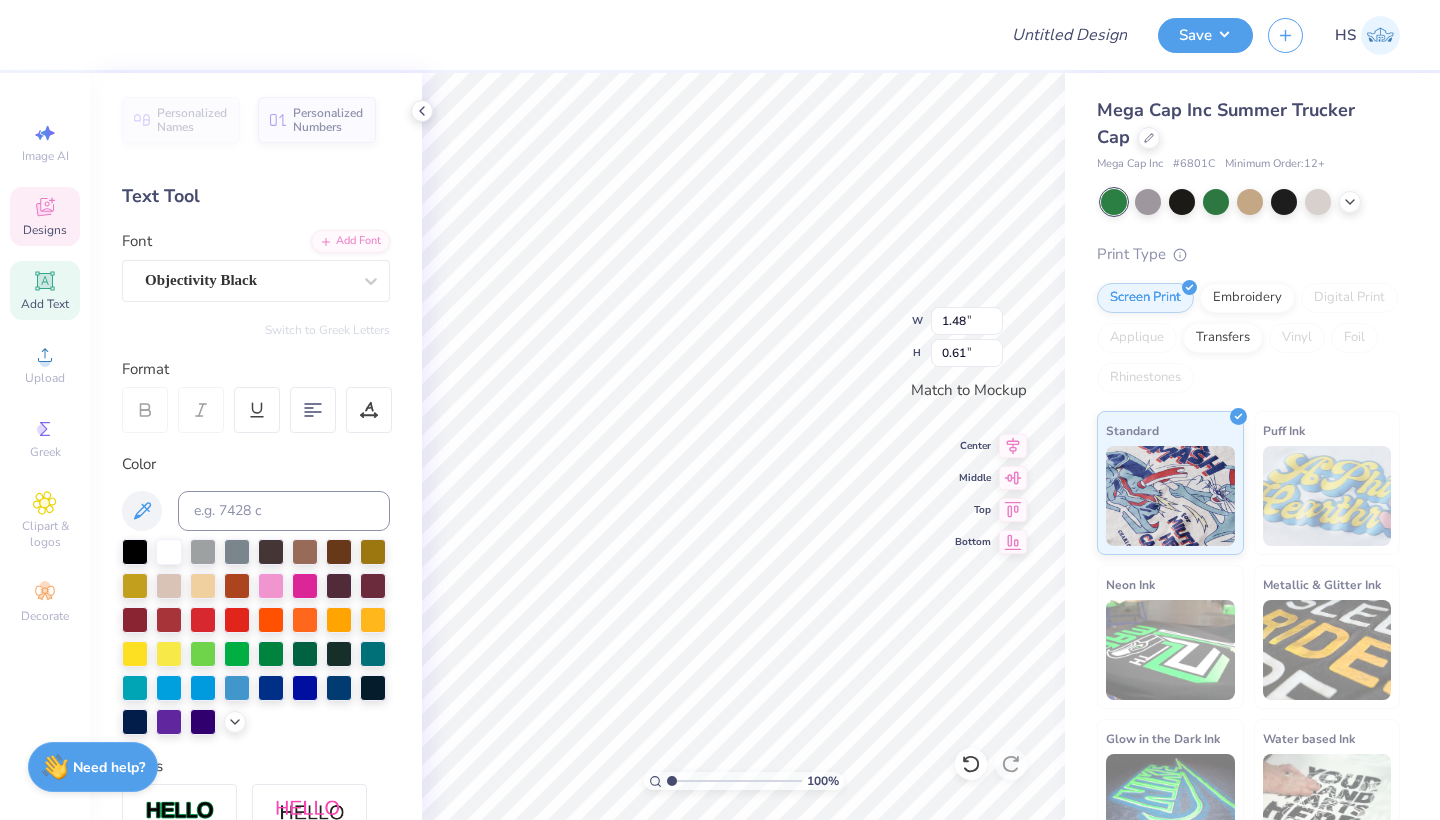 type on "DELTA" 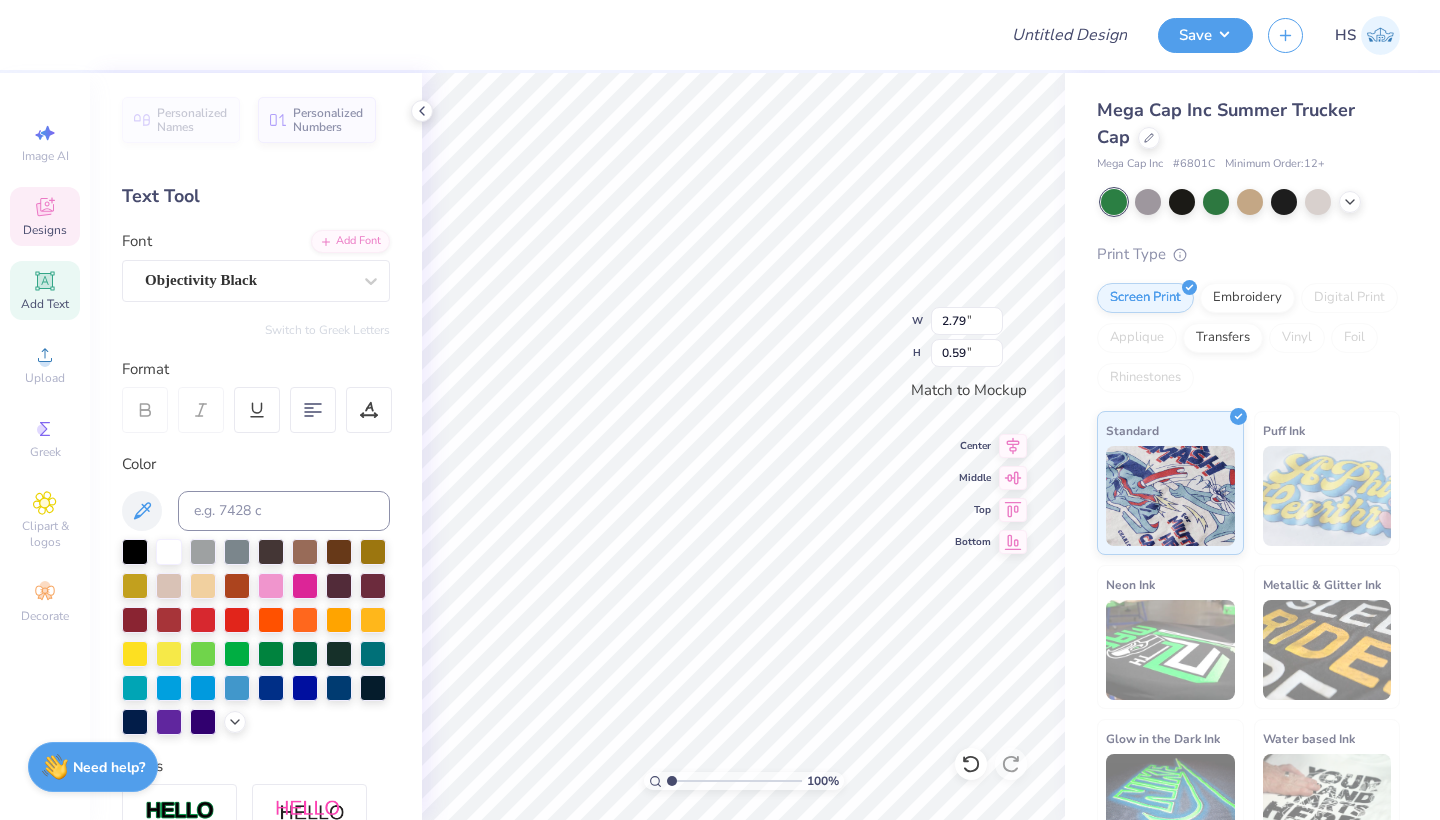 type on "2.32" 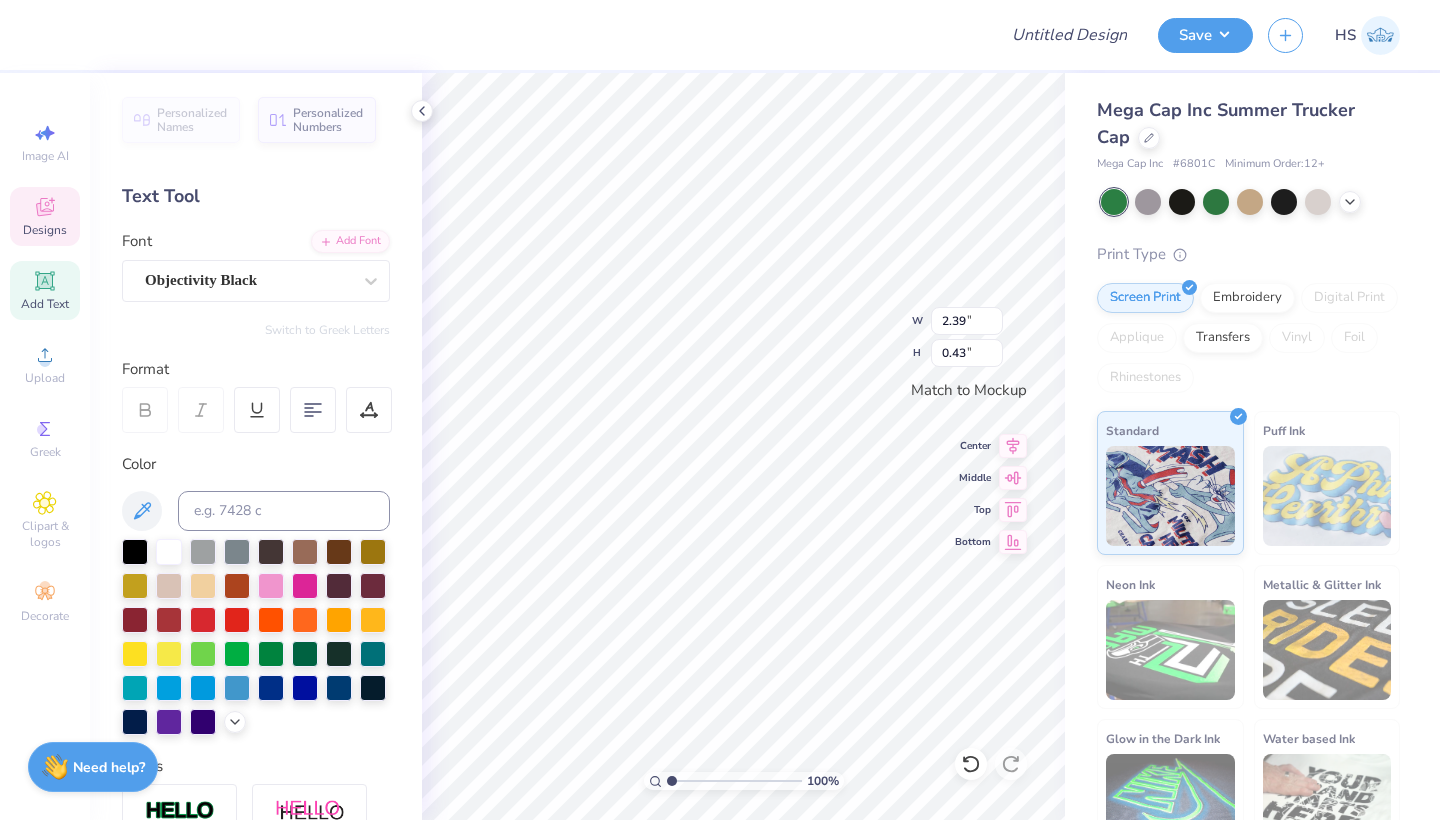 type on "2.32" 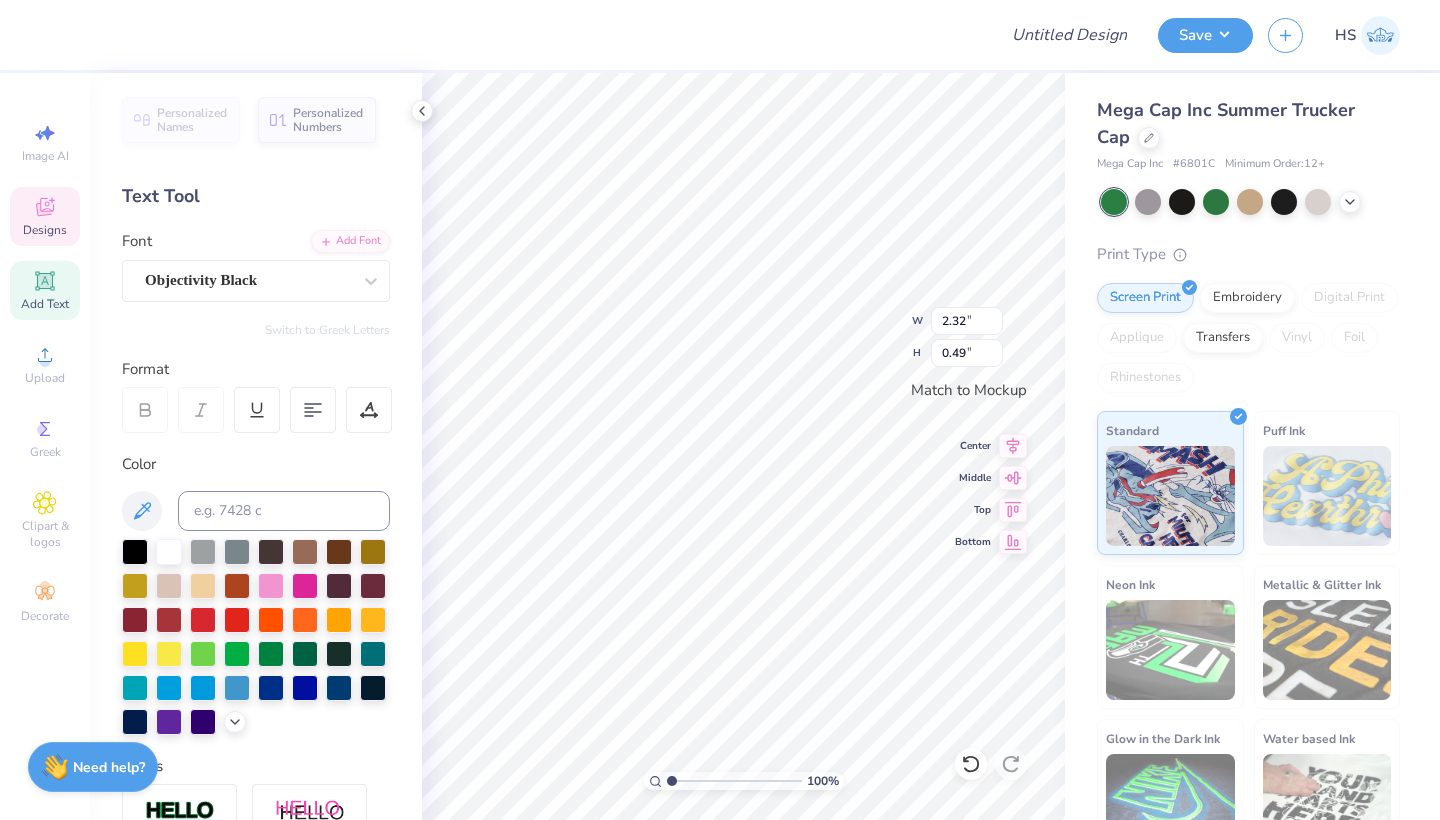 type on "2.19" 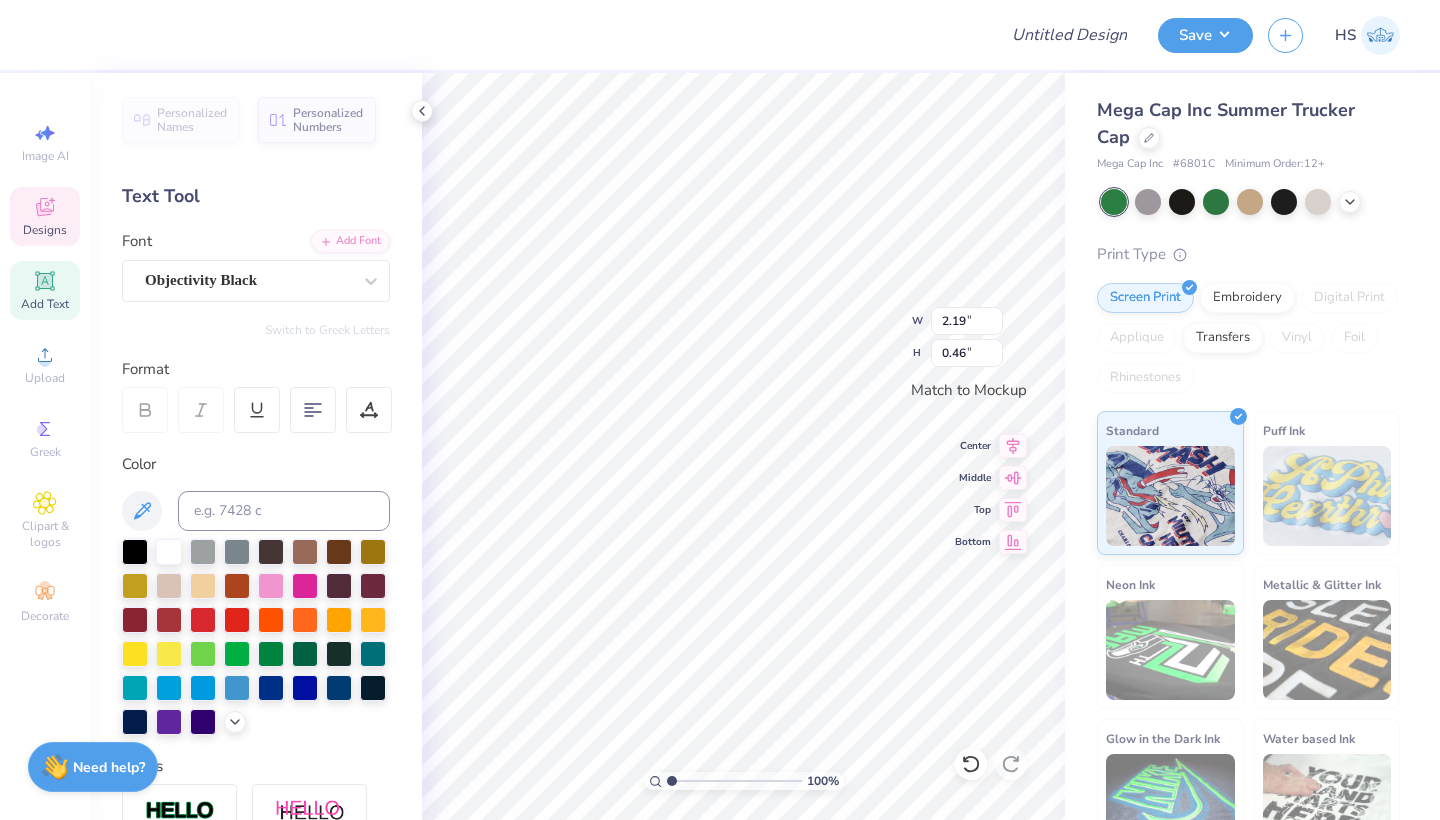 type on "2.77" 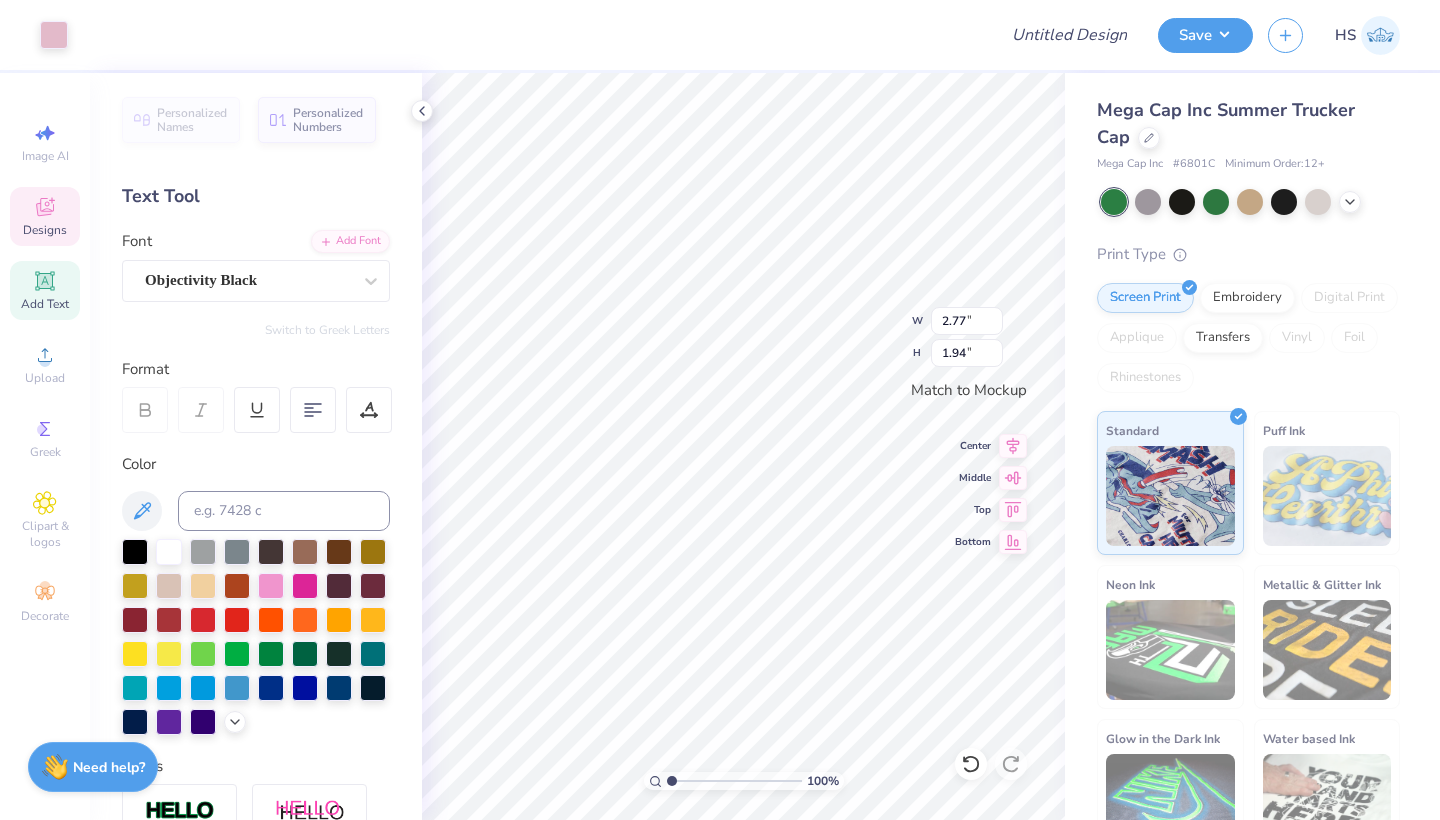 type on "2.19" 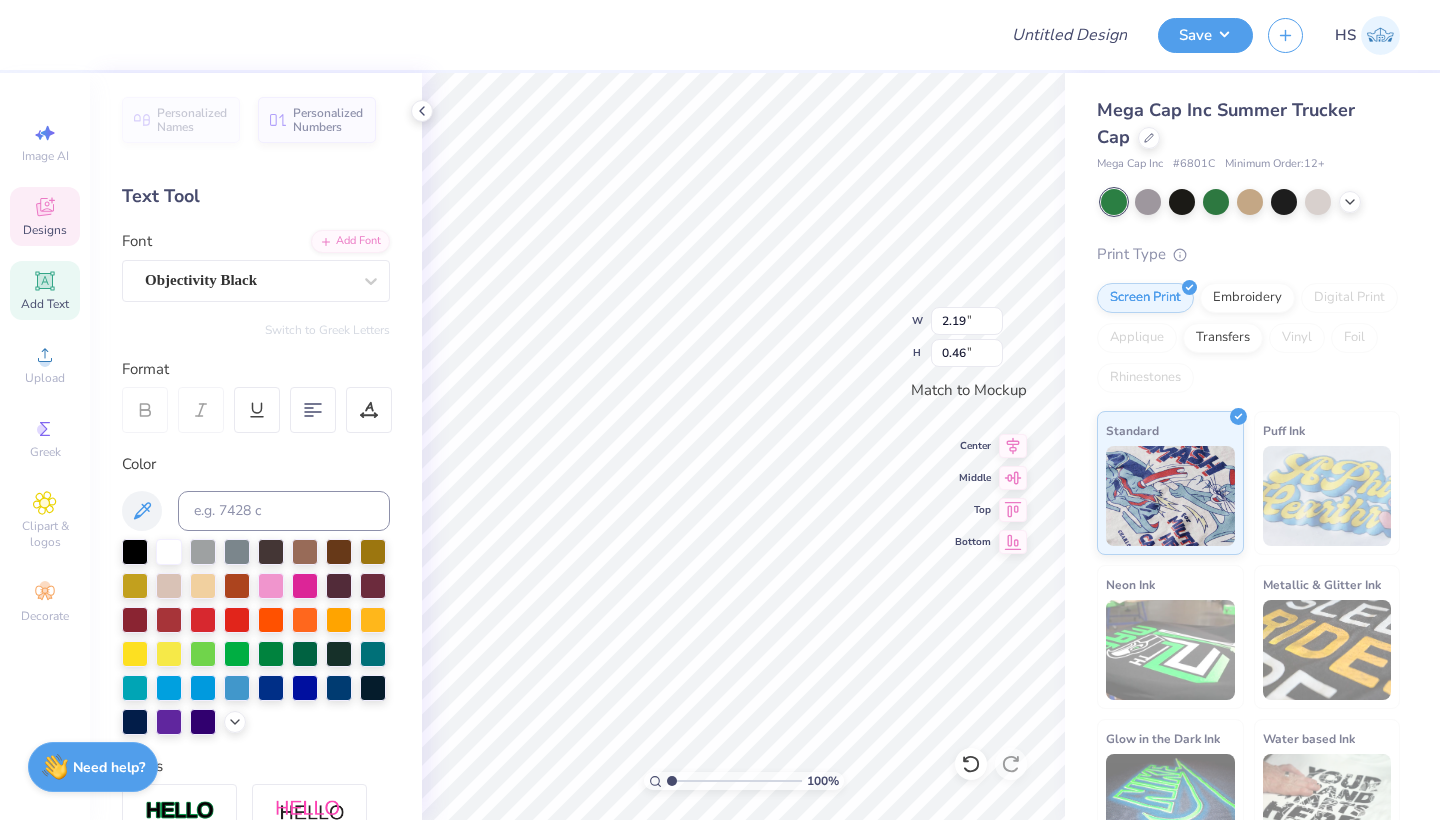 type on "2.39" 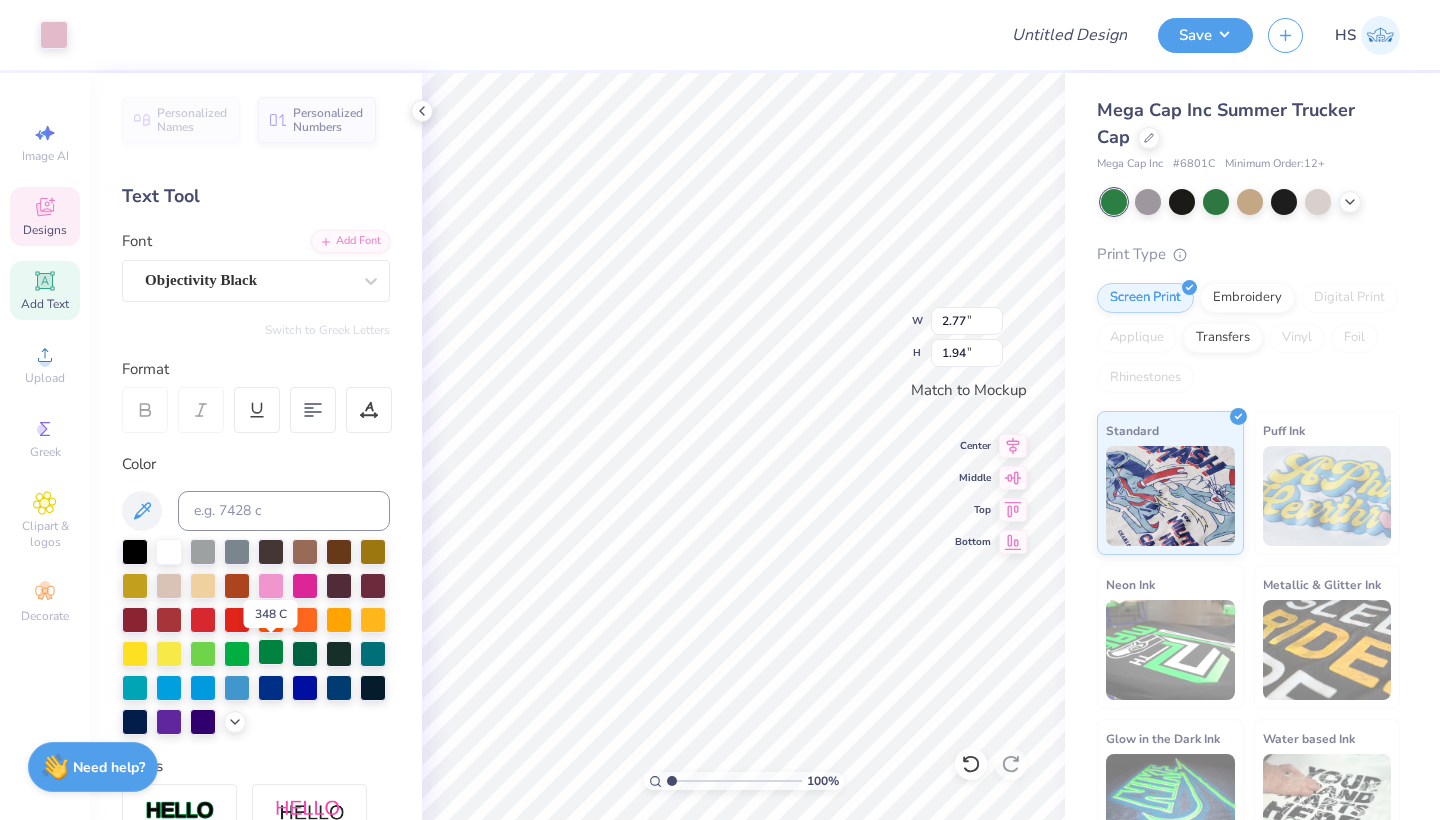 click at bounding box center (271, 652) 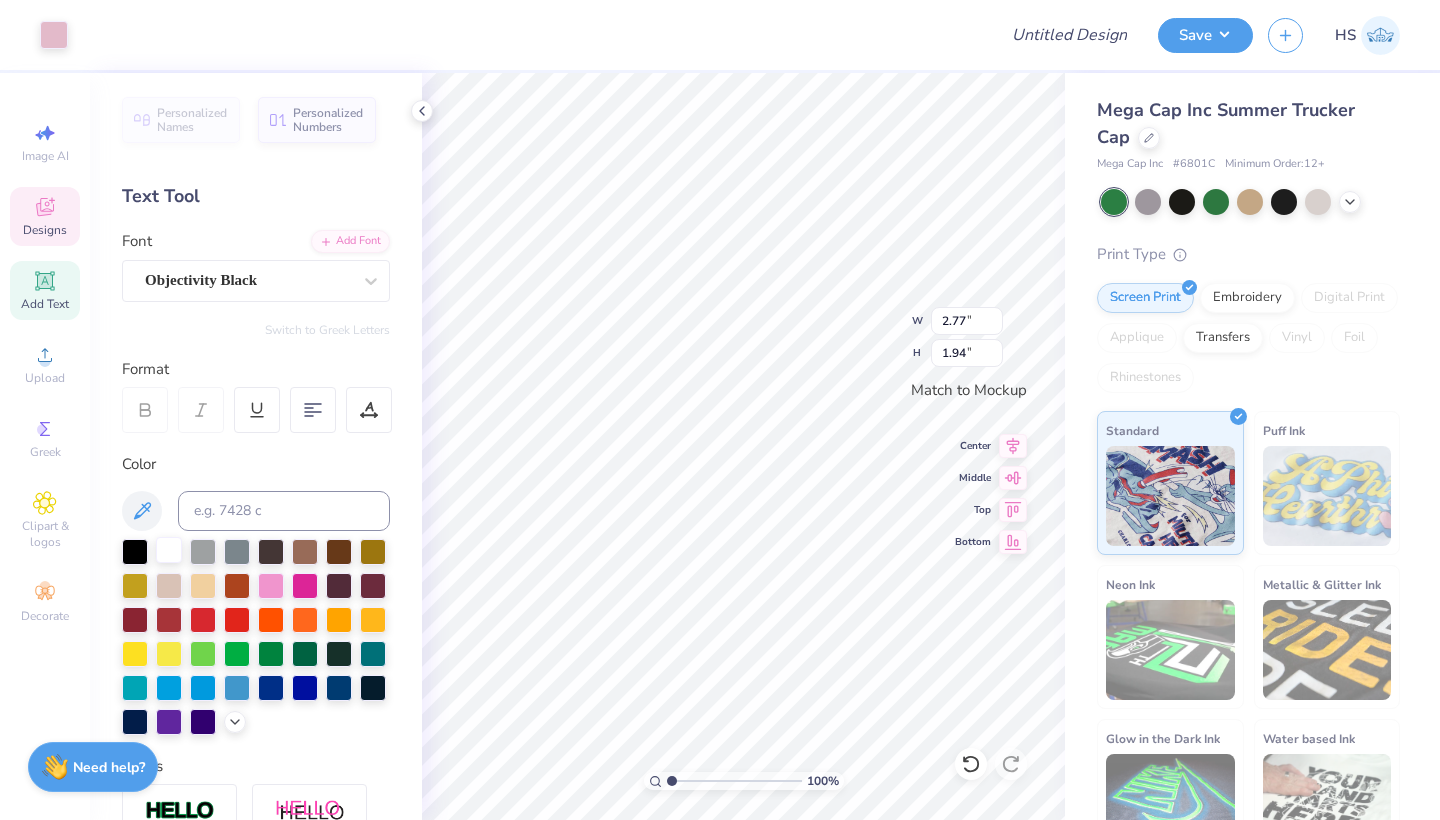 click at bounding box center (169, 550) 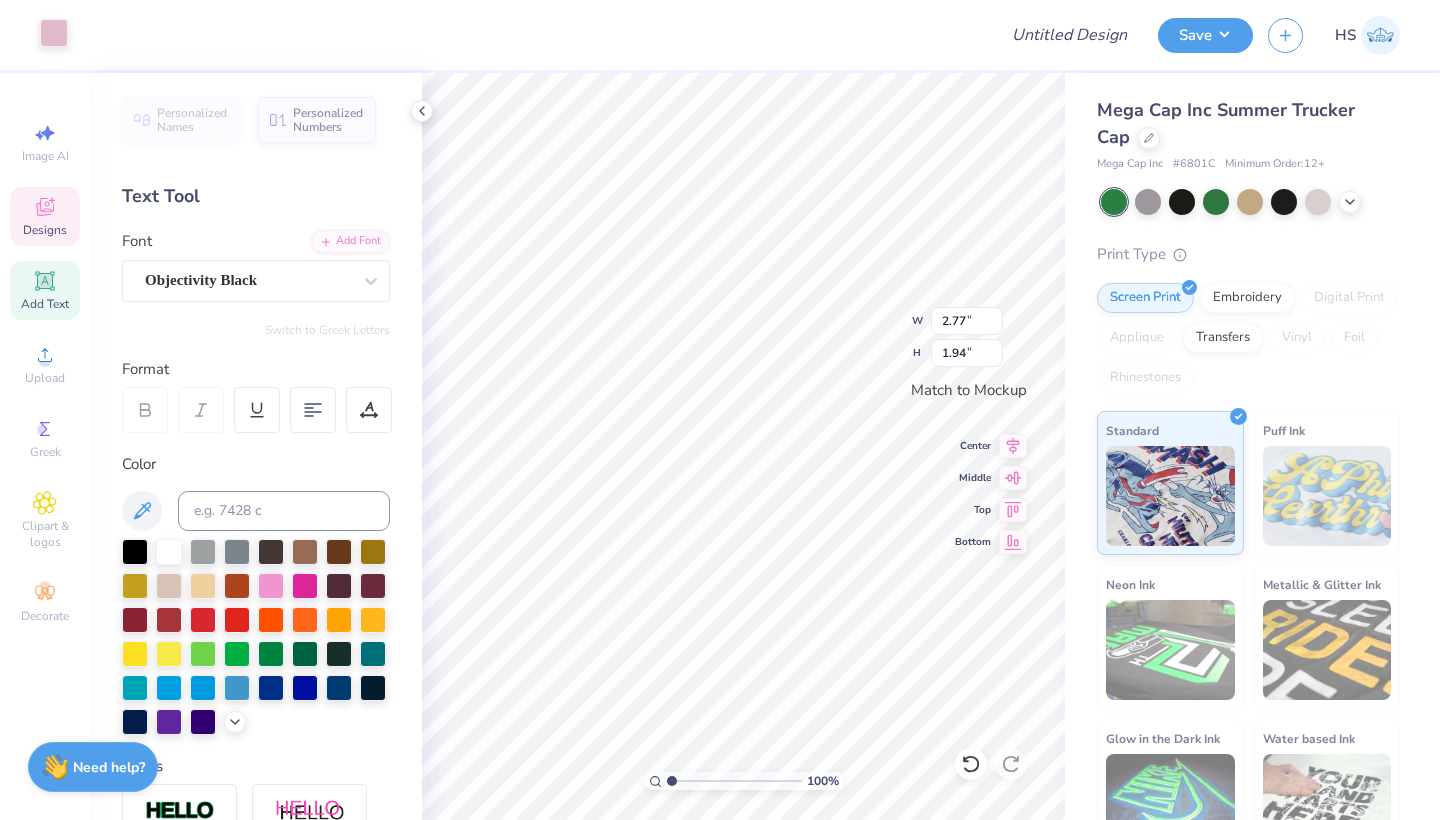 click at bounding box center [54, 33] 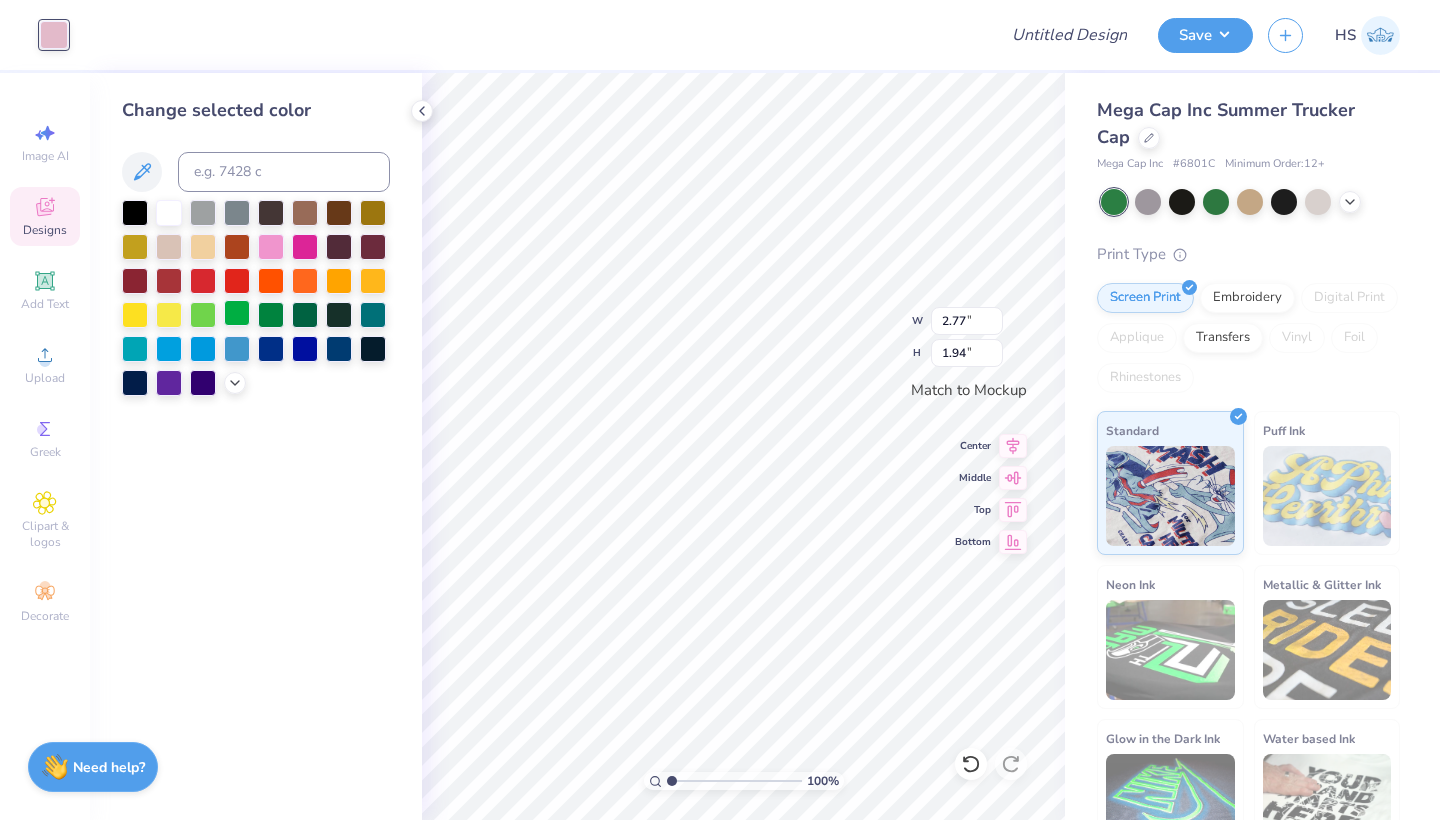 click at bounding box center [237, 313] 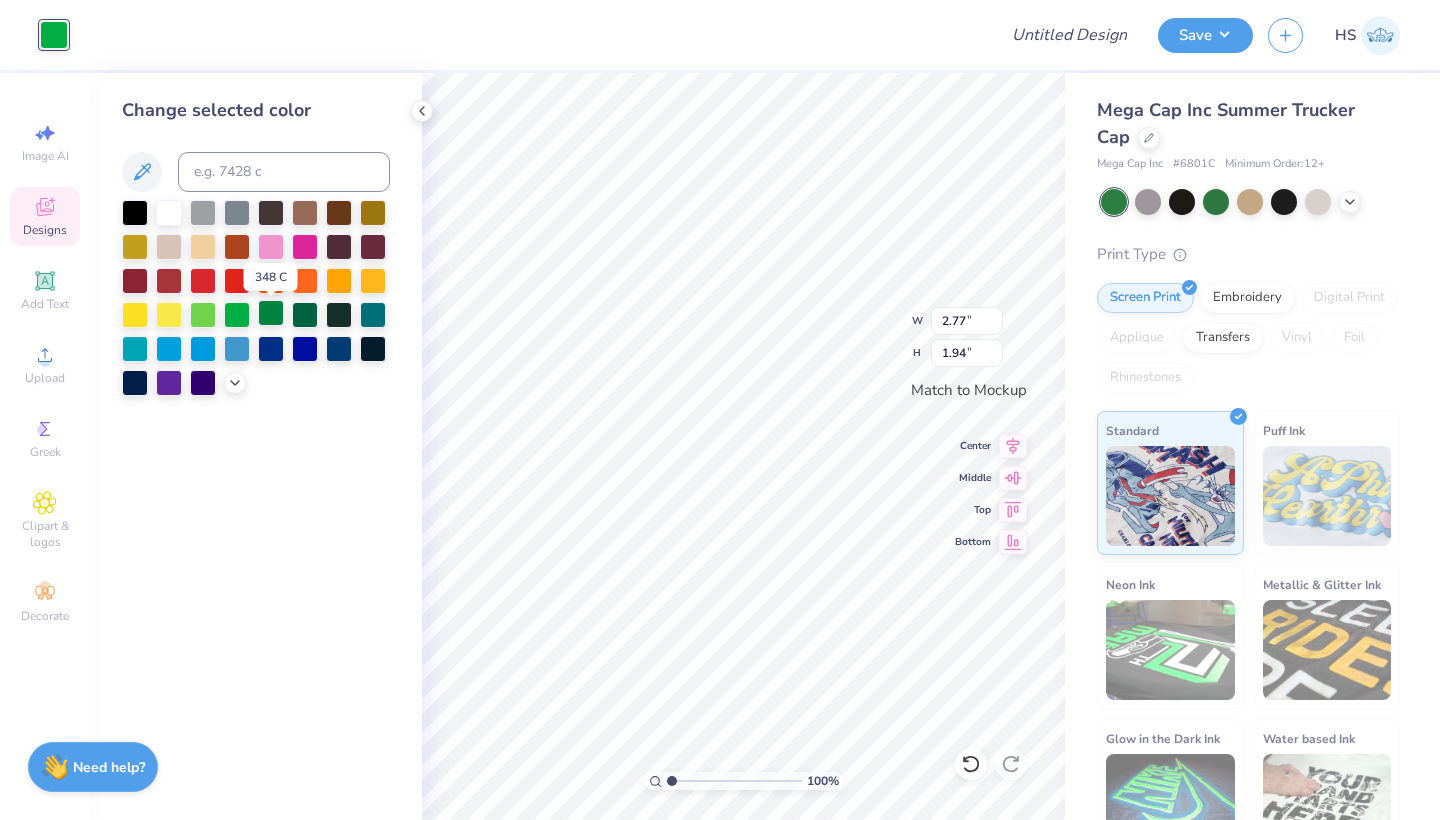 click at bounding box center (271, 313) 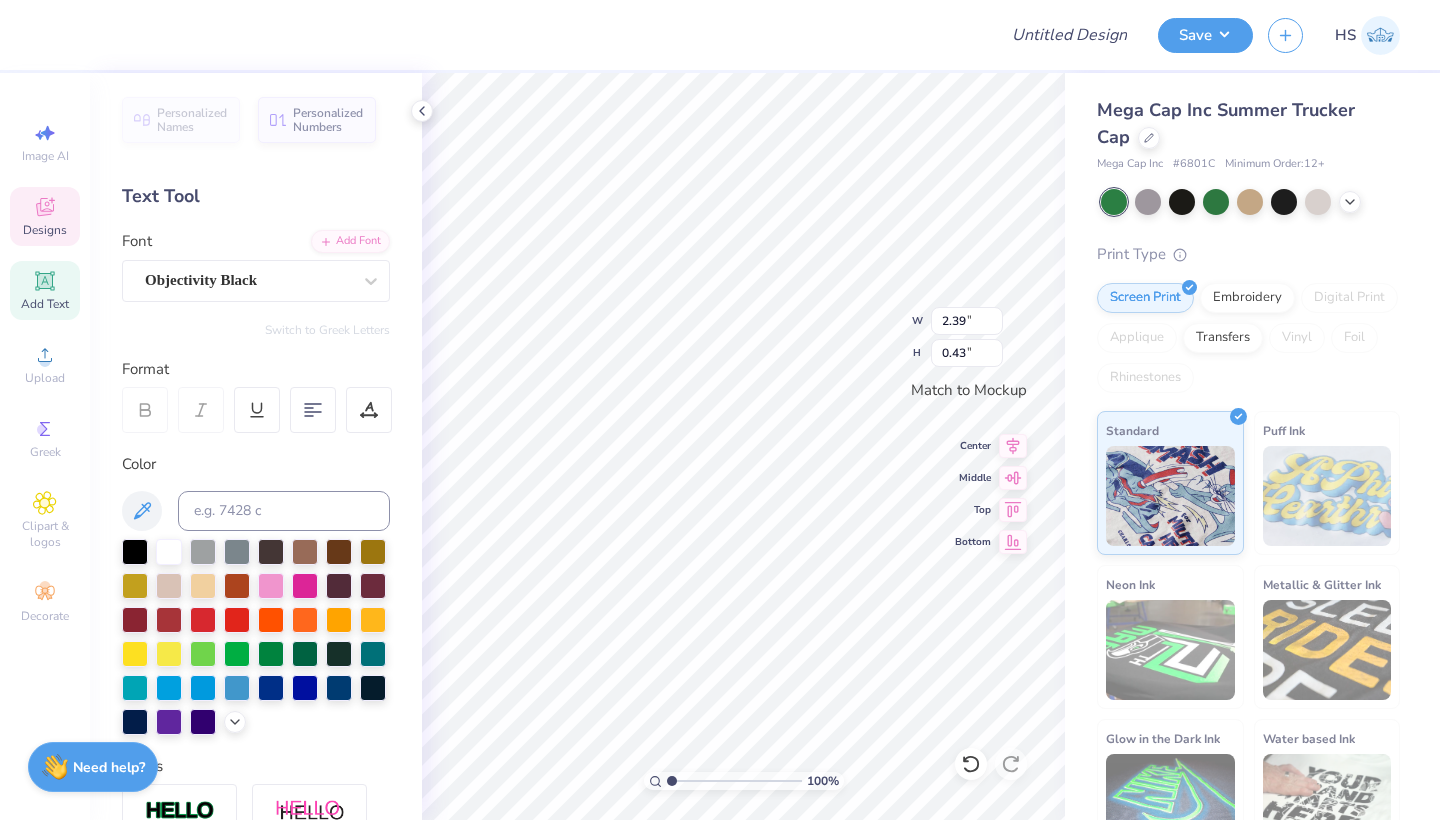 type on "2.19" 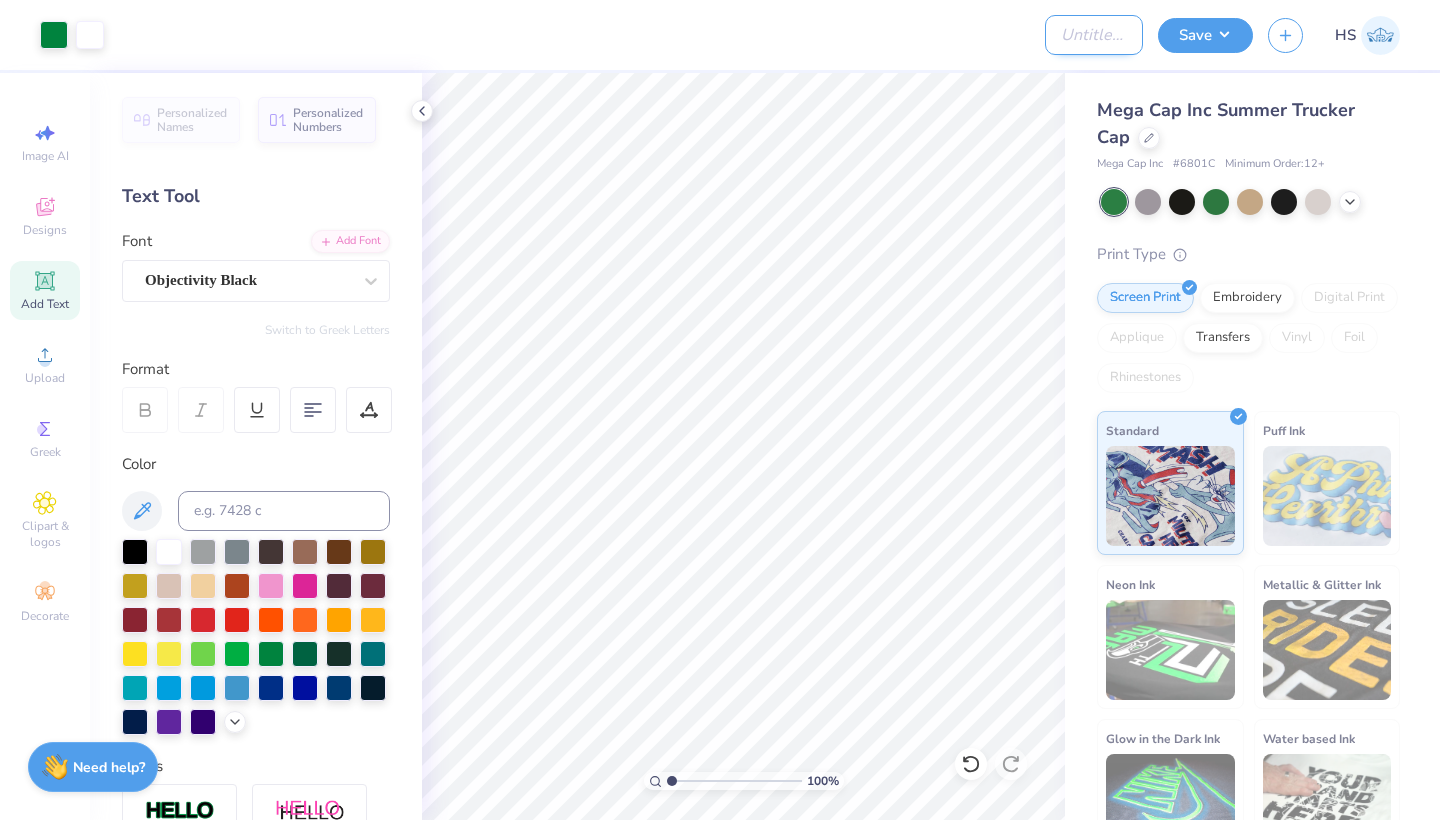 click on "Design Title" at bounding box center [1094, 35] 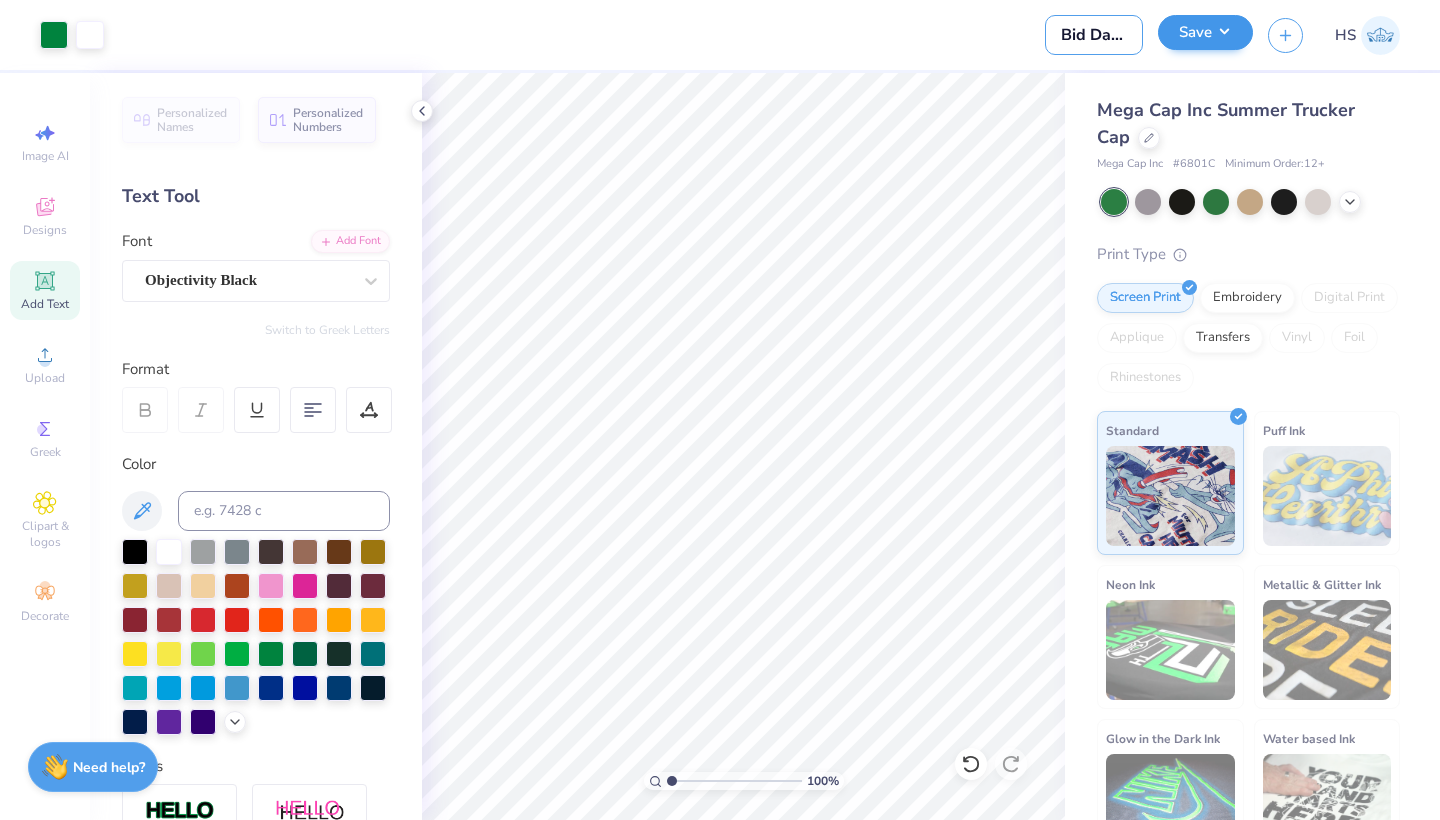type on "Bid Day DD Inspired" 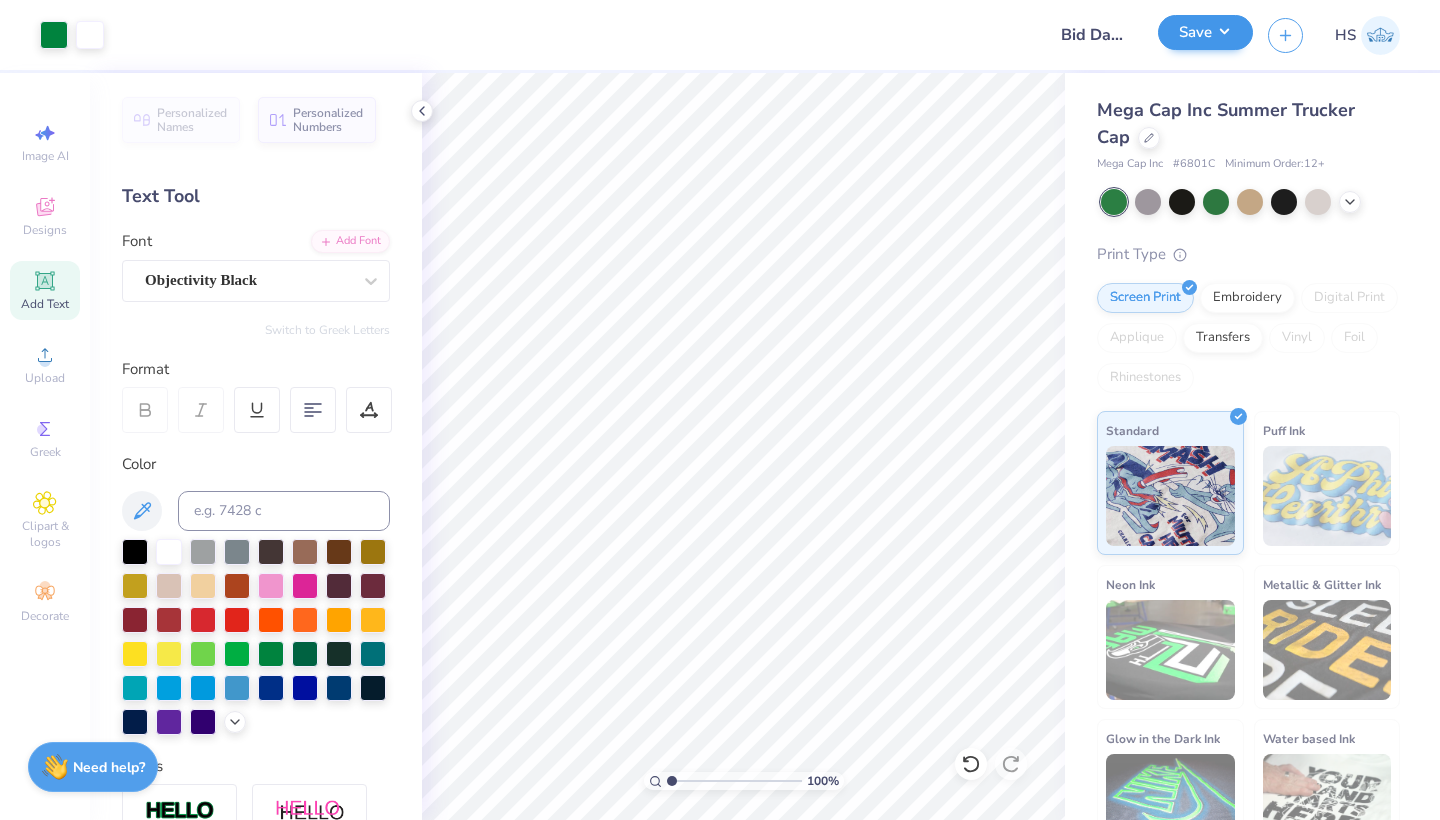 click on "Save" at bounding box center [1205, 32] 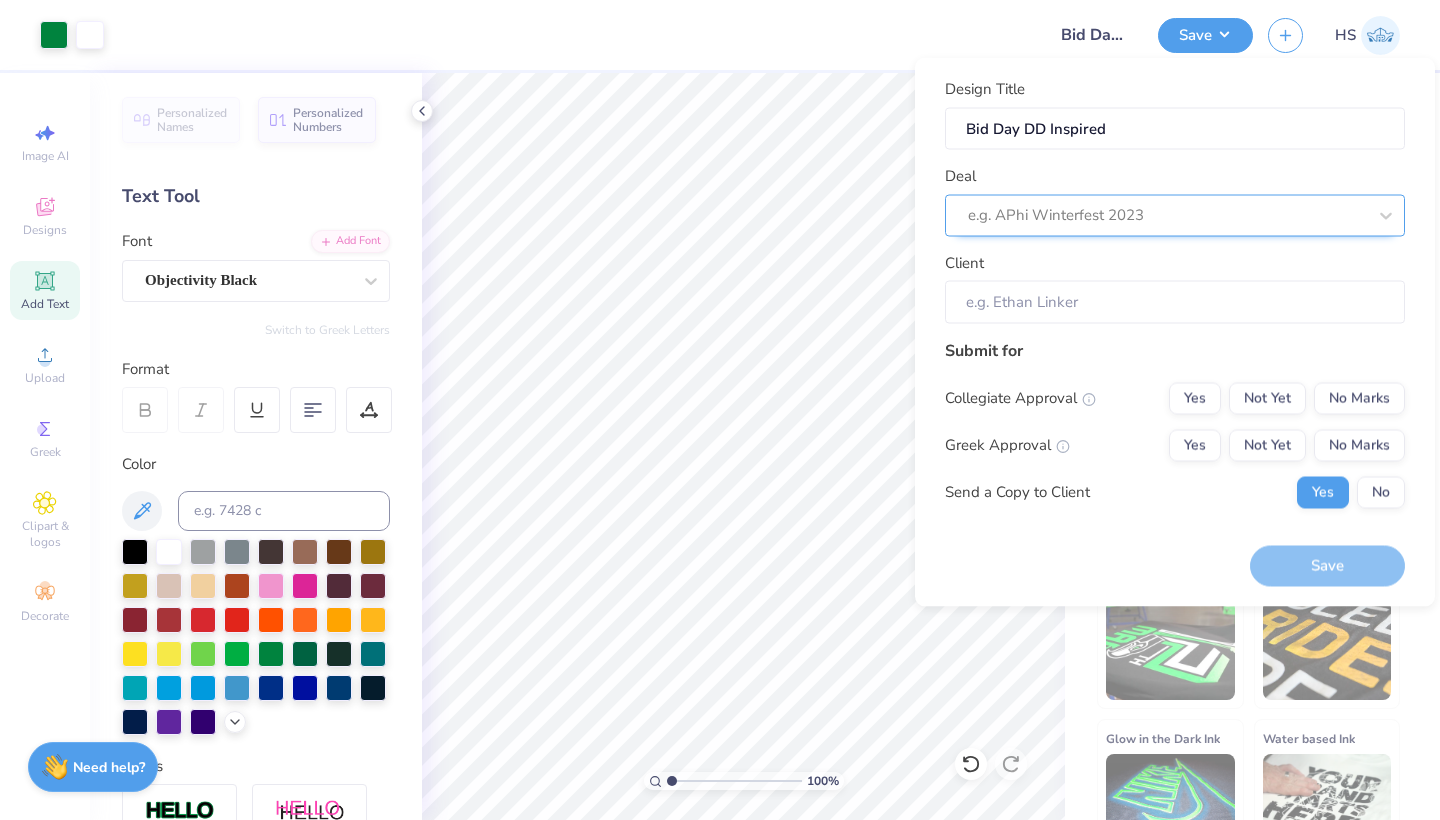 click at bounding box center (1167, 215) 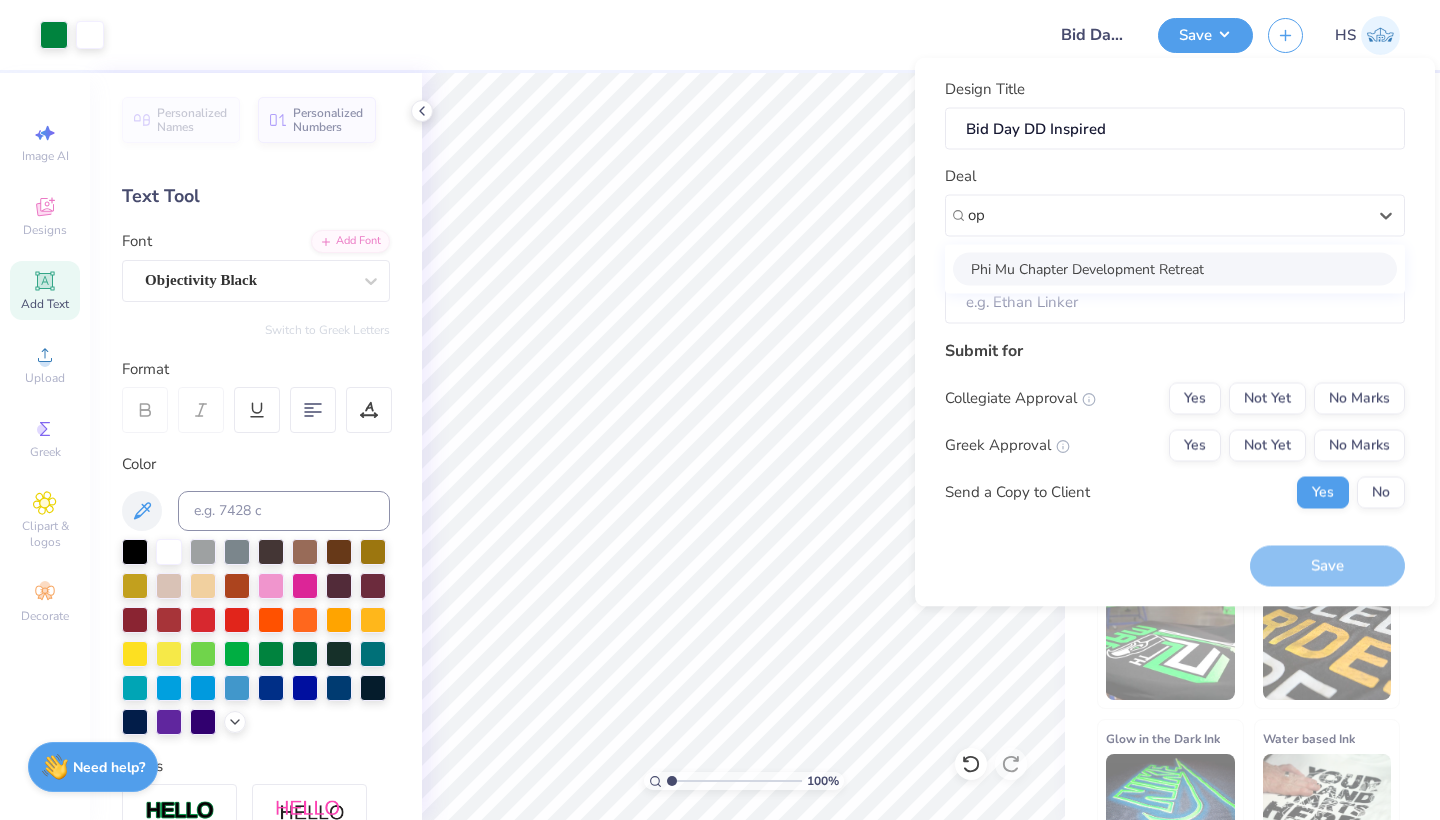 type on "o" 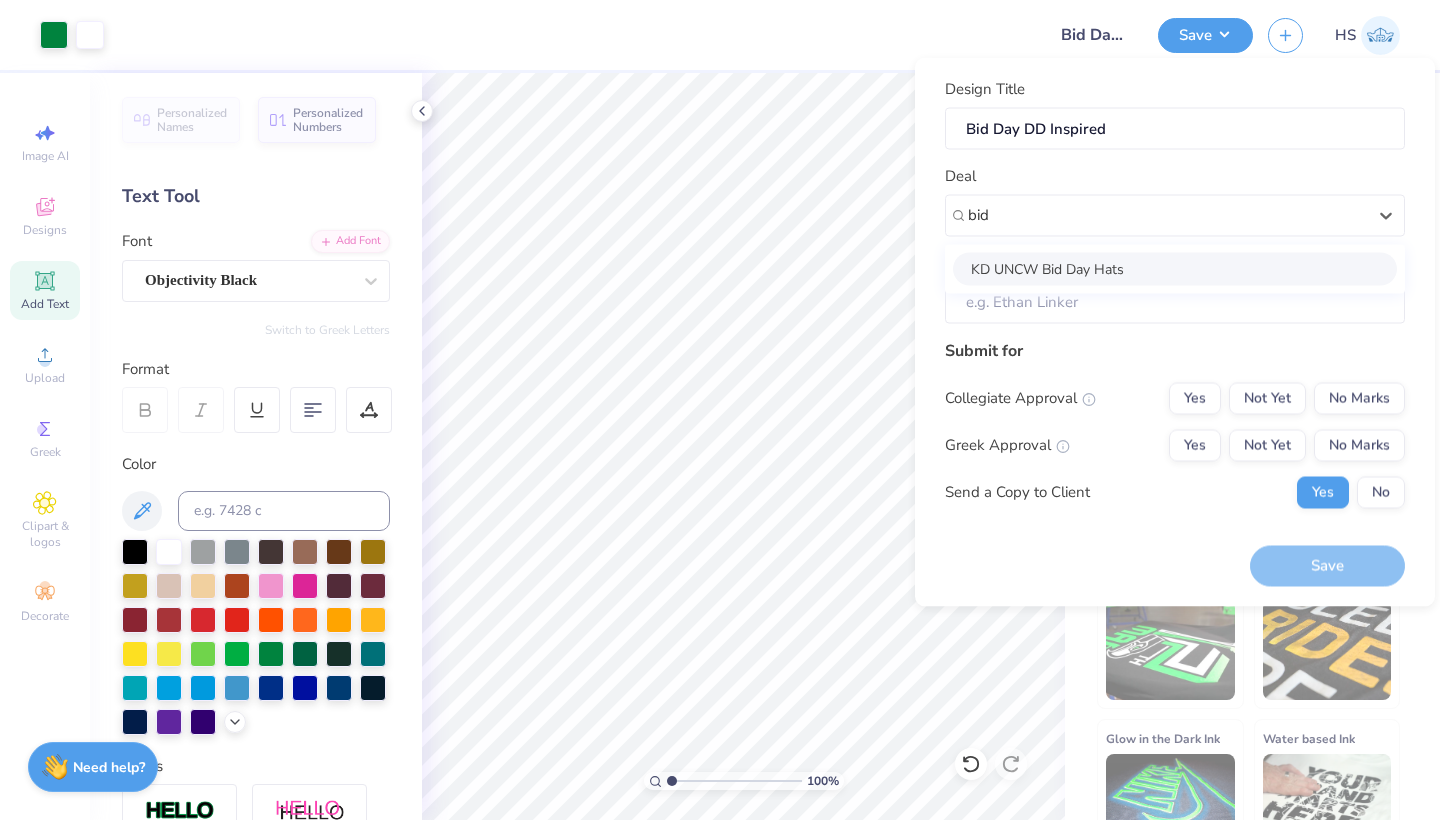 click on "KD UNCW Bid Day Hats" at bounding box center (1175, 268) 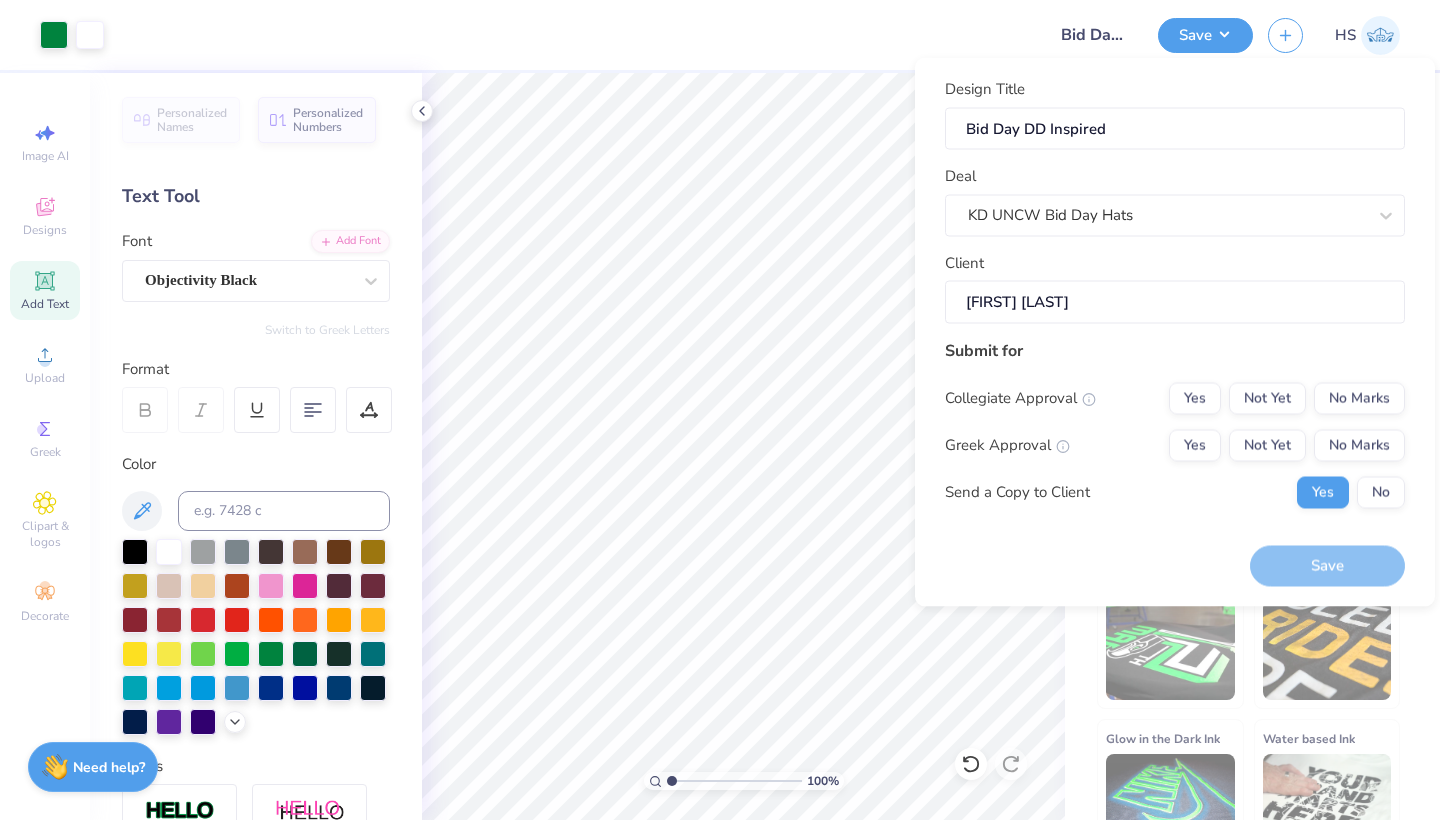 type 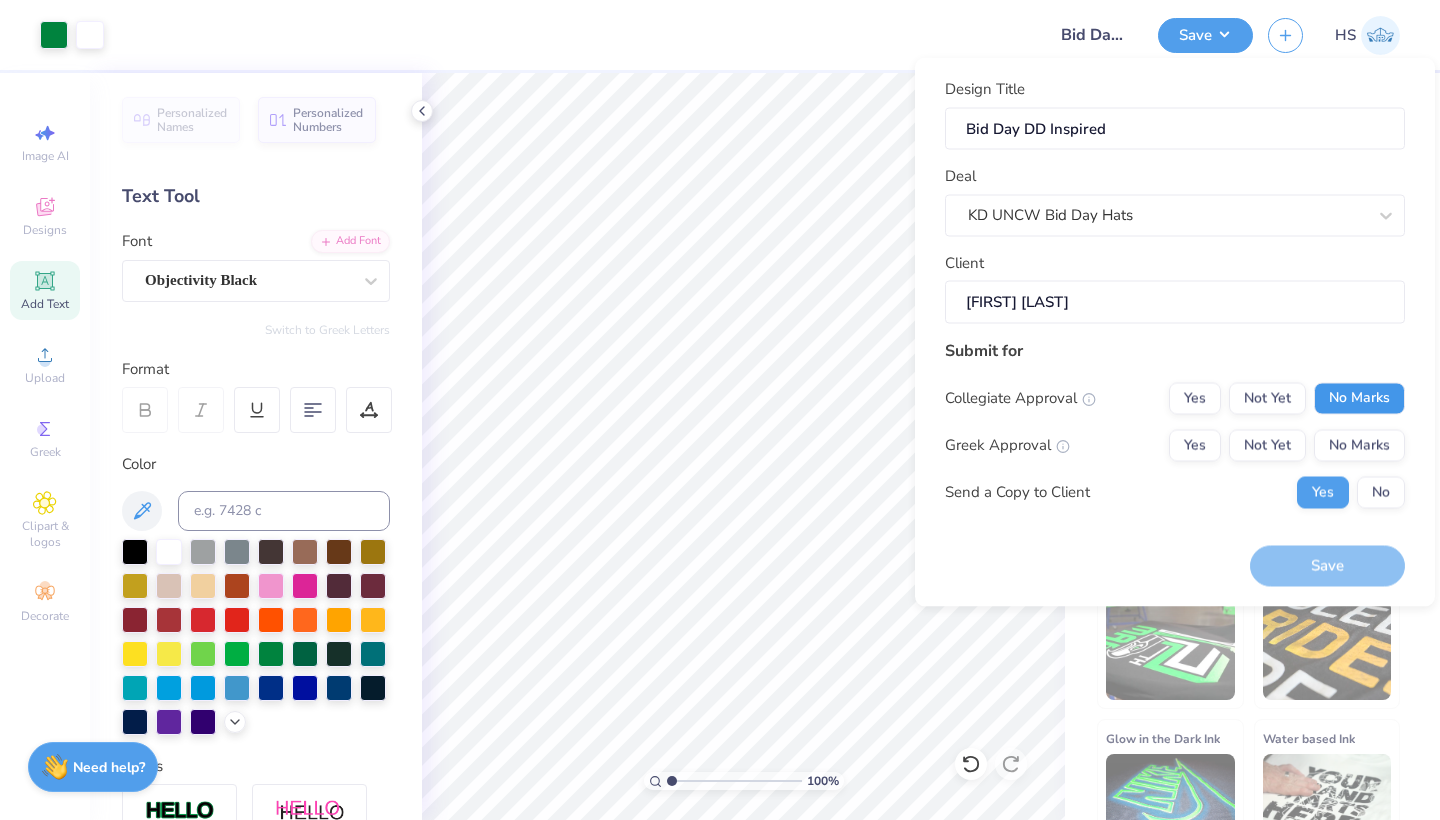 click on "No Marks" at bounding box center [1359, 398] 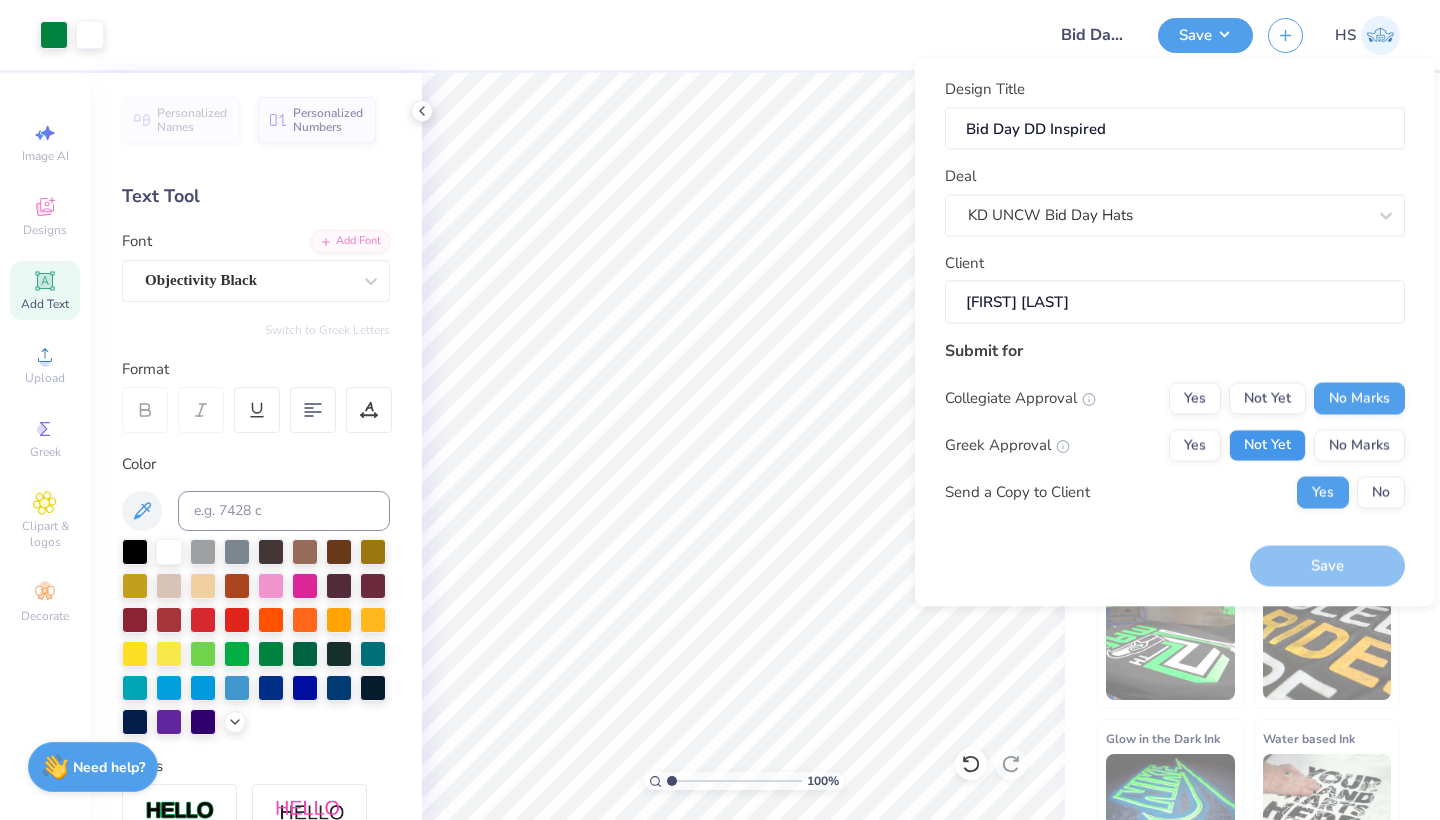 click on "Not Yet" at bounding box center (1267, 445) 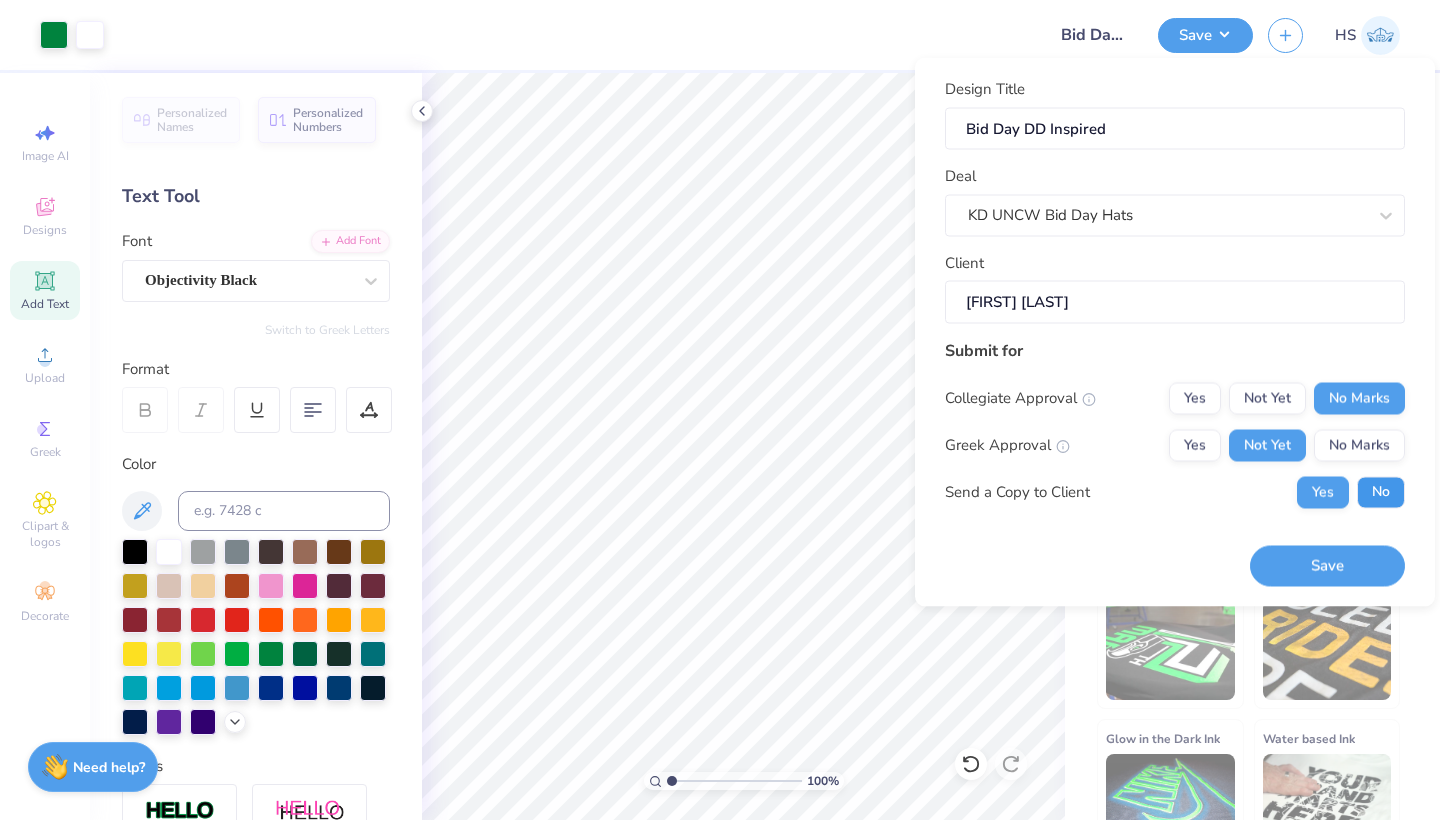 click on "No" at bounding box center [1381, 492] 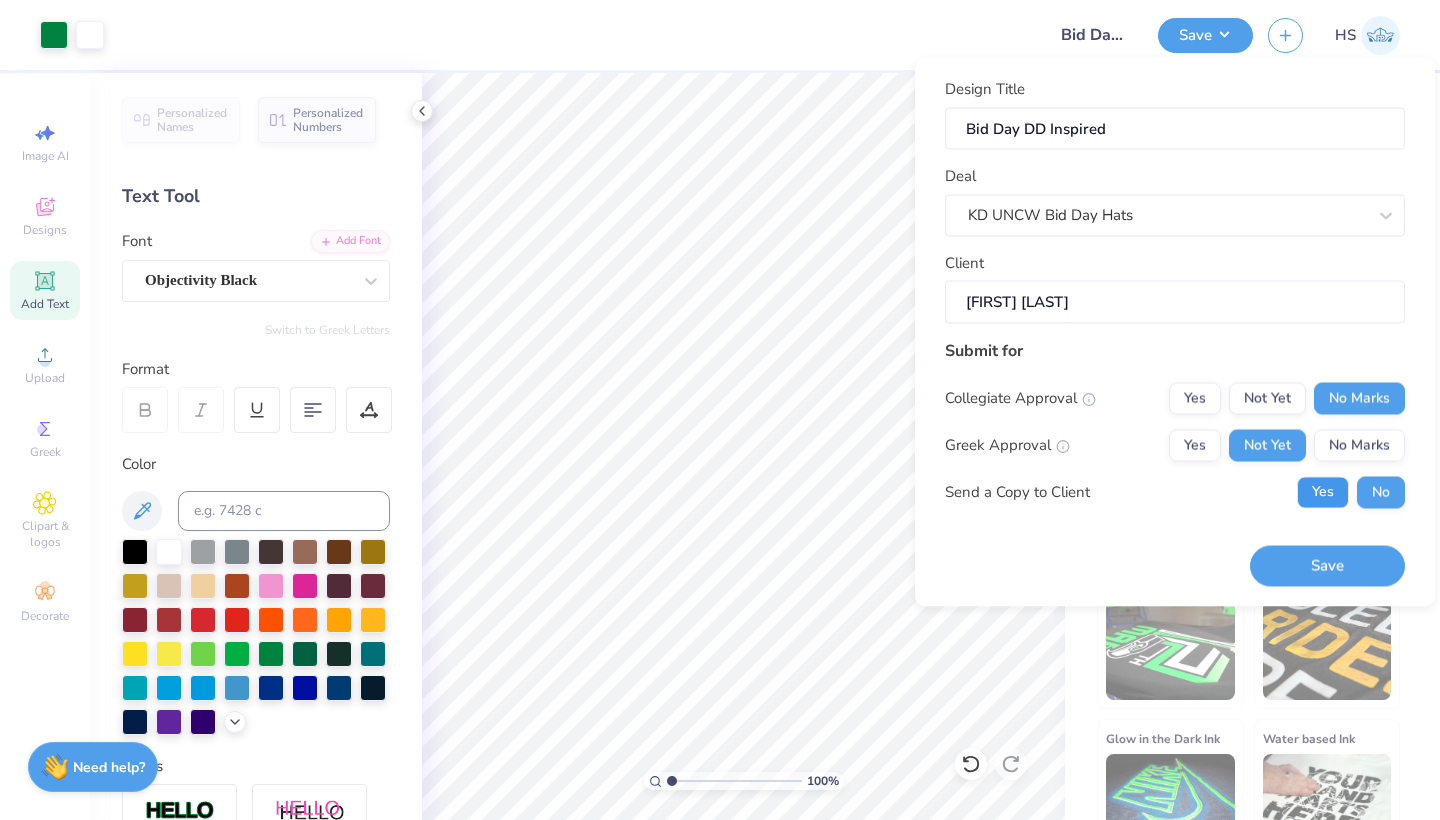 click on "Yes" at bounding box center [1323, 492] 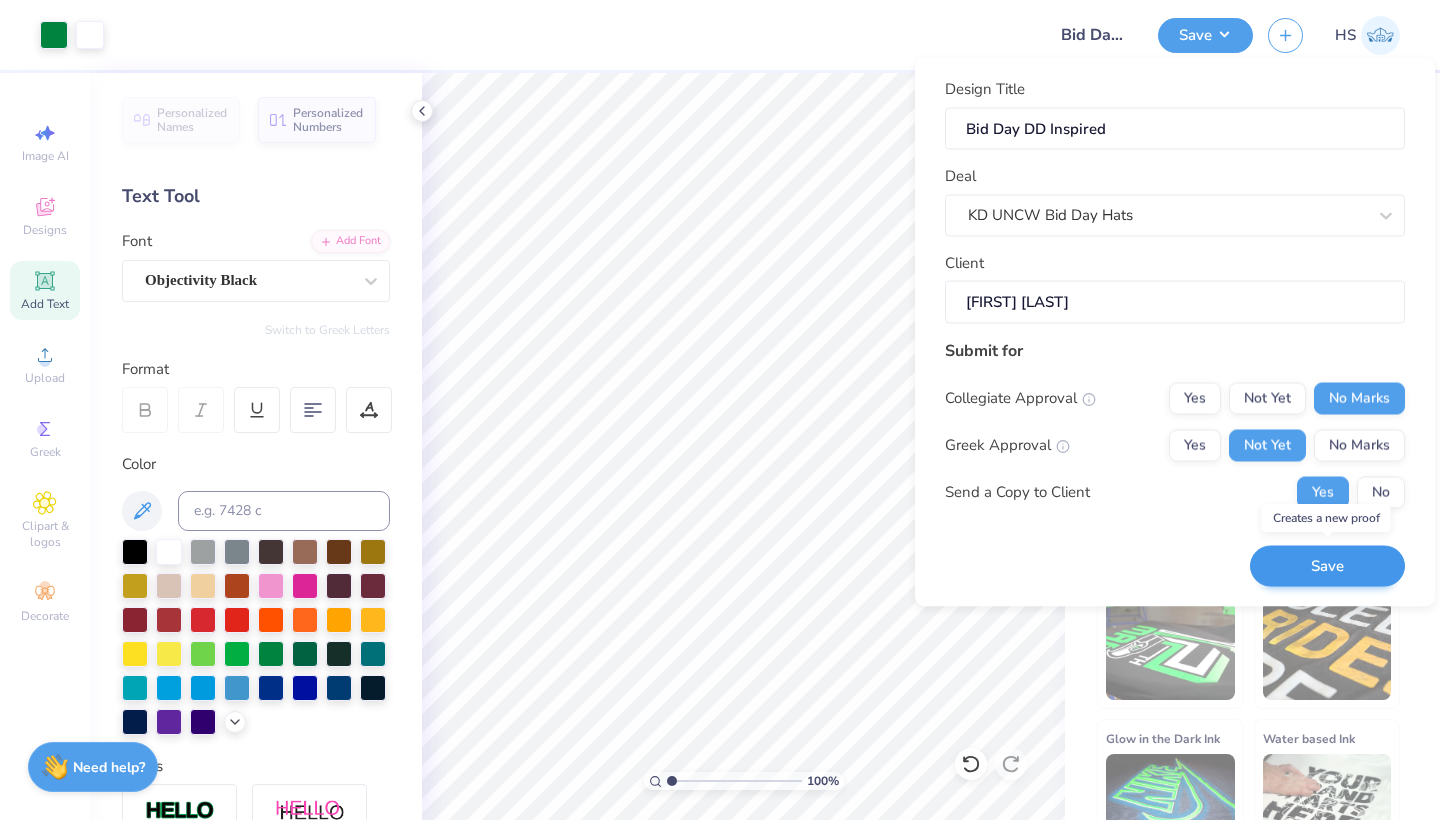 click on "Save" at bounding box center [1327, 566] 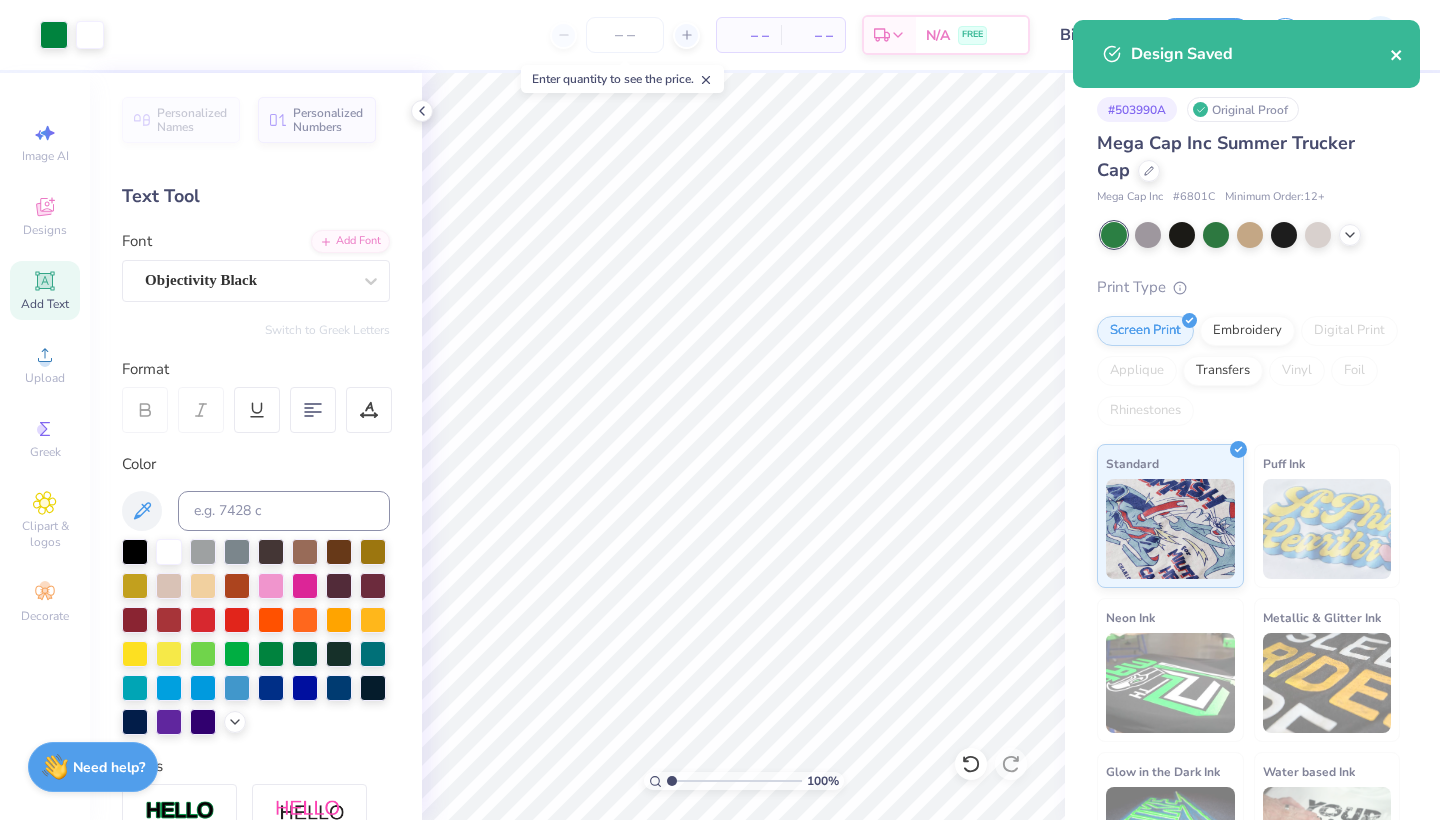click 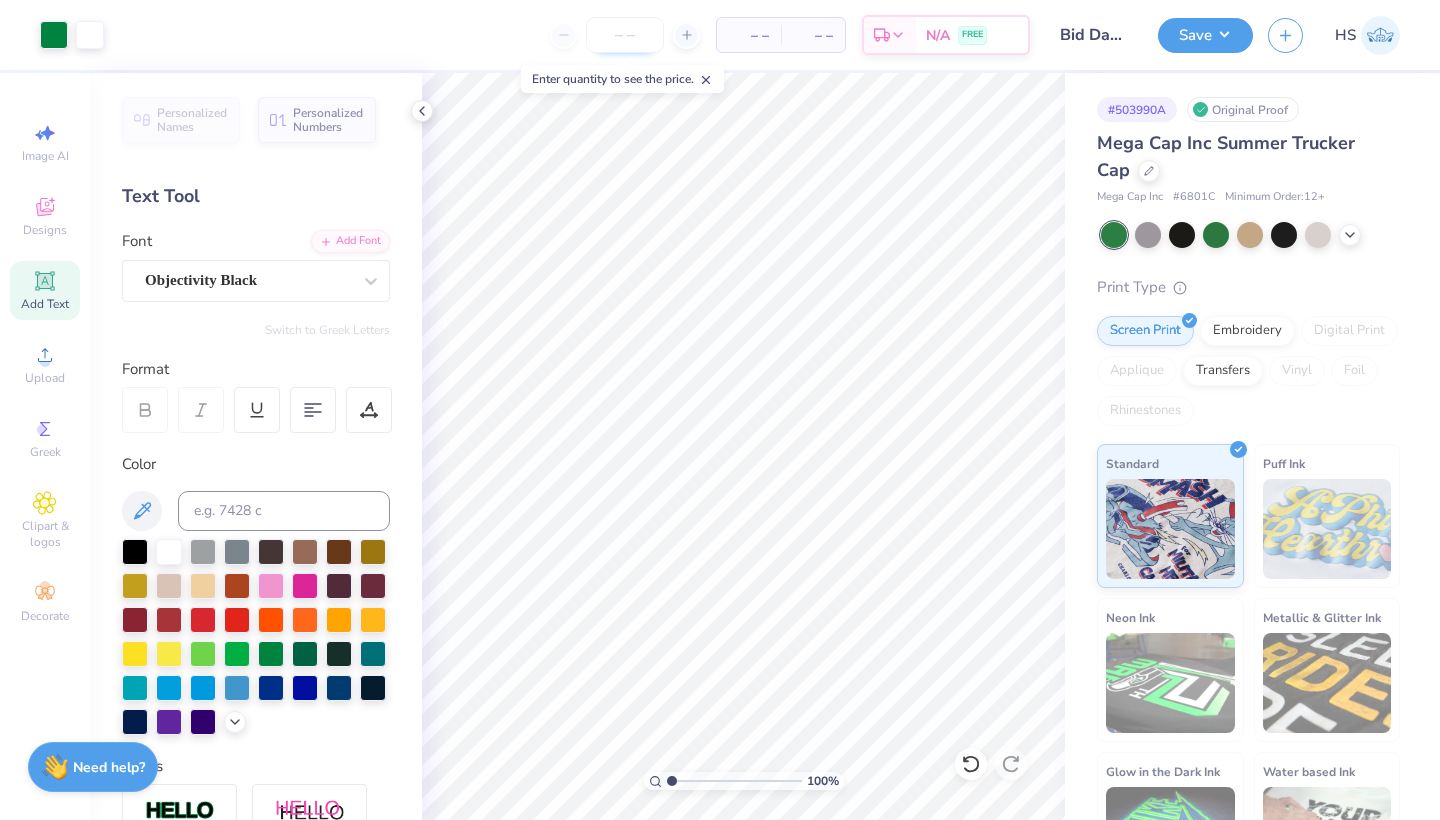 click at bounding box center (625, 35) 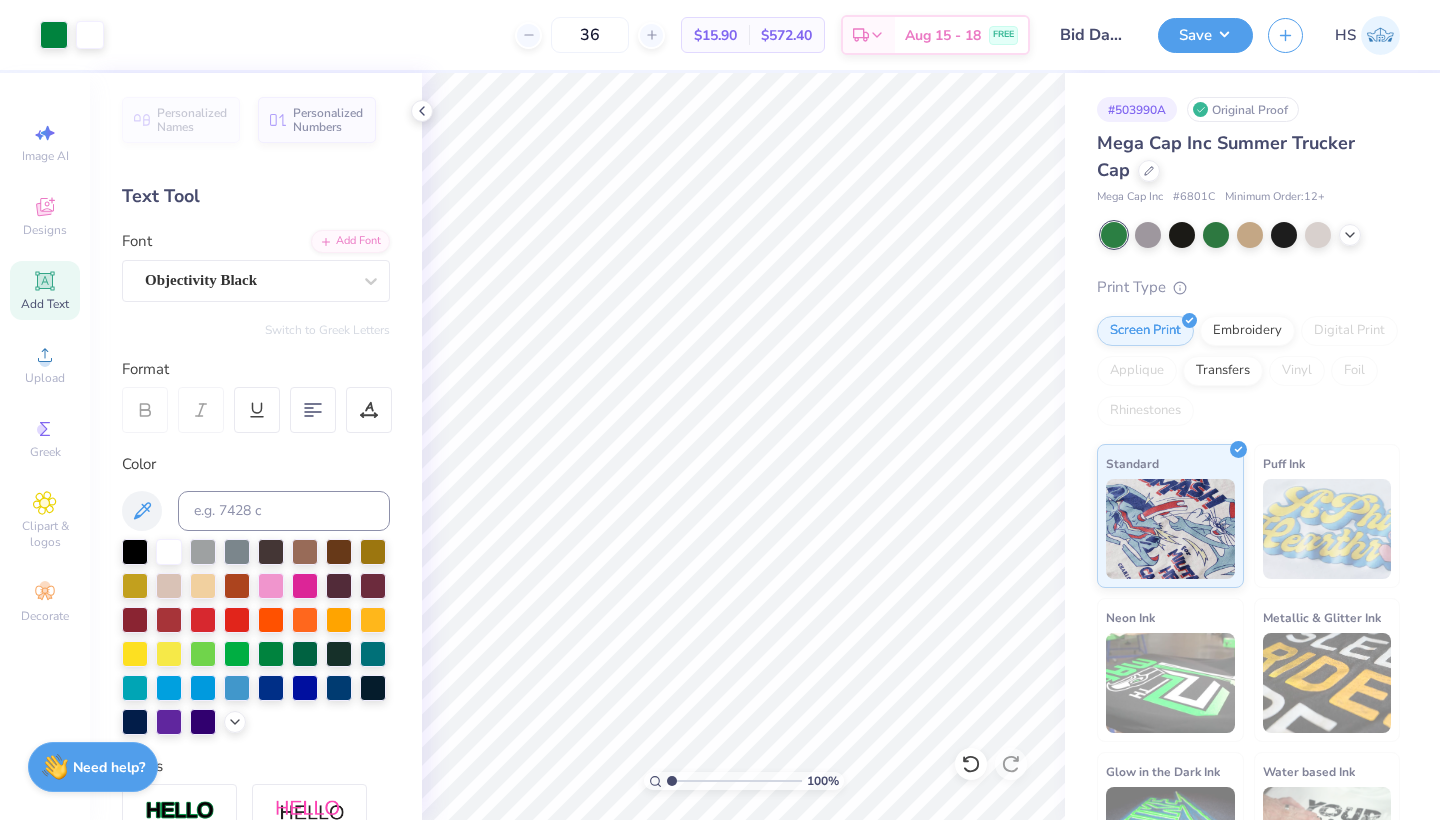 type on "3" 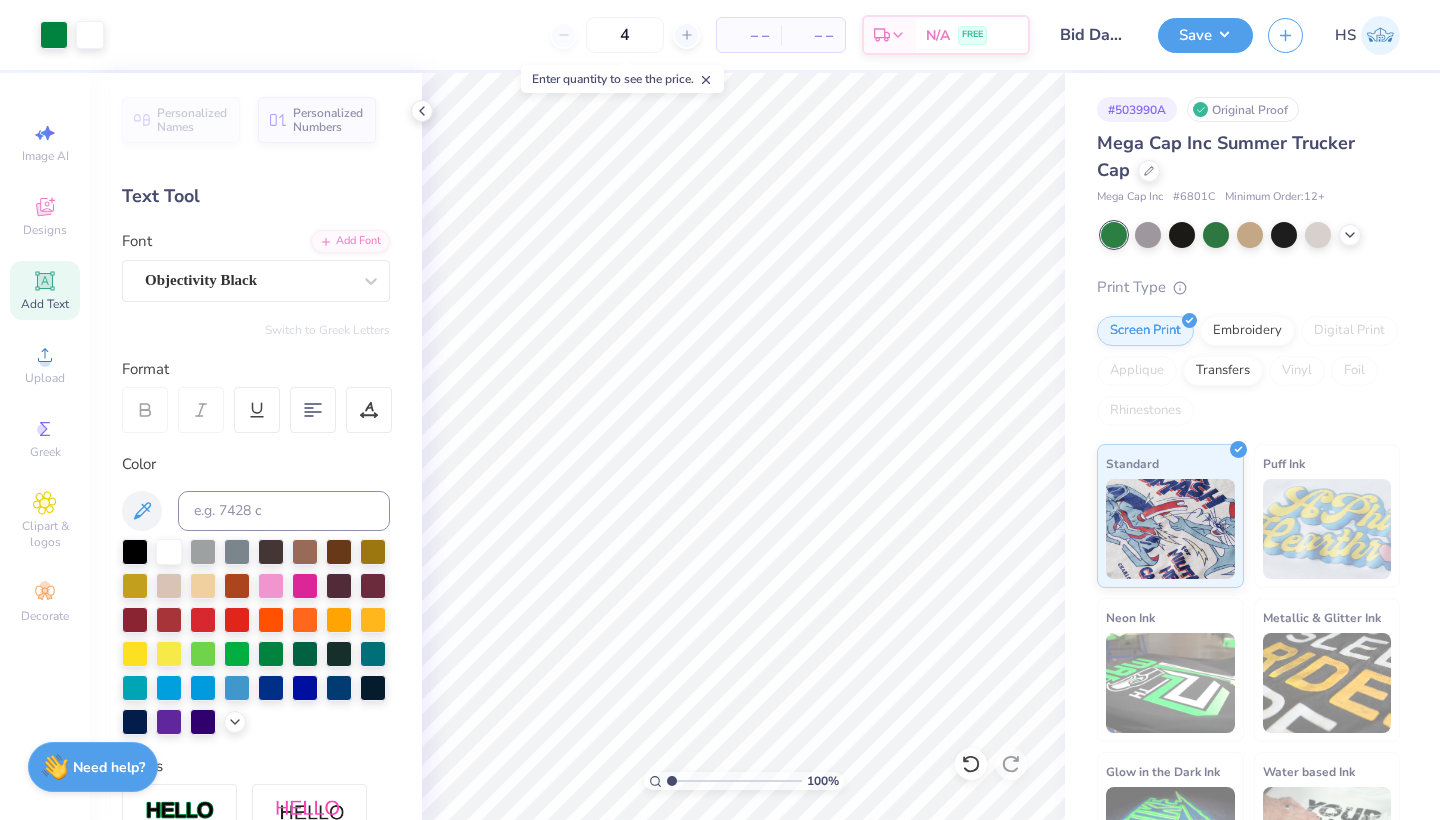 type on "48" 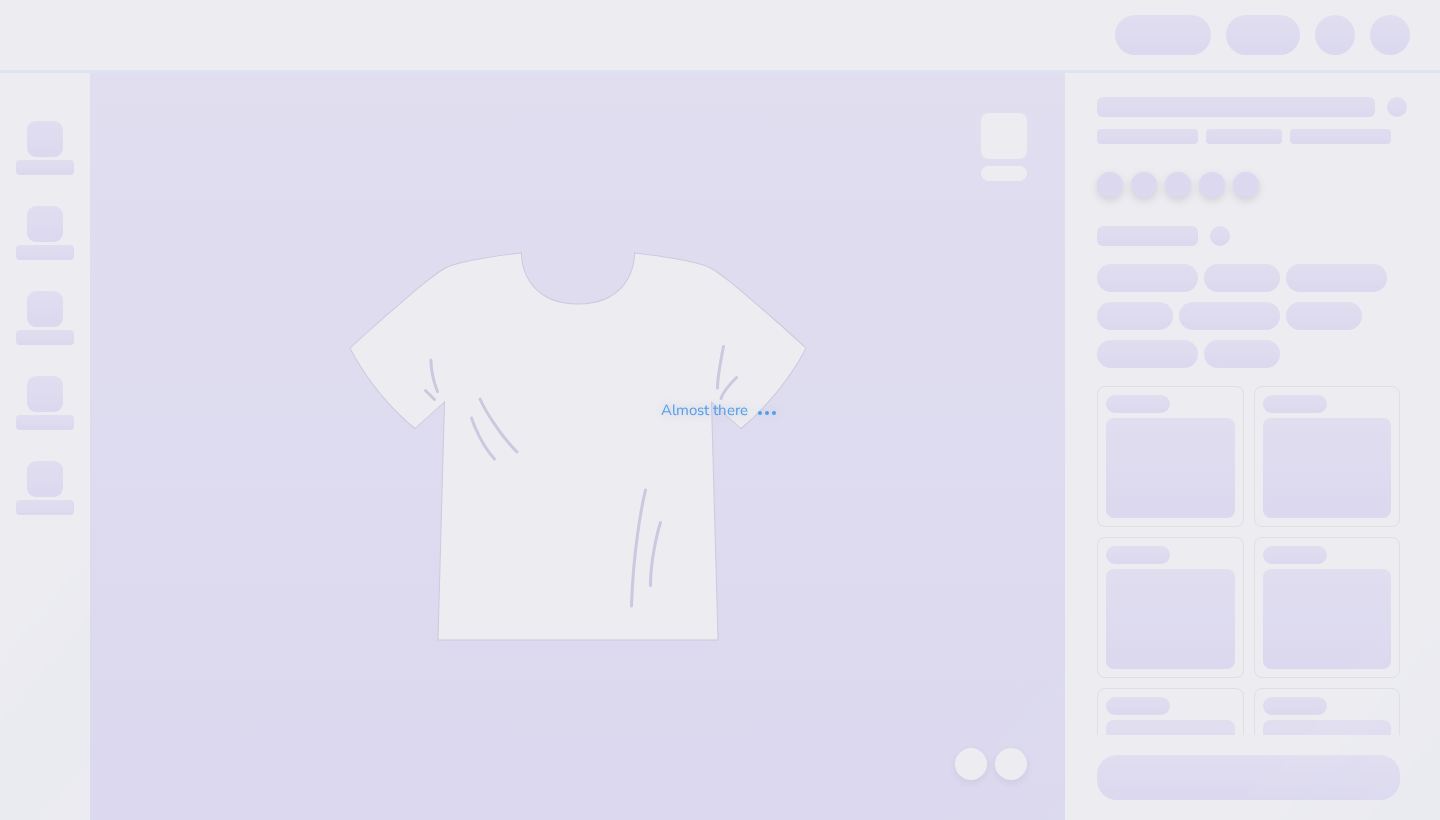 scroll, scrollTop: 0, scrollLeft: 0, axis: both 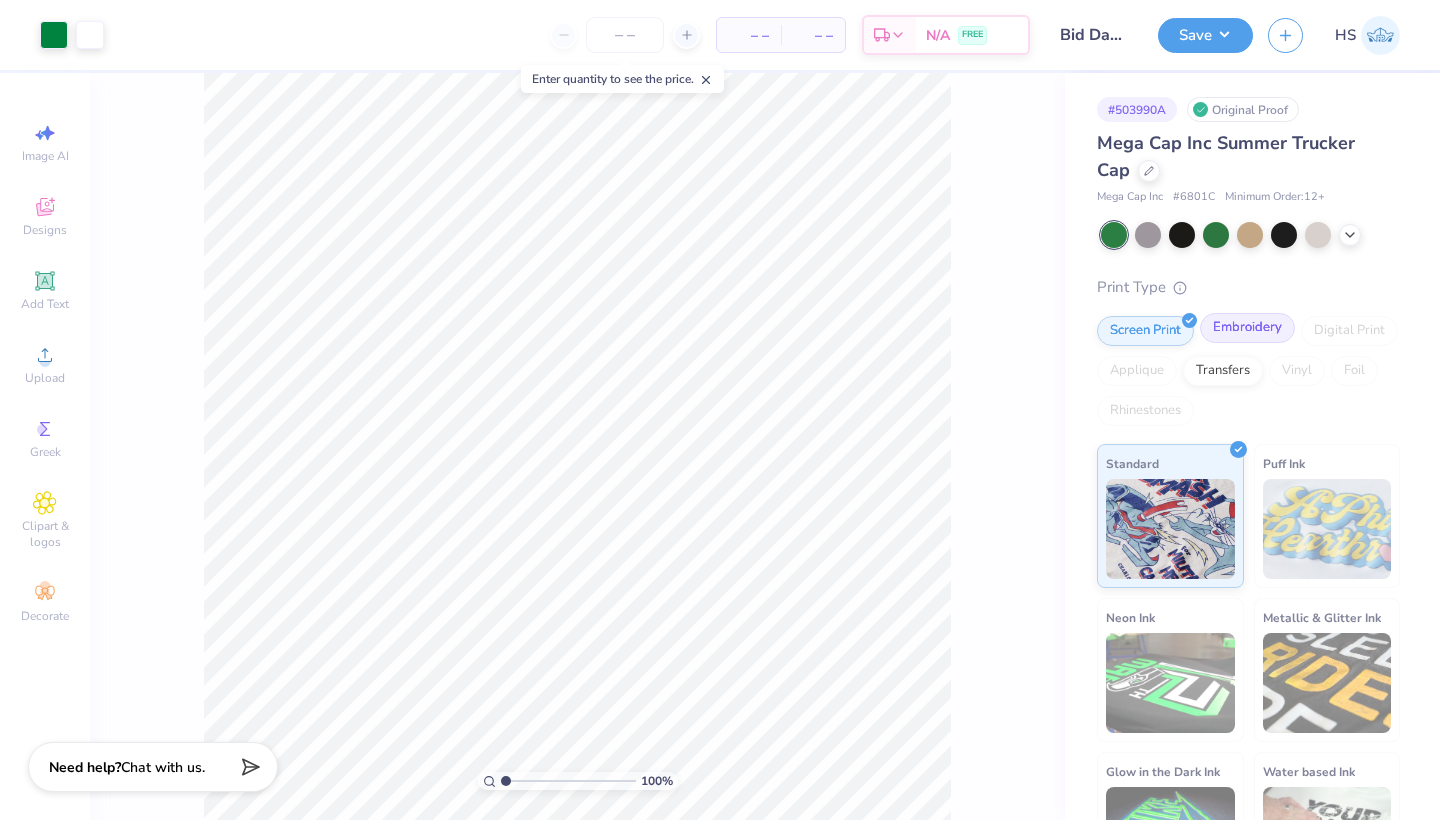 click on "Embroidery" at bounding box center [1247, 328] 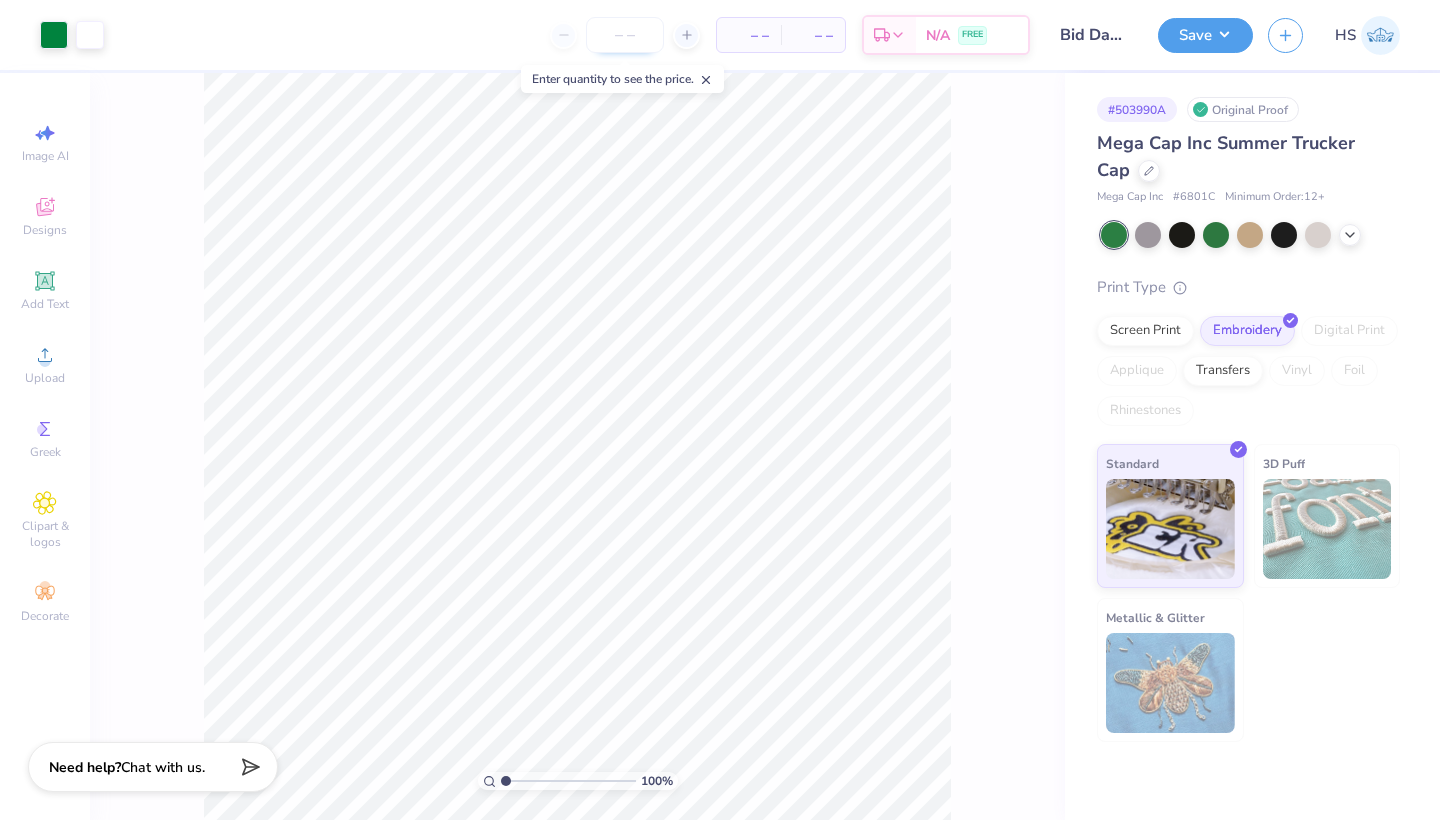 click at bounding box center [625, 35] 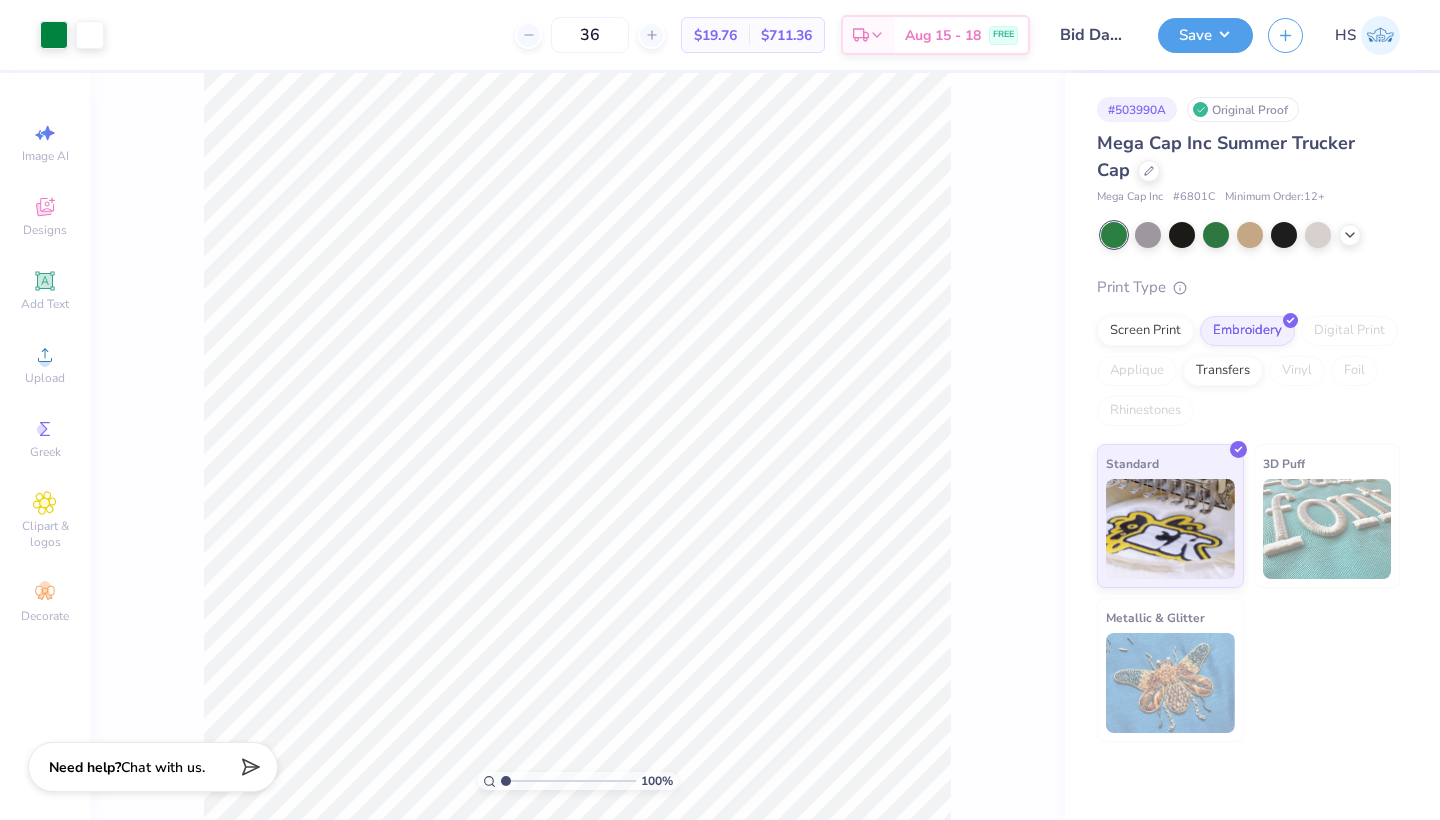 type on "3" 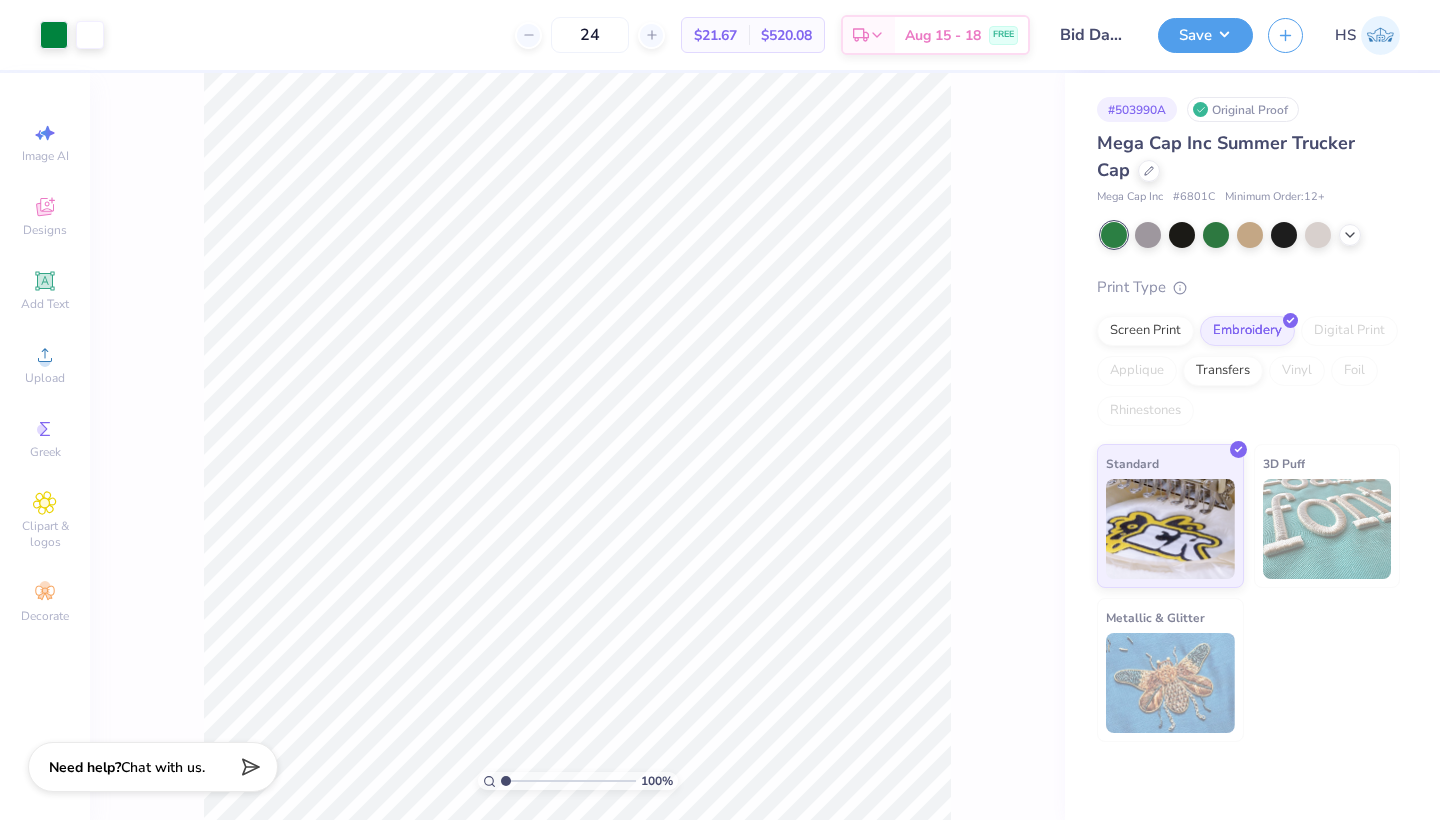 type on "2" 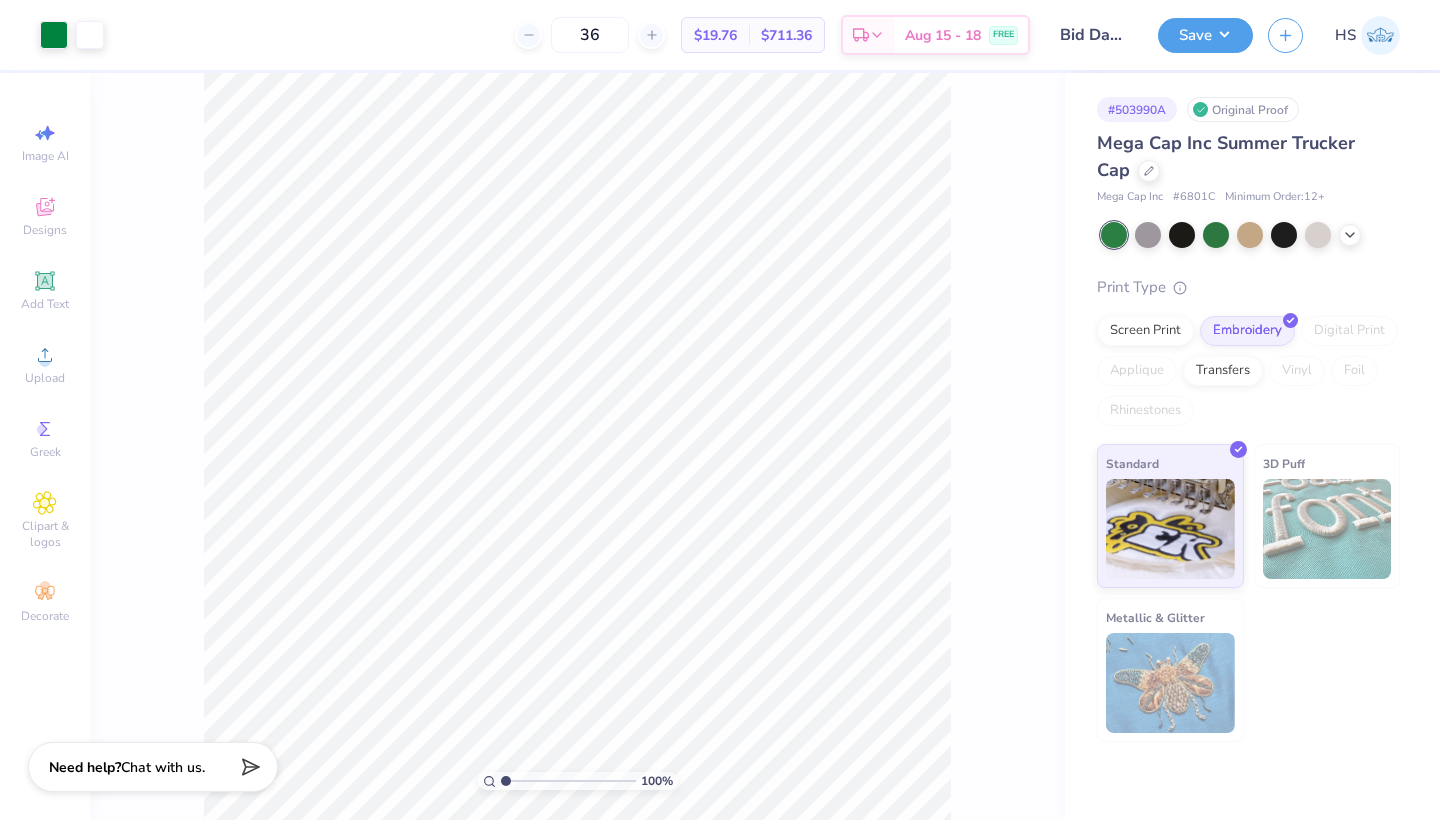 type on "3" 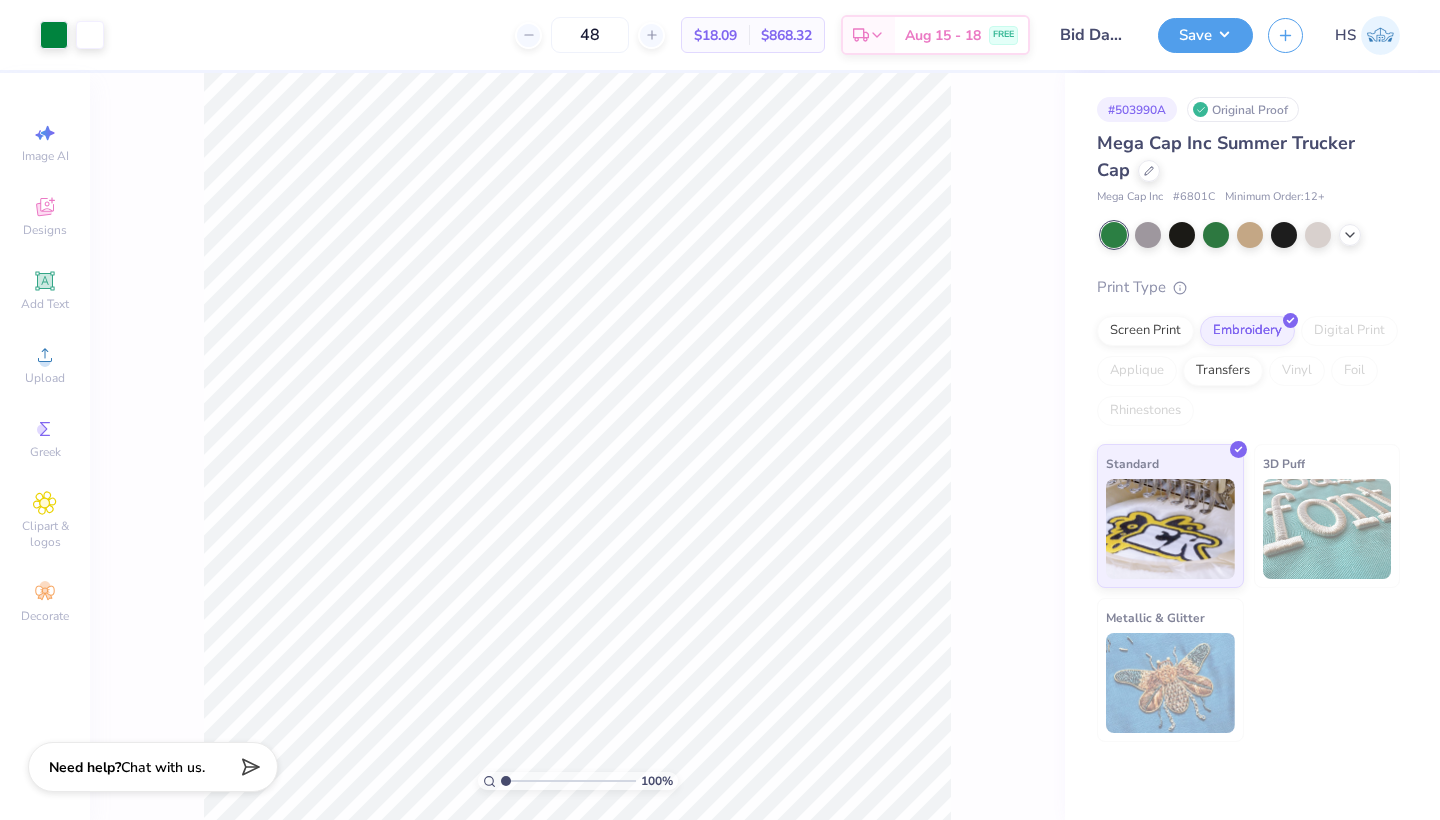 type on "48" 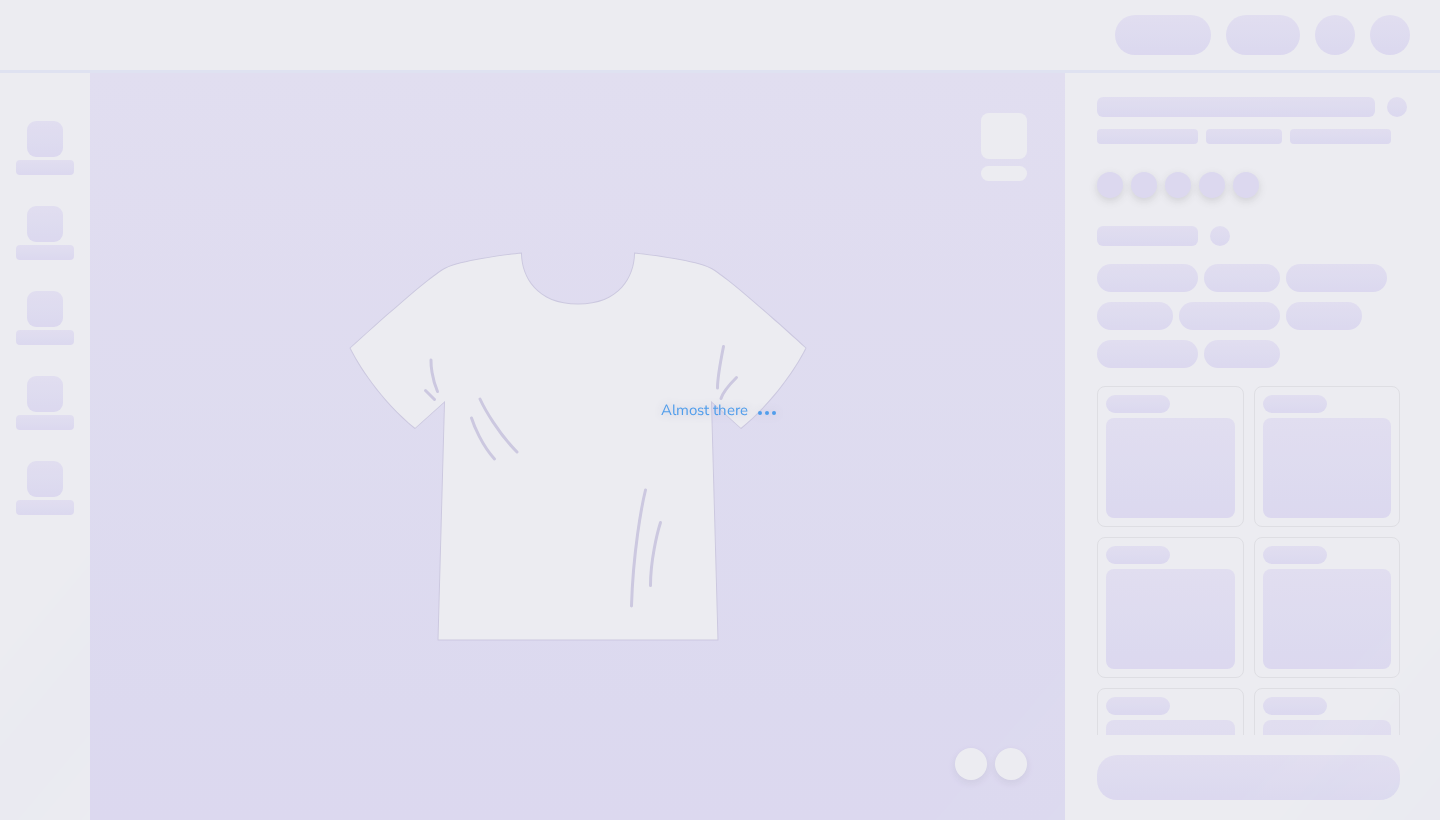 scroll, scrollTop: 0, scrollLeft: 0, axis: both 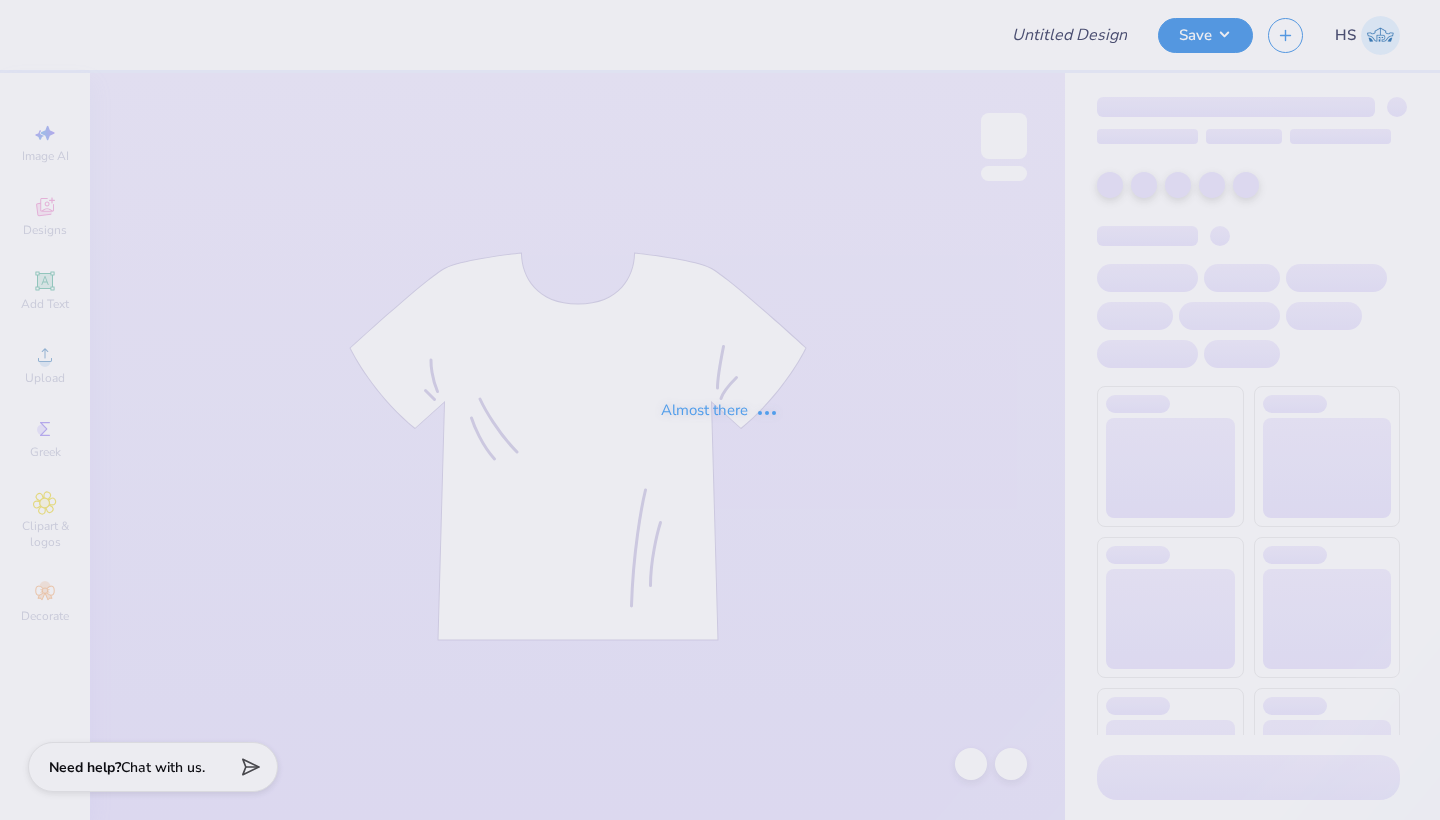 type on "Bid Day DD Inspired" 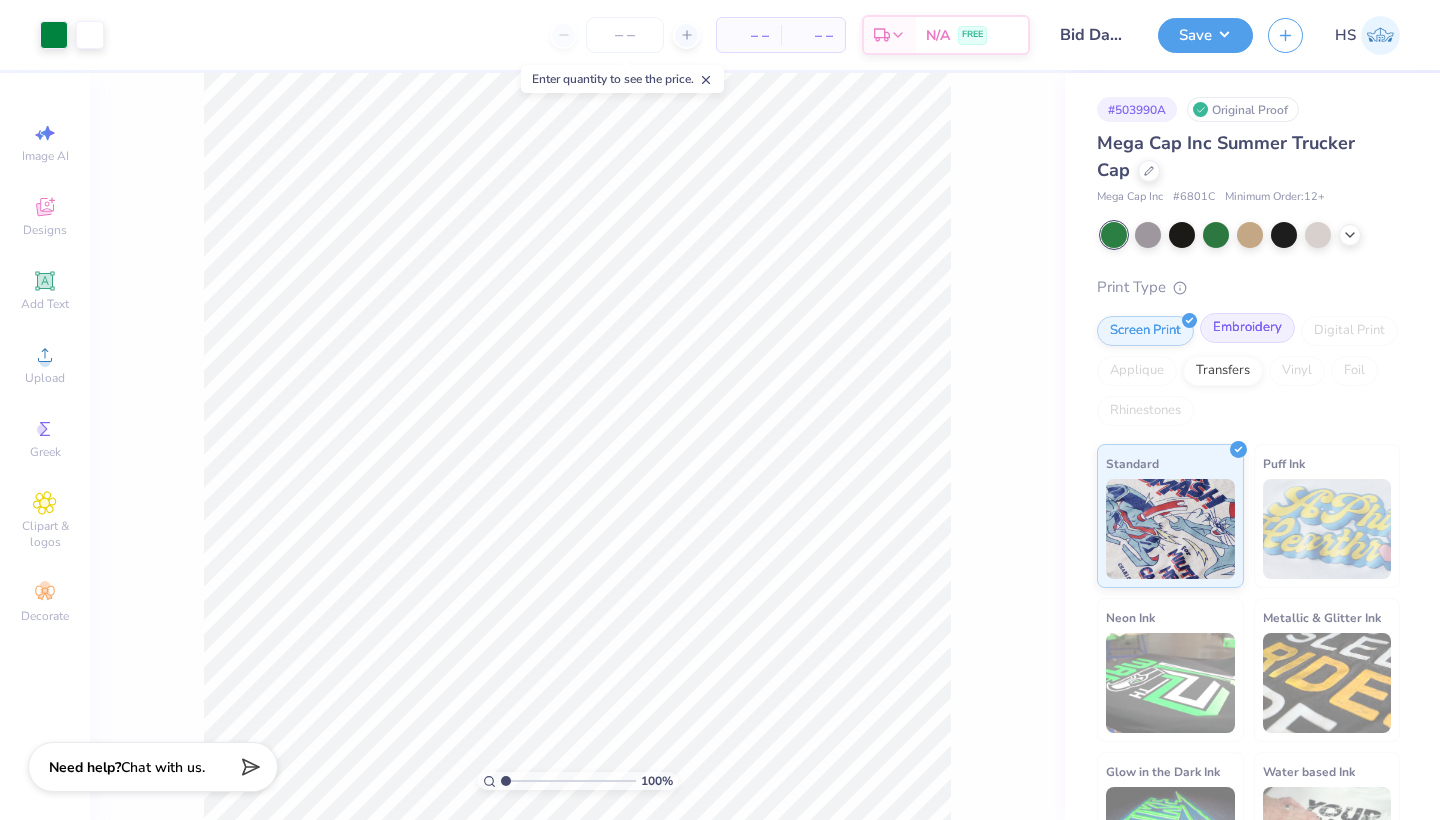 click on "Embroidery" at bounding box center (1247, 328) 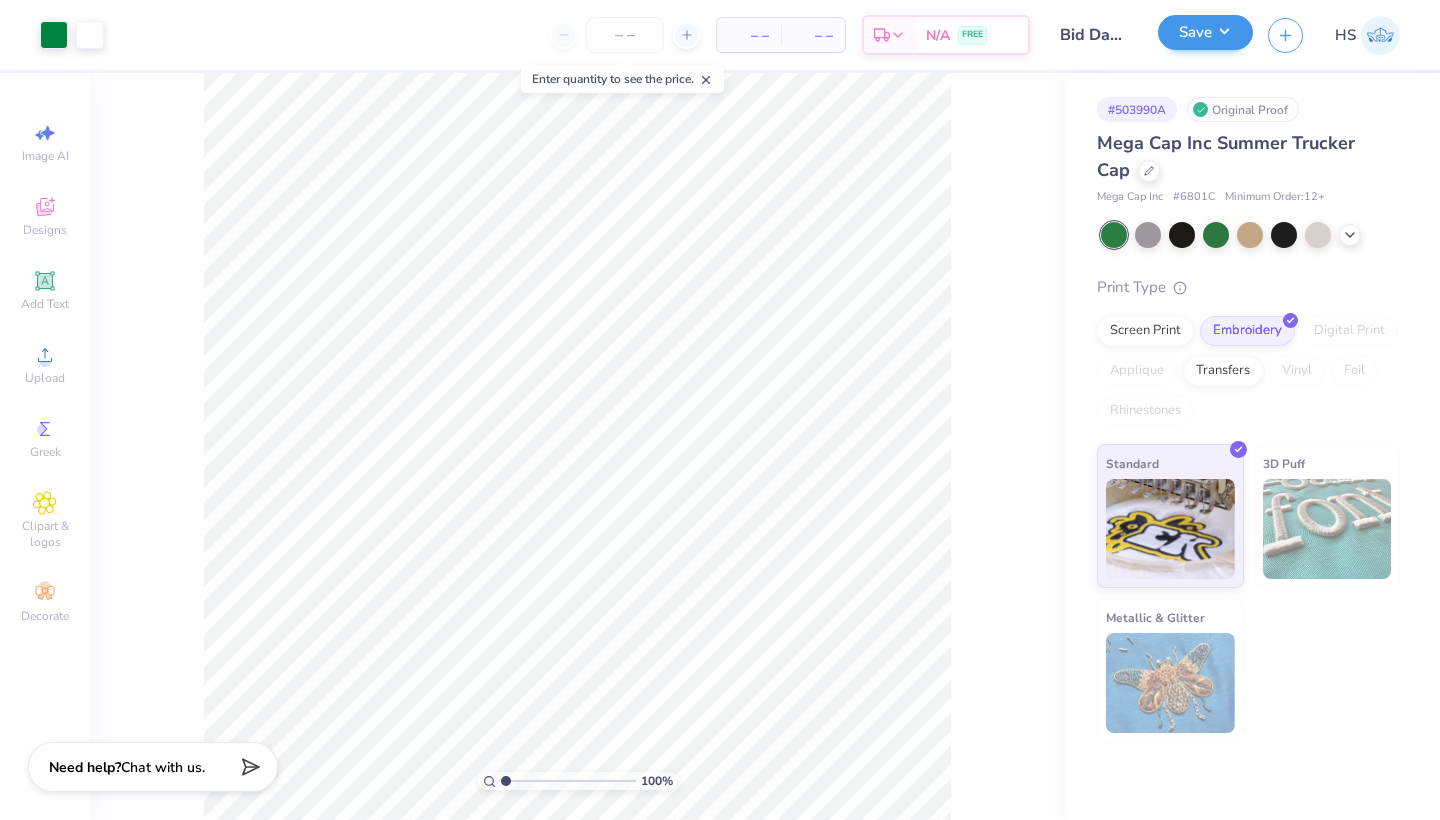 click on "Save" at bounding box center (1205, 32) 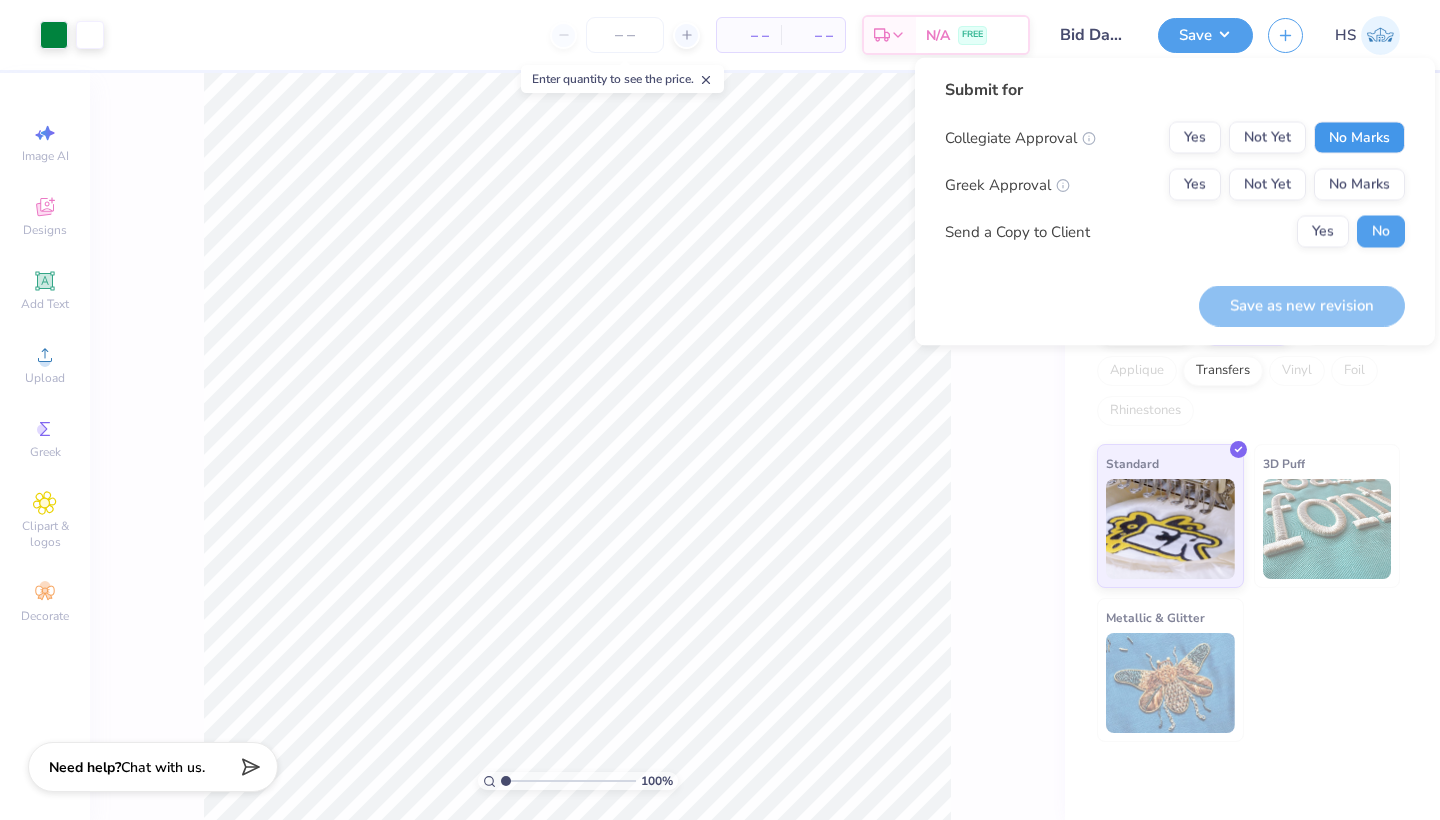 click on "No Marks" at bounding box center (1359, 138) 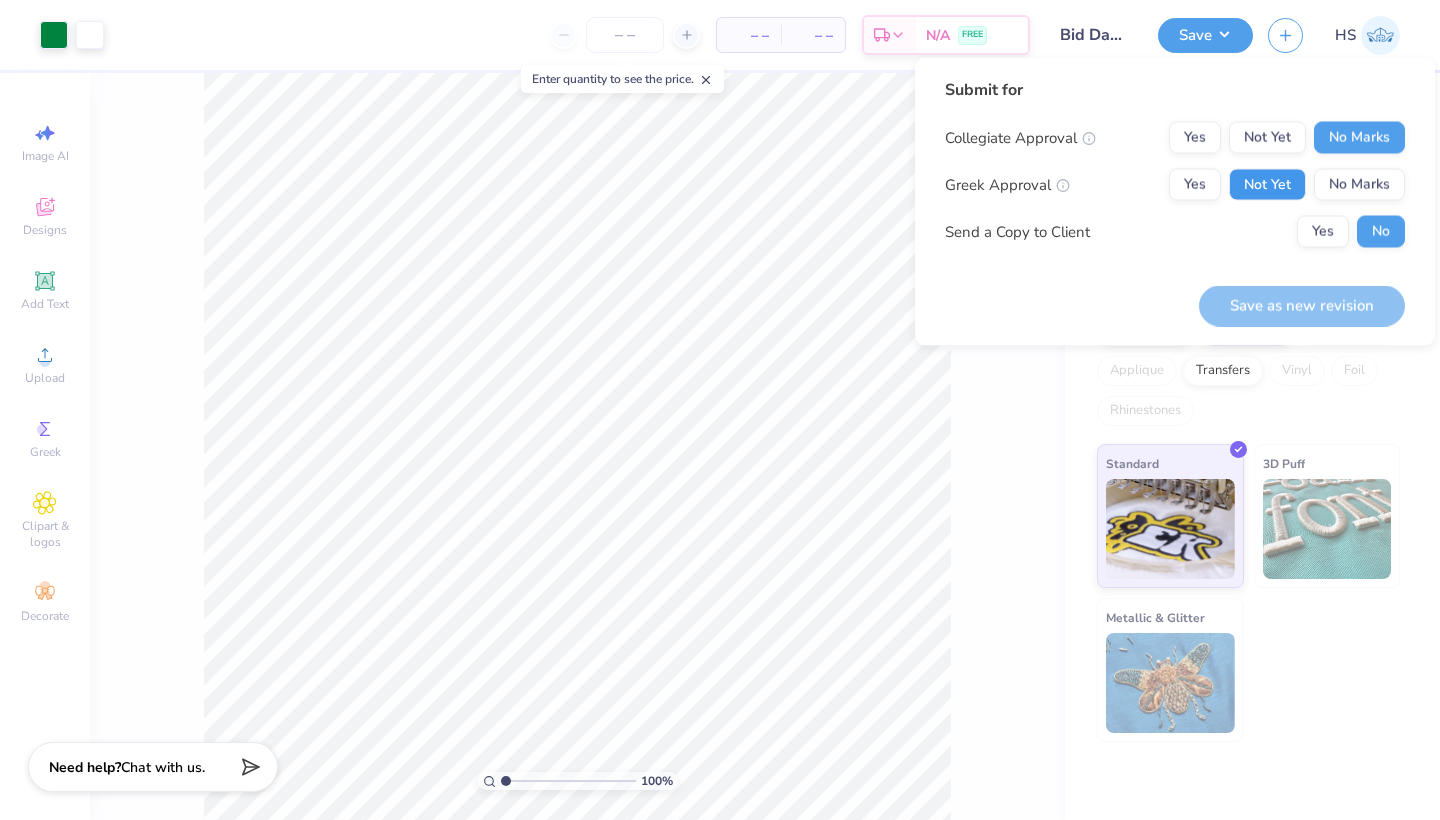 click on "Not Yet" at bounding box center (1267, 185) 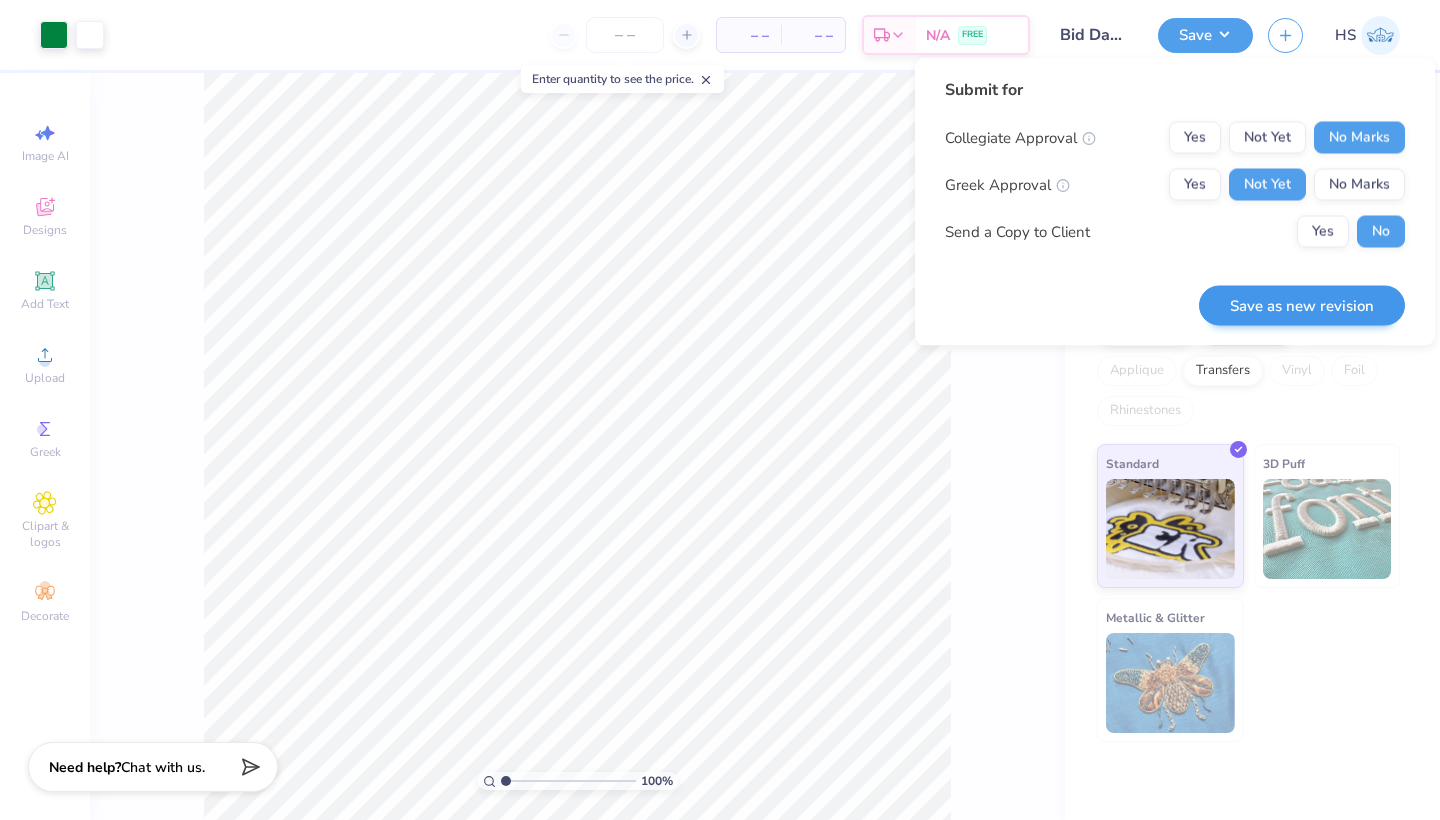 click on "Save as new revision" at bounding box center [1302, 305] 